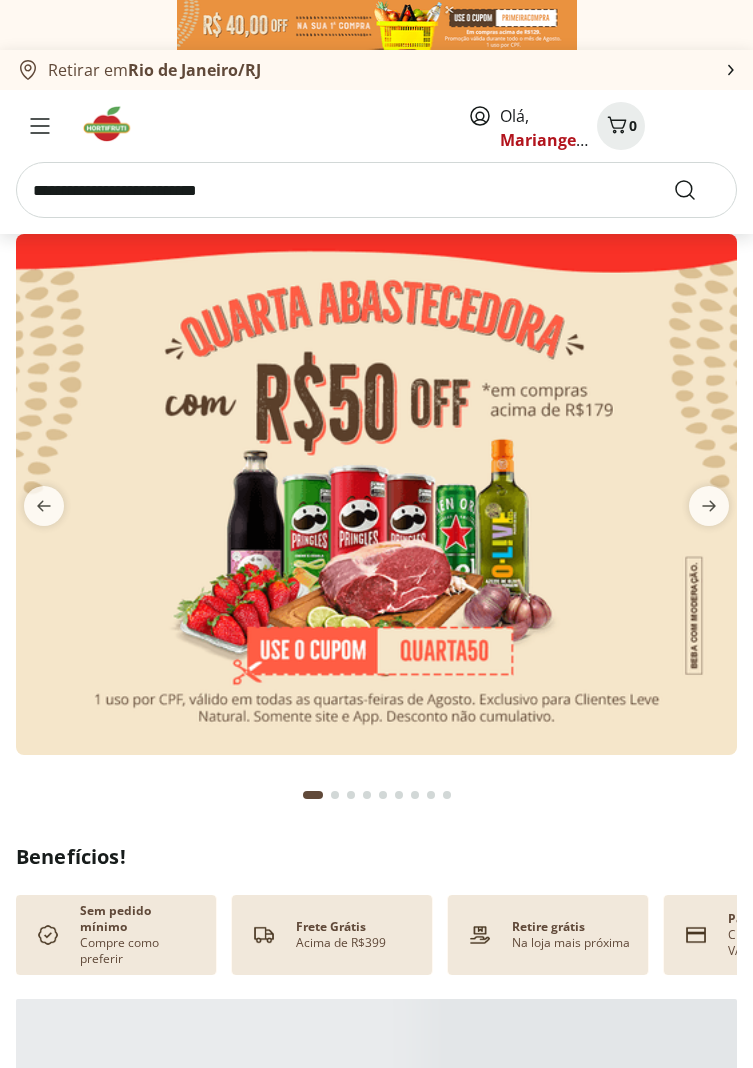 scroll, scrollTop: 0, scrollLeft: 0, axis: both 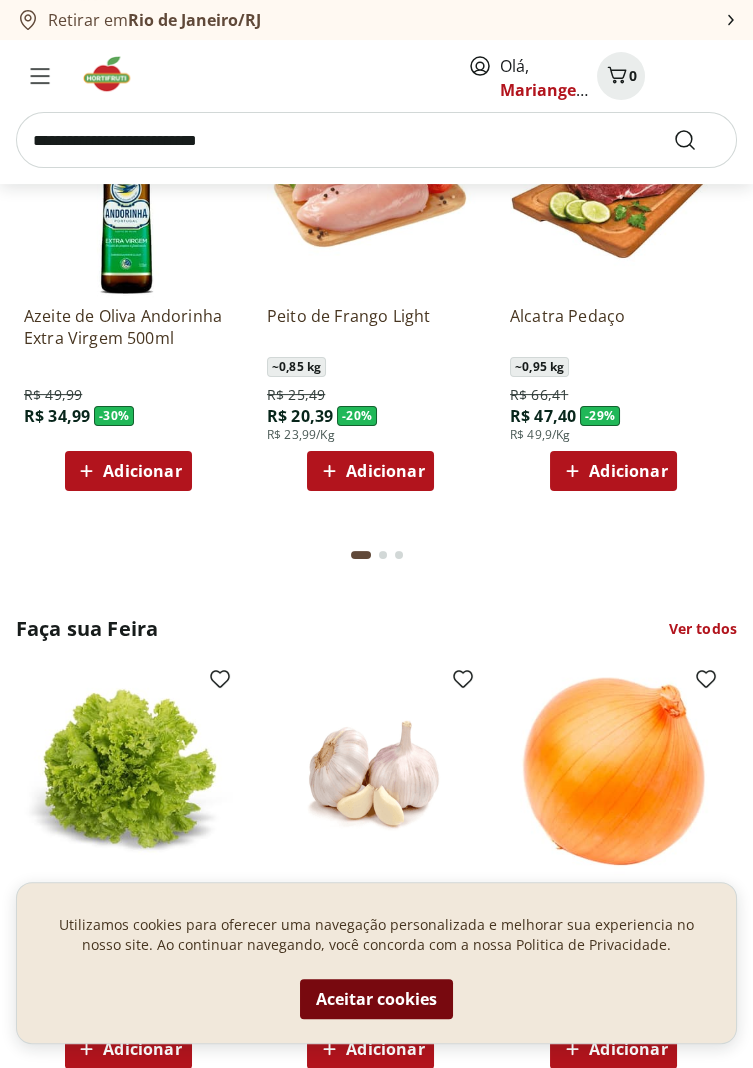 click on "Aceitar cookies" at bounding box center (376, 999) 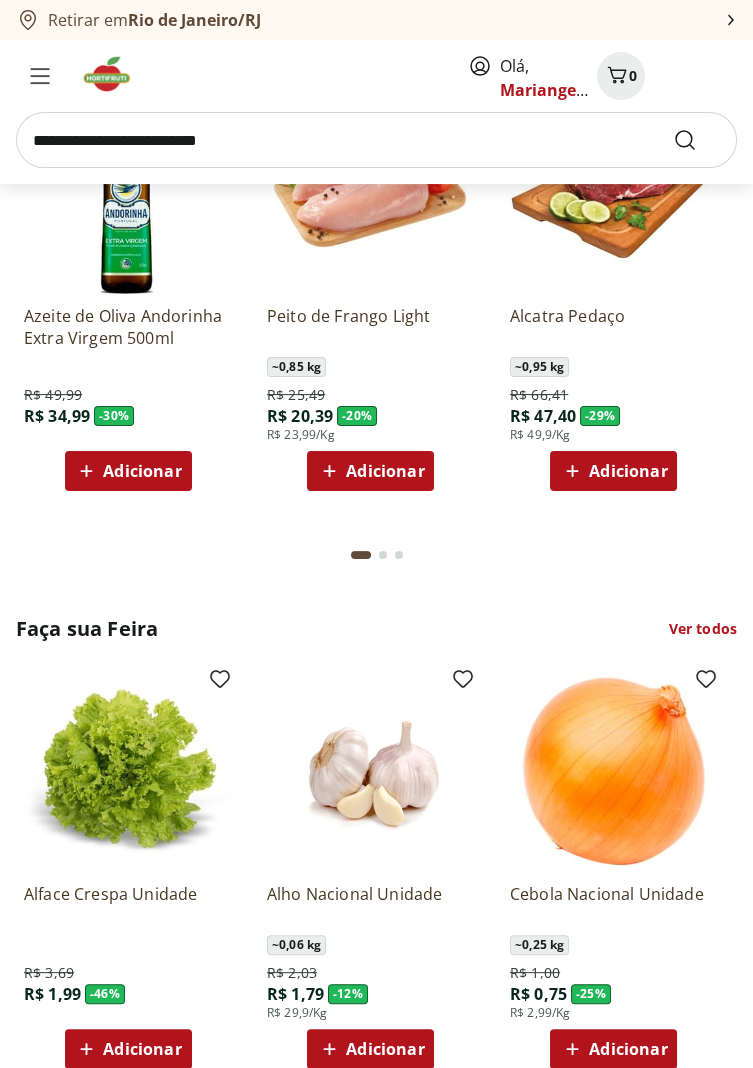click on "Adicionar" at bounding box center (385, 1049) 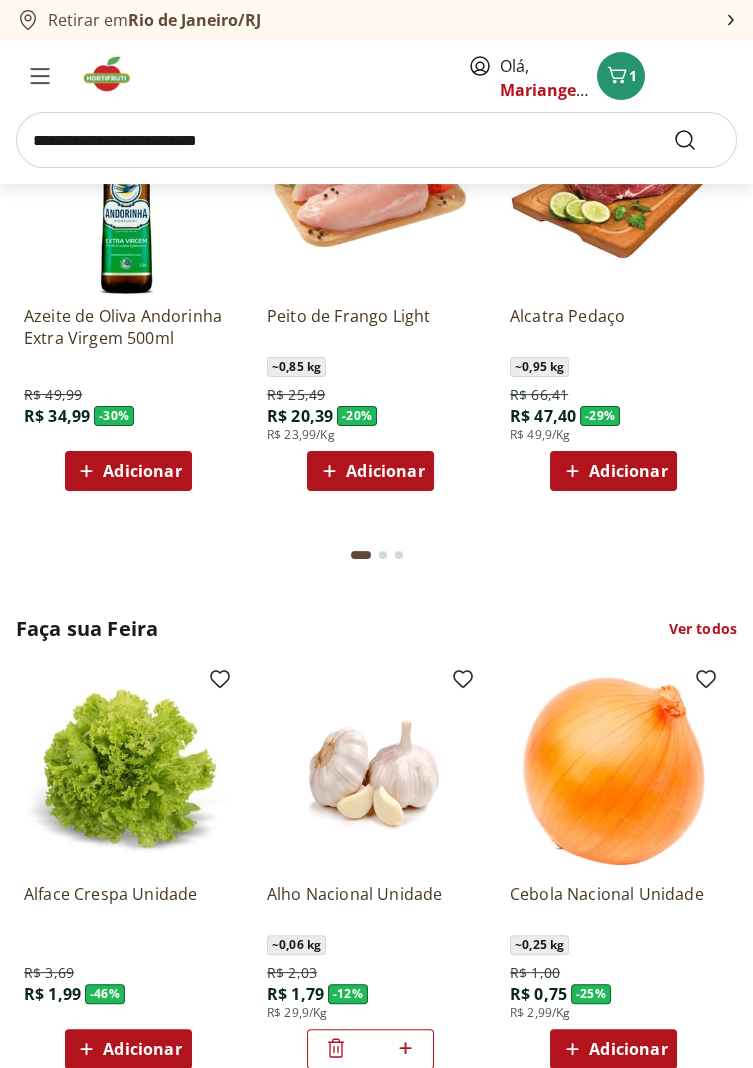 scroll, scrollTop: 981, scrollLeft: 0, axis: vertical 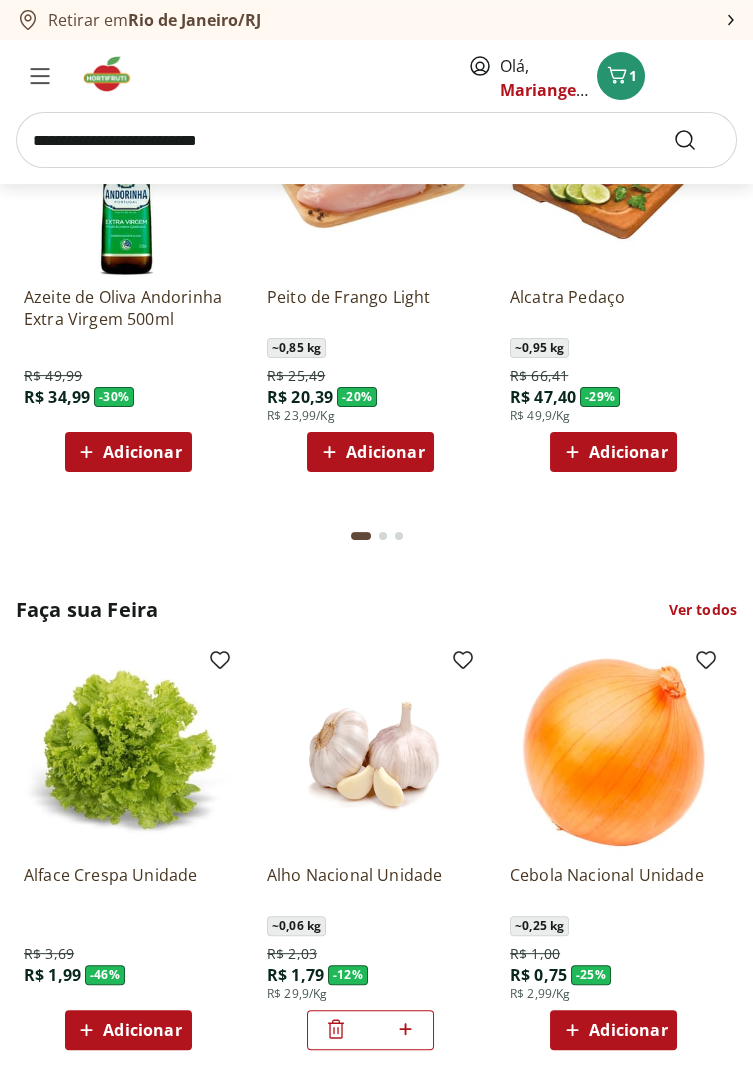click 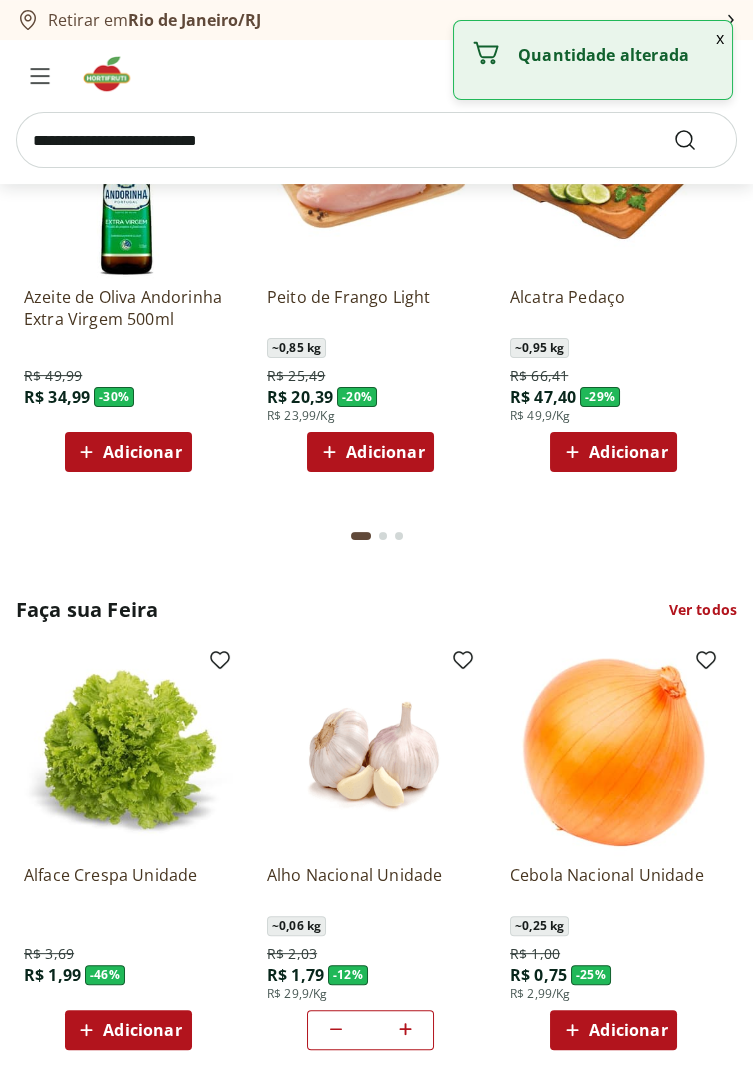 click 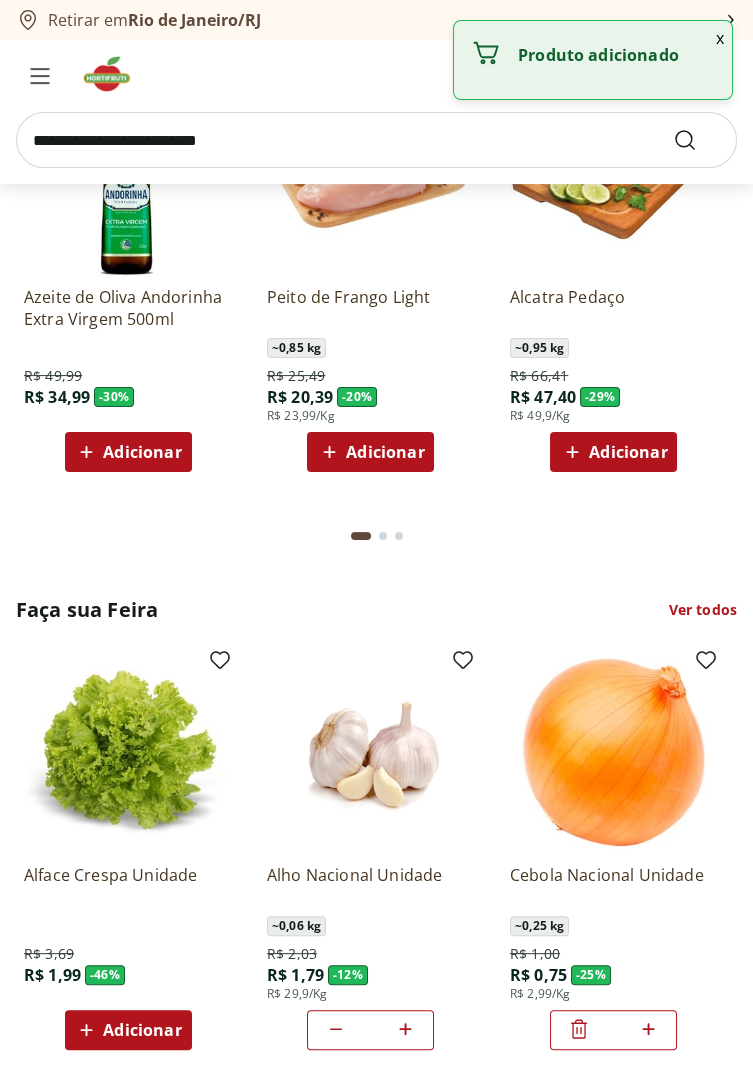 click 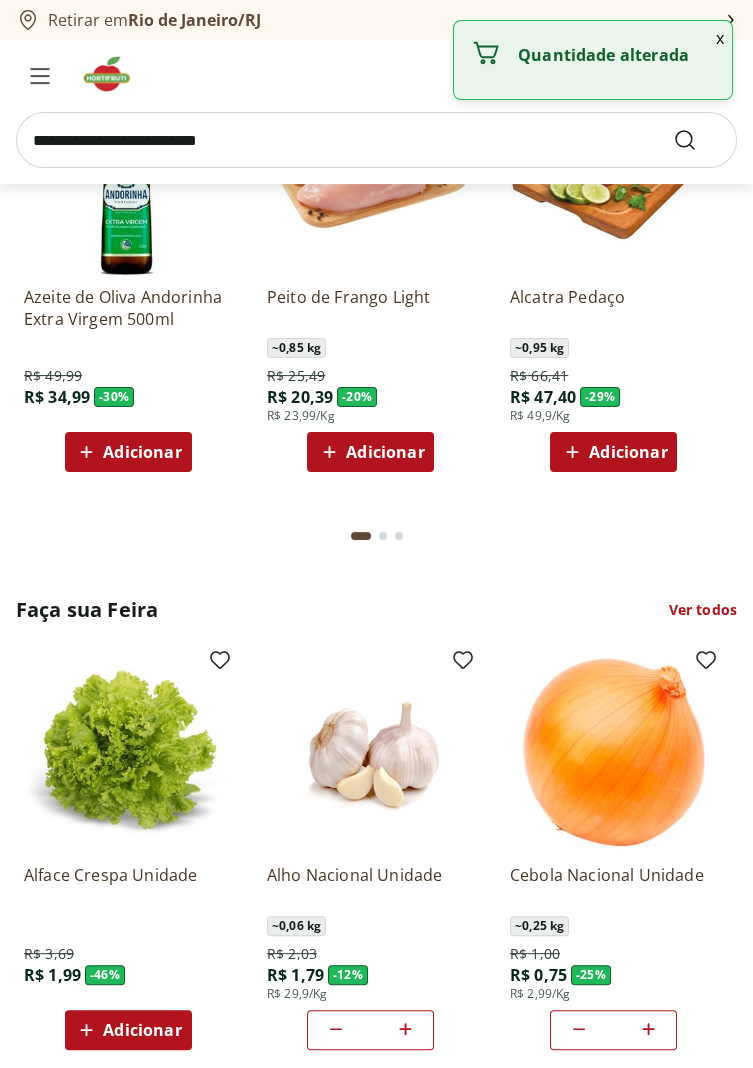 click 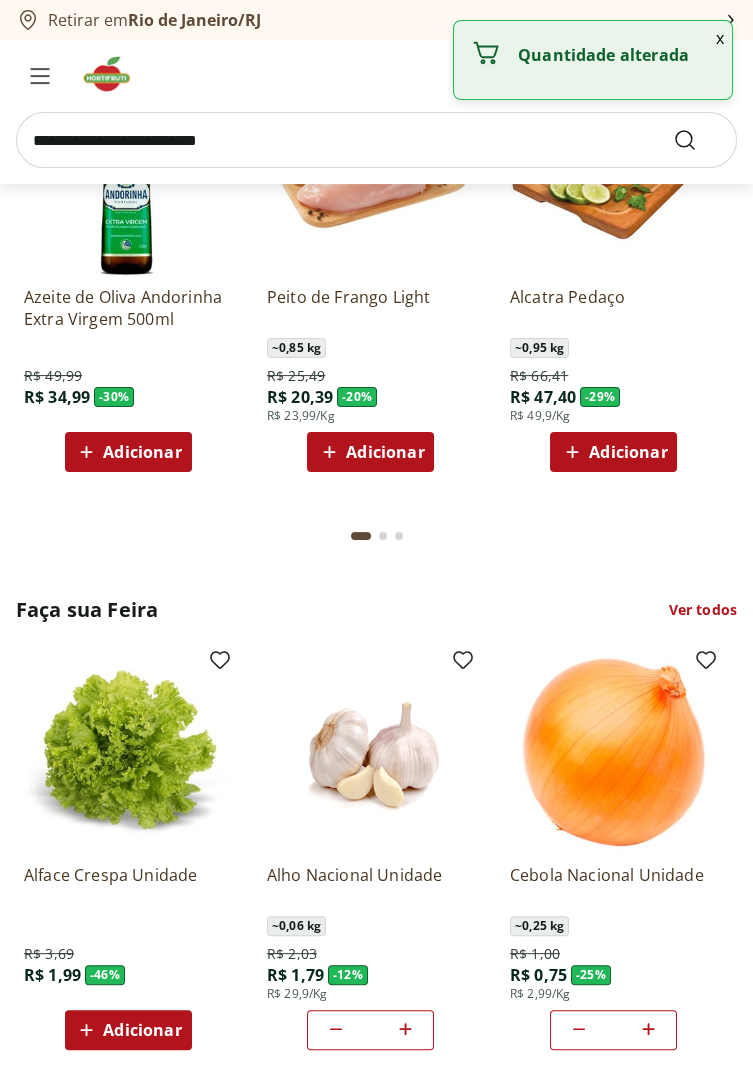 click 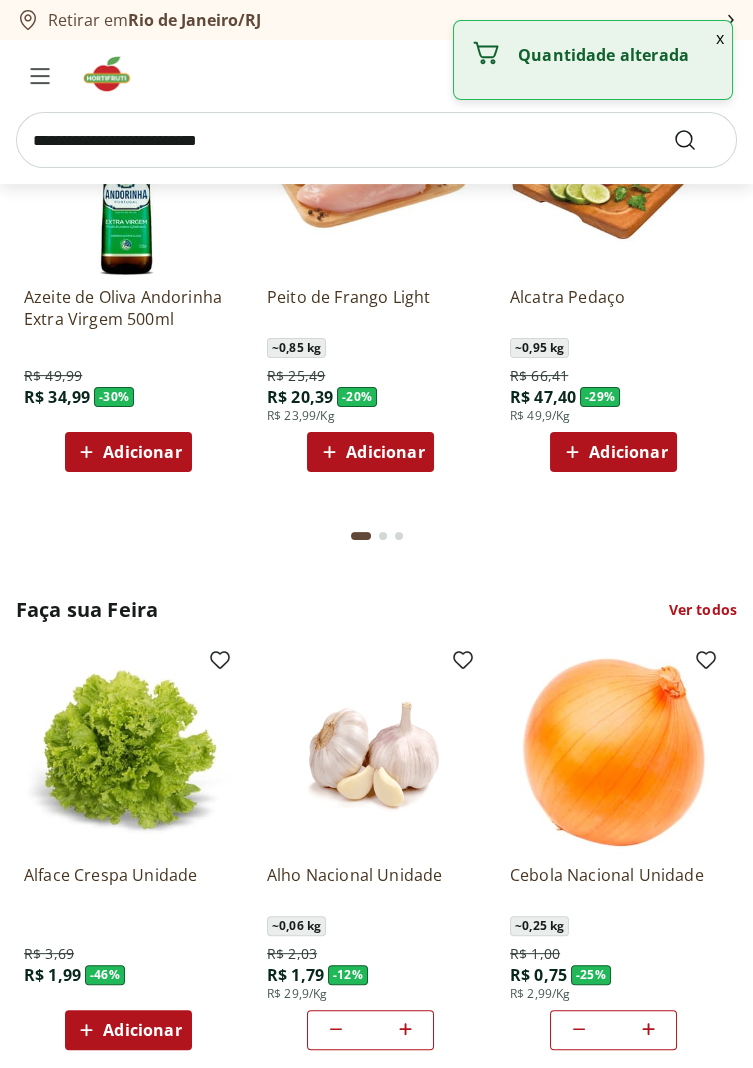 click 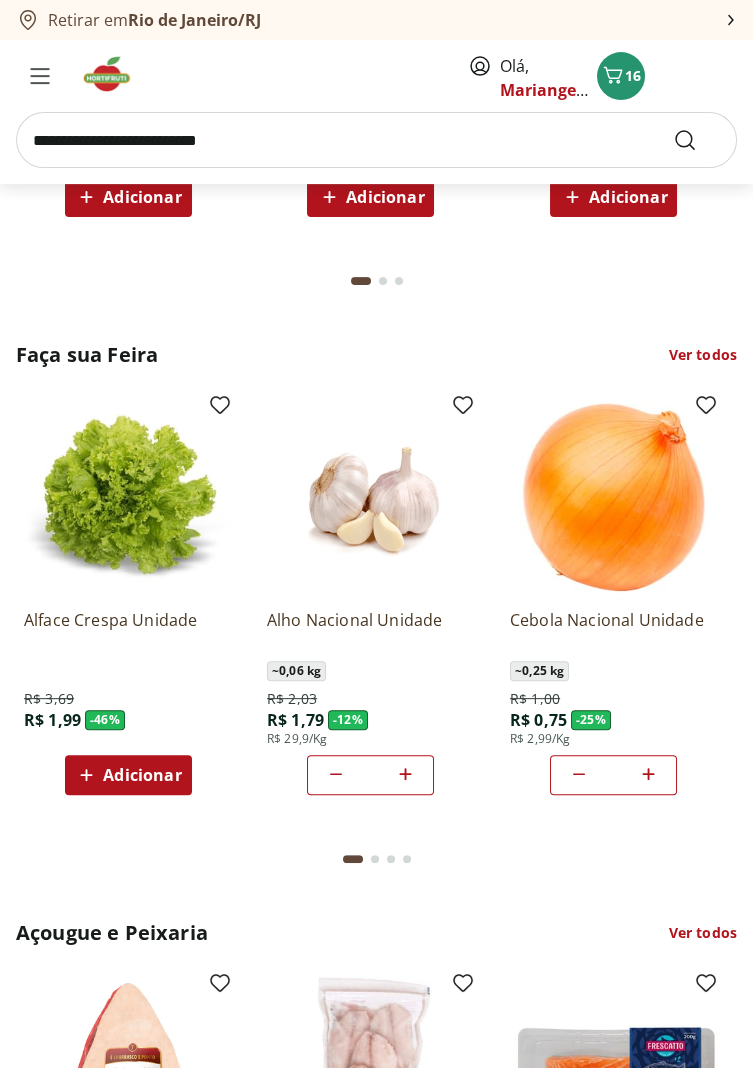 scroll, scrollTop: 1233, scrollLeft: 0, axis: vertical 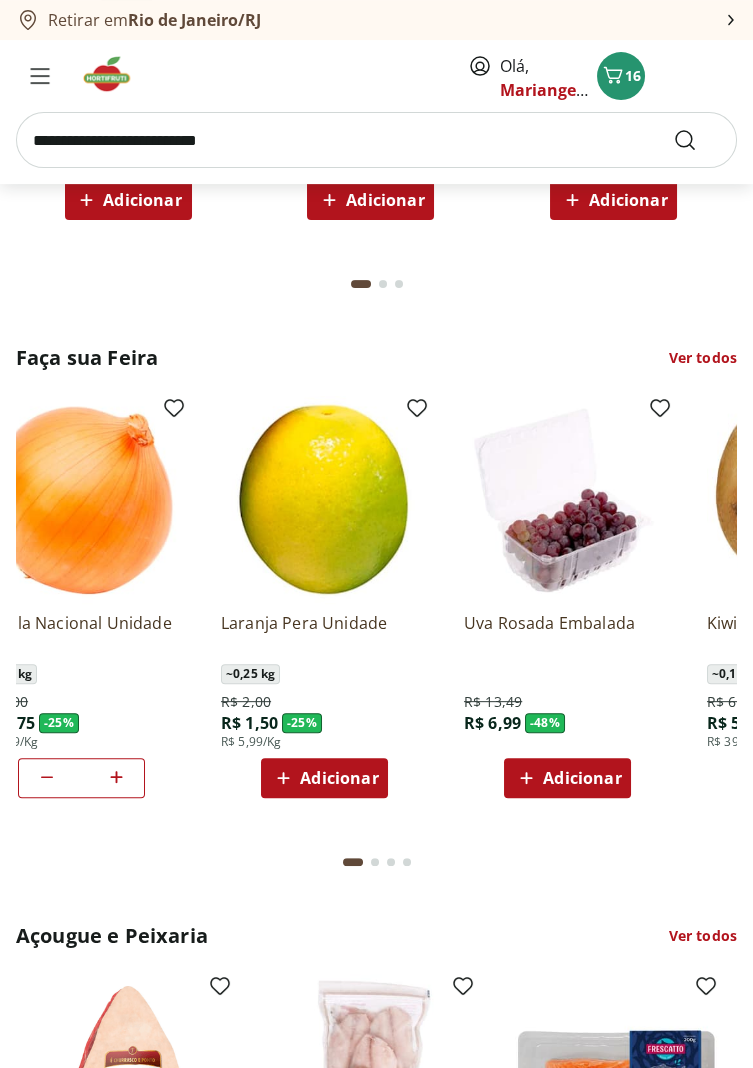 click on "Adicionar" at bounding box center (339, 778) 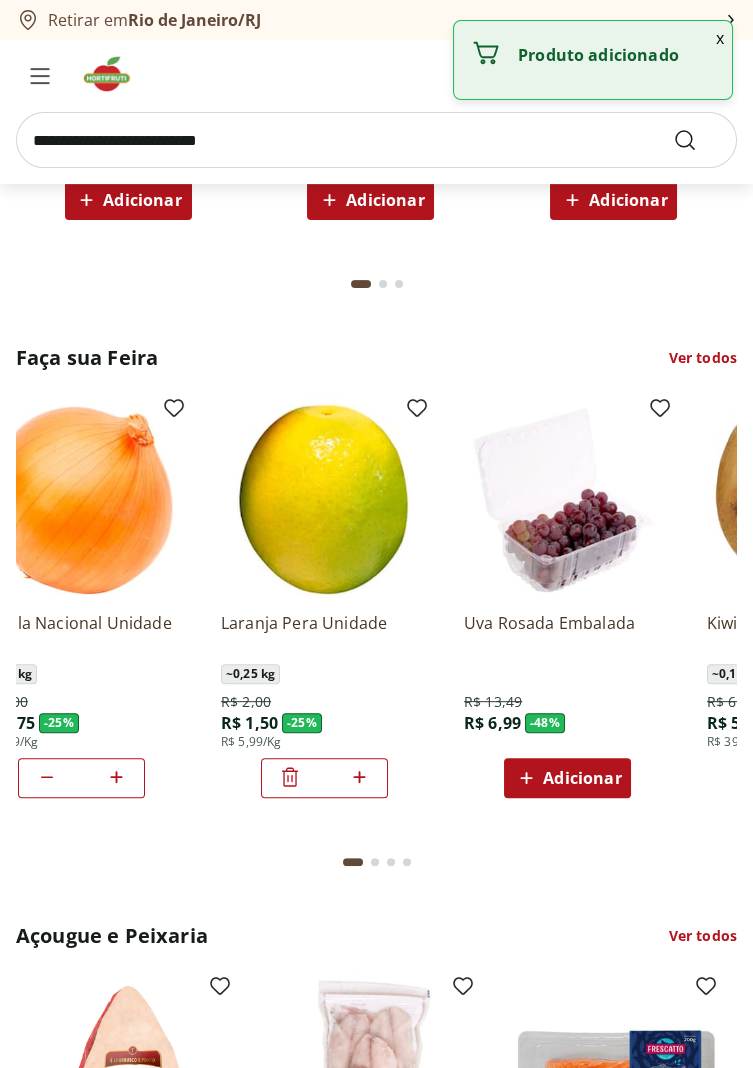 click 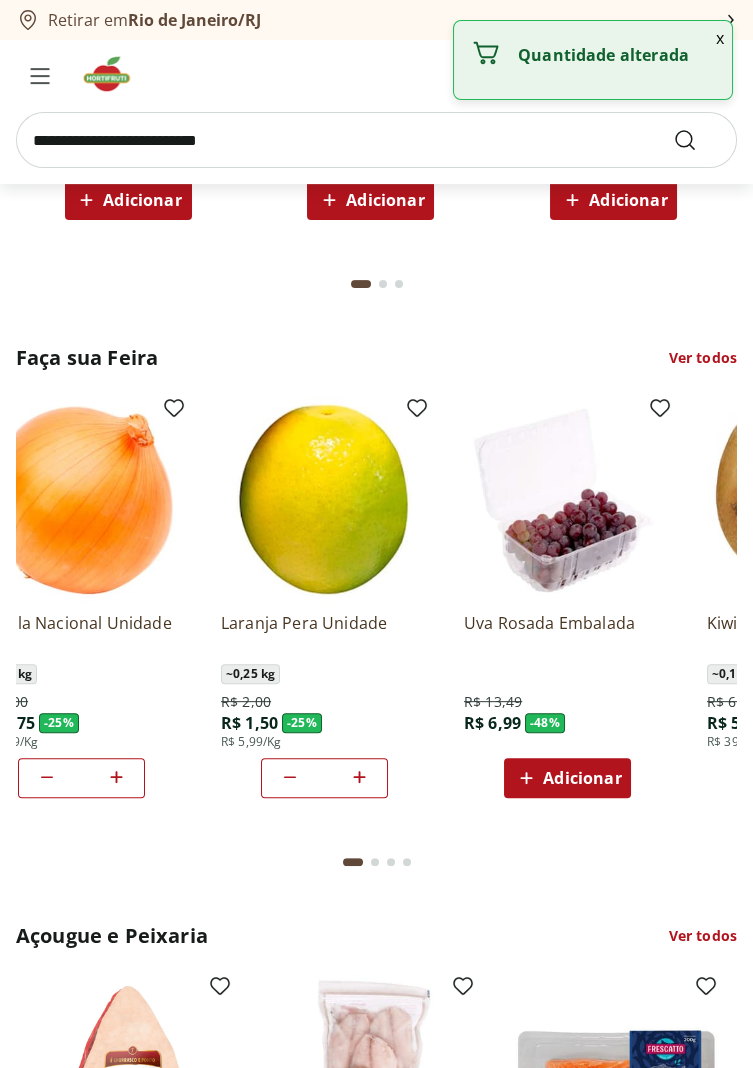 click 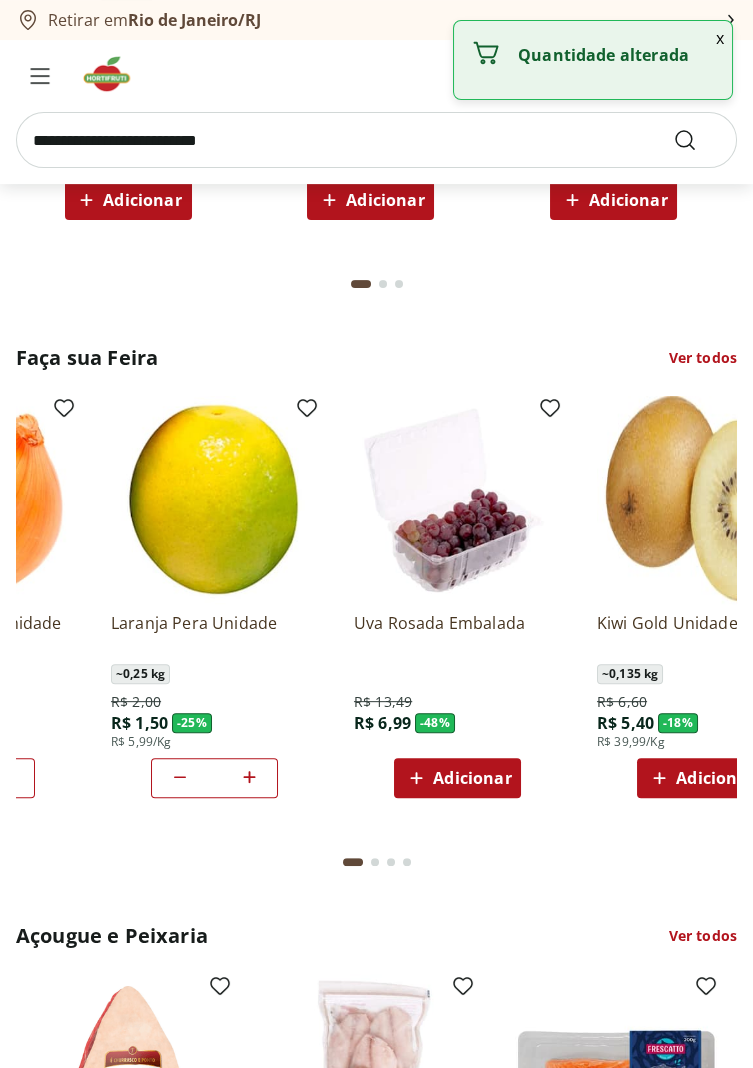 scroll, scrollTop: 0, scrollLeft: 648, axis: horizontal 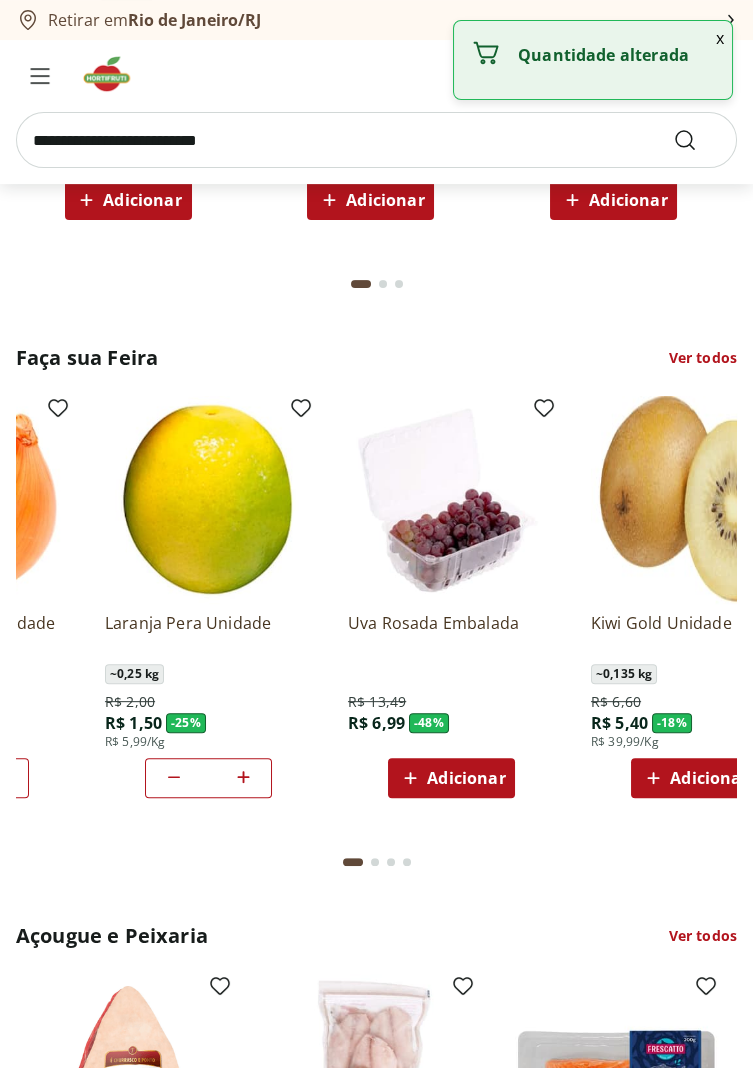 click on "Adicionar" at bounding box center [466, 778] 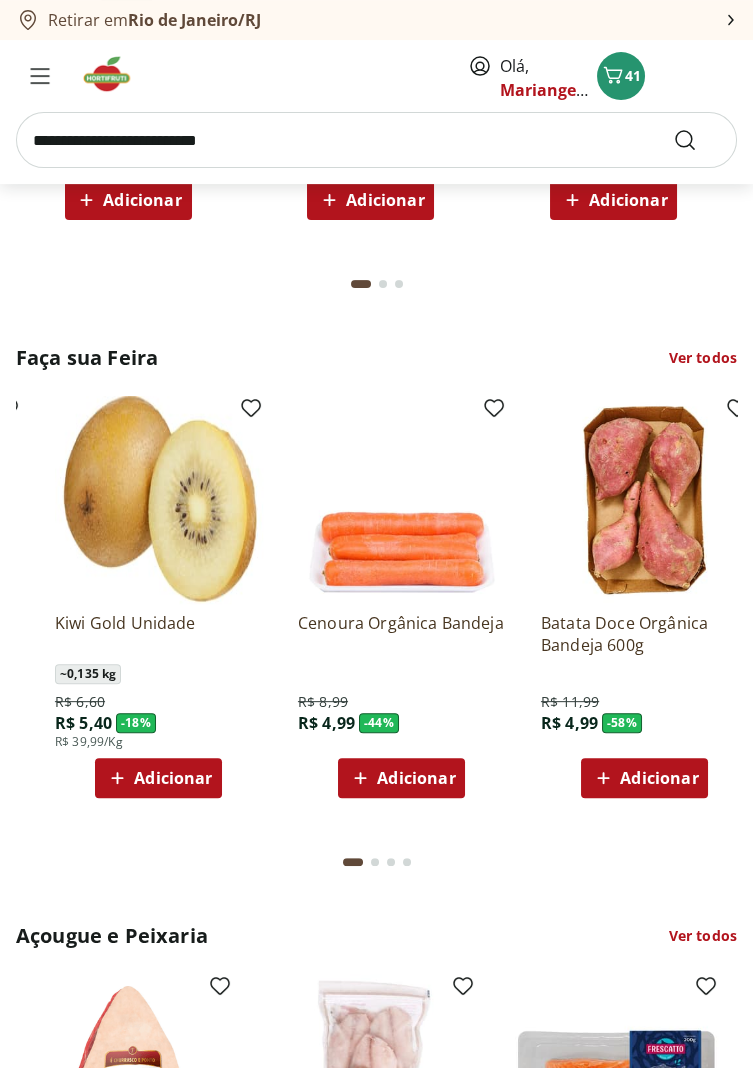 scroll, scrollTop: 0, scrollLeft: 1186, axis: horizontal 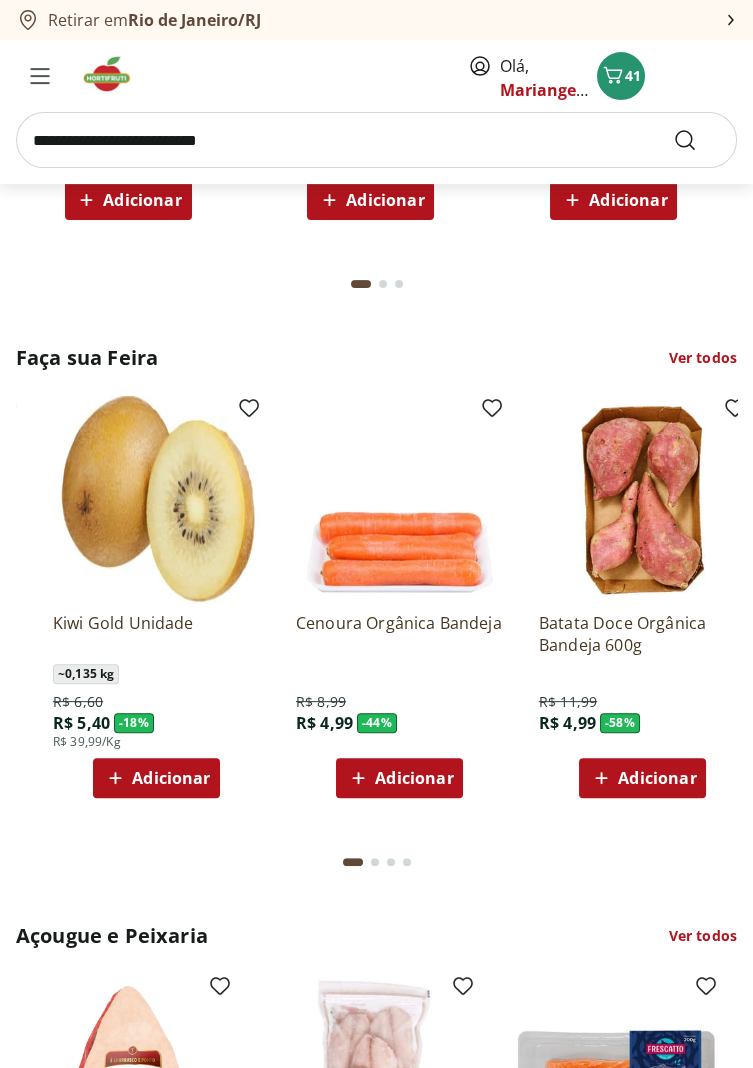 click on "Adicionar" at bounding box center (414, 778) 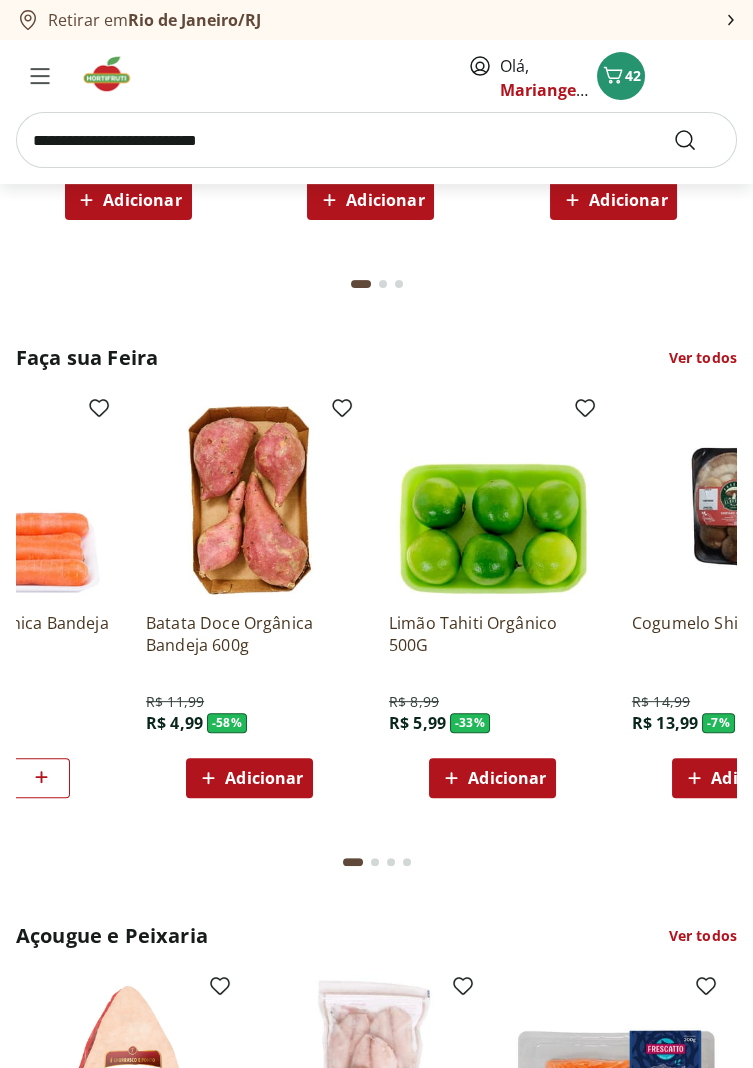 scroll, scrollTop: 0, scrollLeft: 1581, axis: horizontal 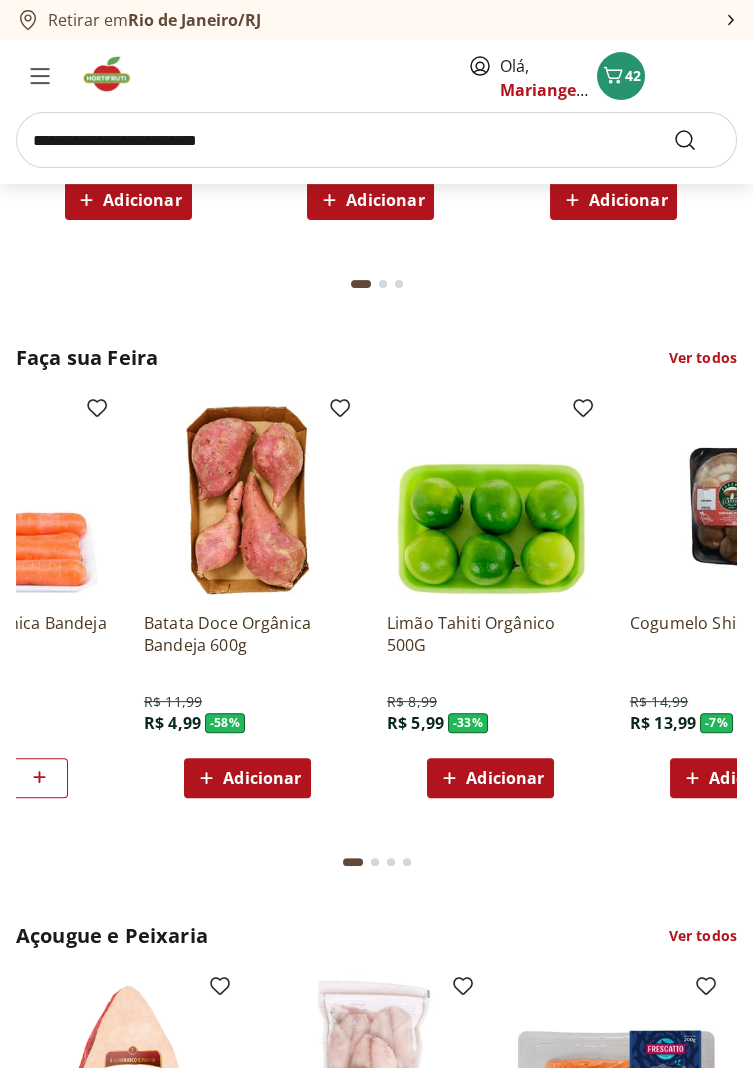 click on "Adicionar" at bounding box center [505, 778] 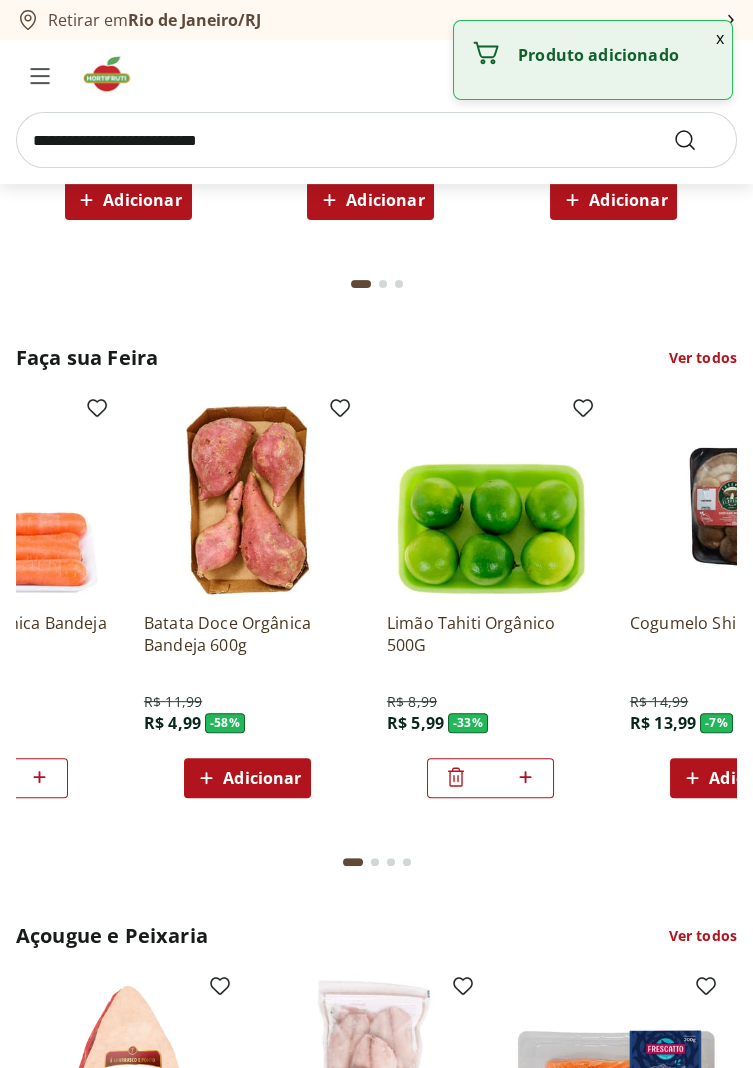click 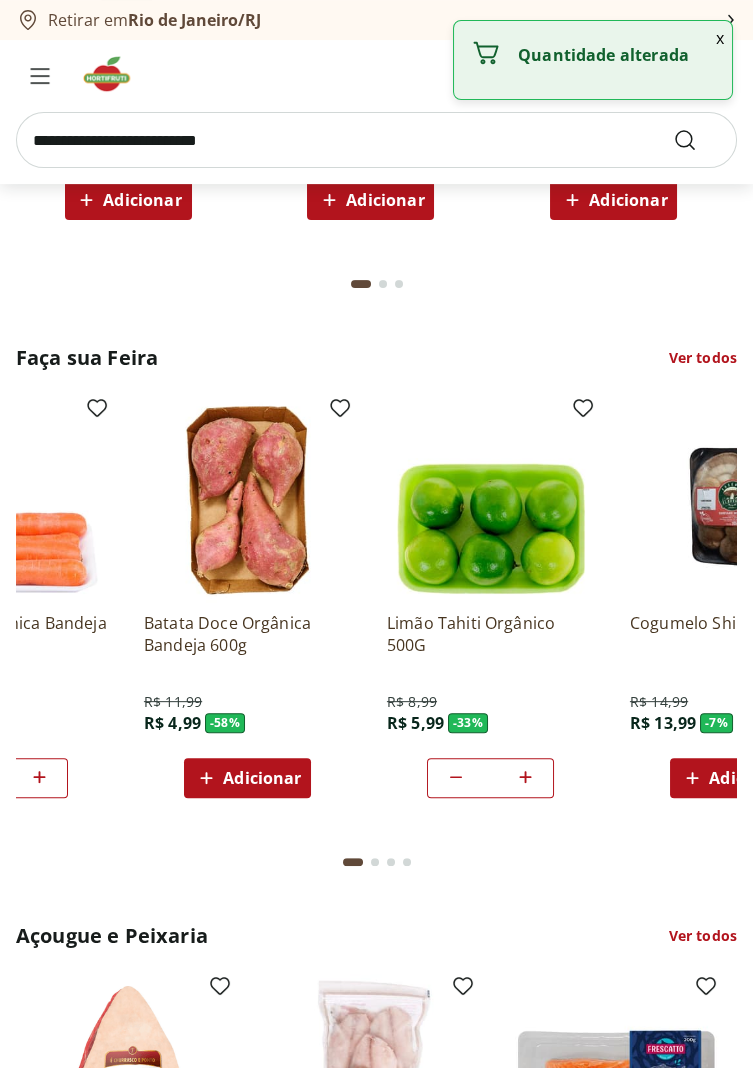 click 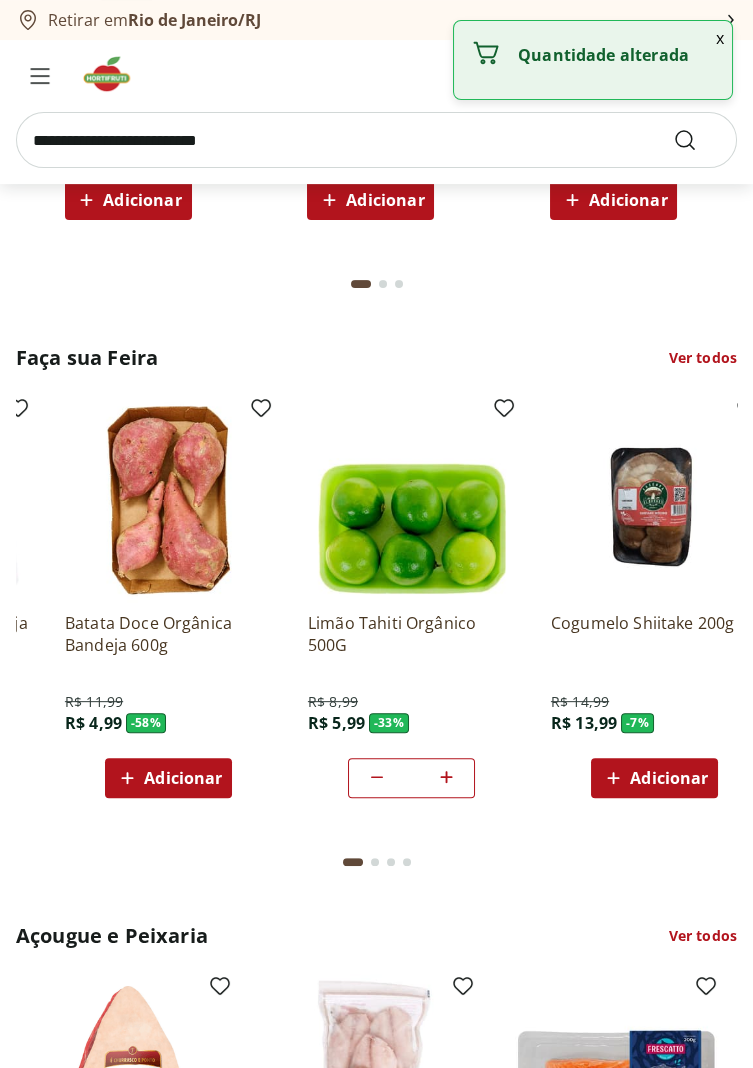 scroll, scrollTop: 0, scrollLeft: 1700, axis: horizontal 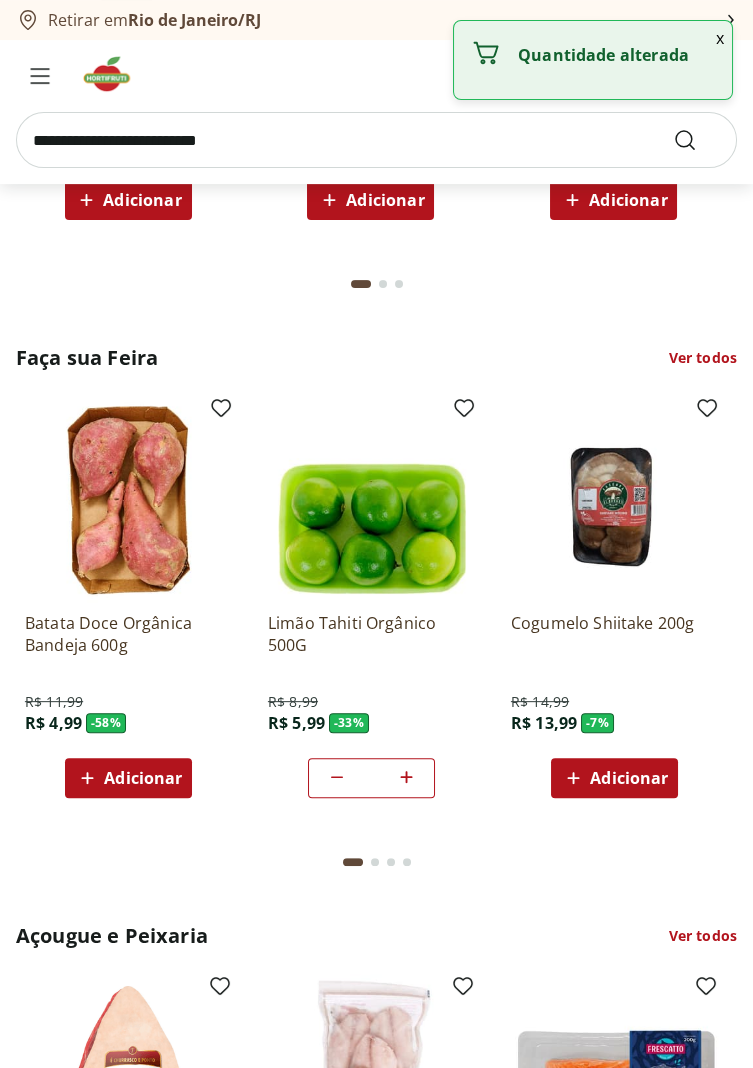 click on "Cogumelo Shiitake 200g R$ 14,99 R$ 13,99 - 7 % Adicionar" at bounding box center [615, 701] 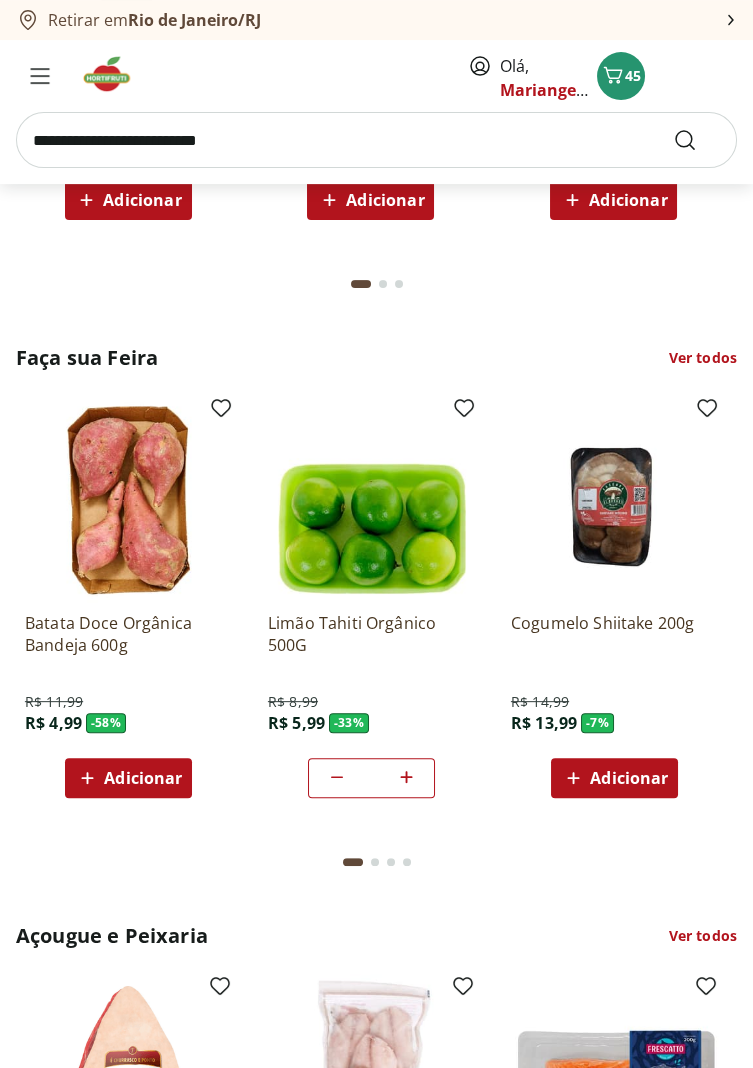 type on "*" 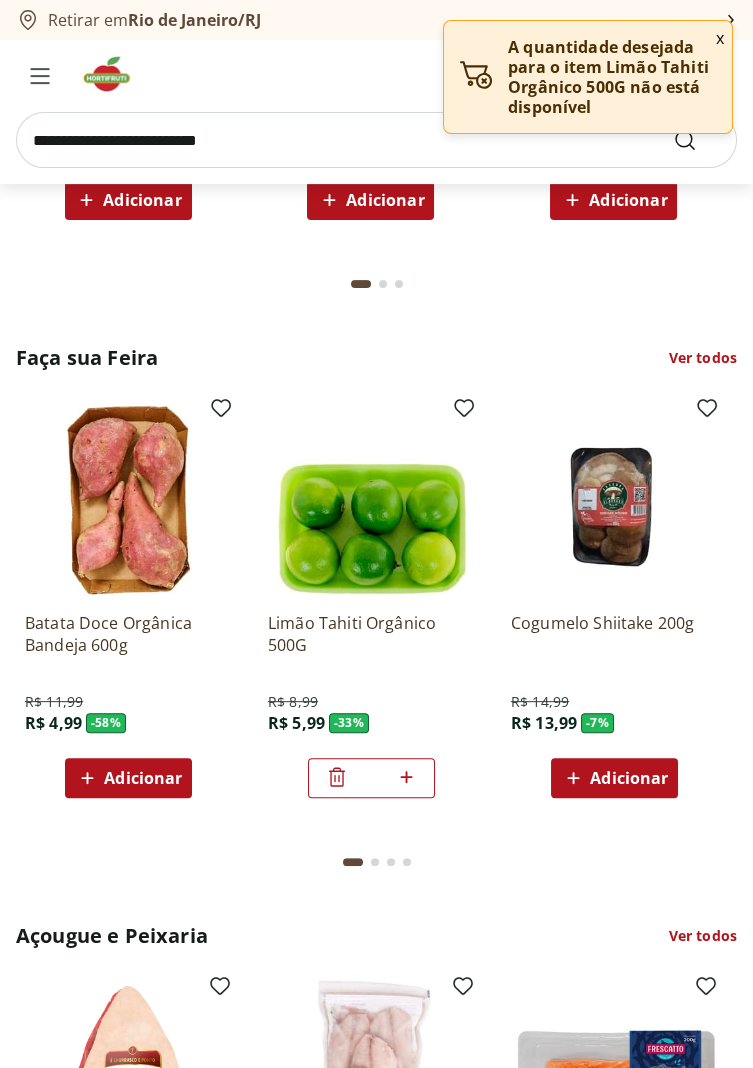 click on "Ver todos" at bounding box center [703, 358] 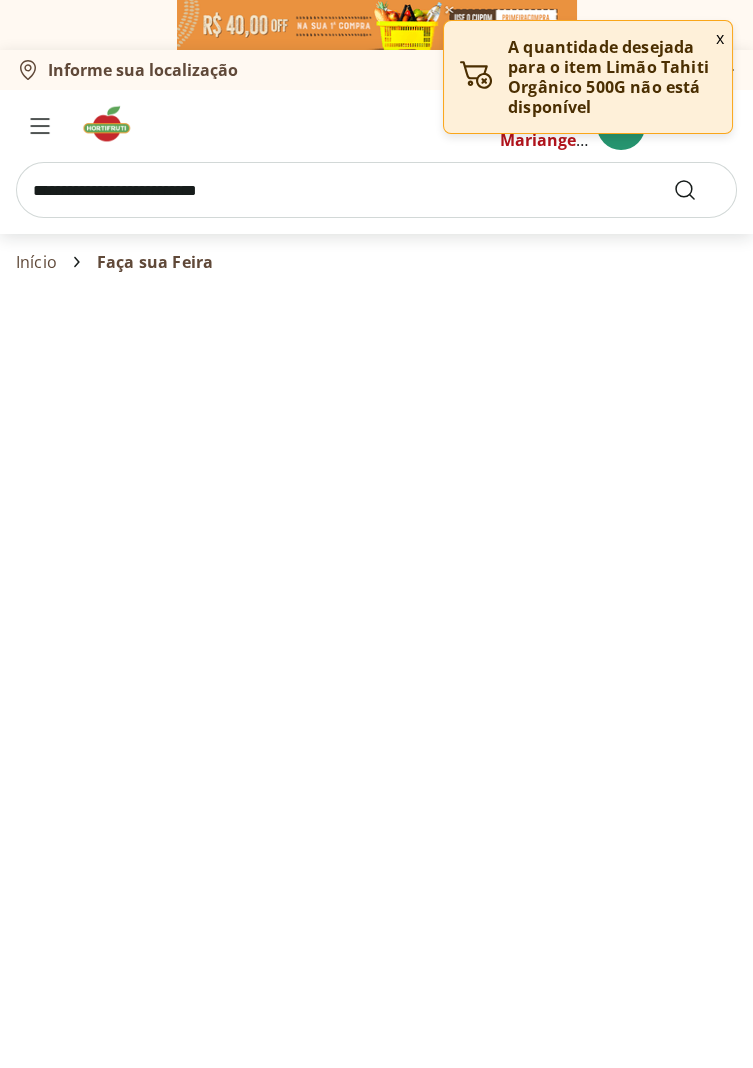 select on "**********" 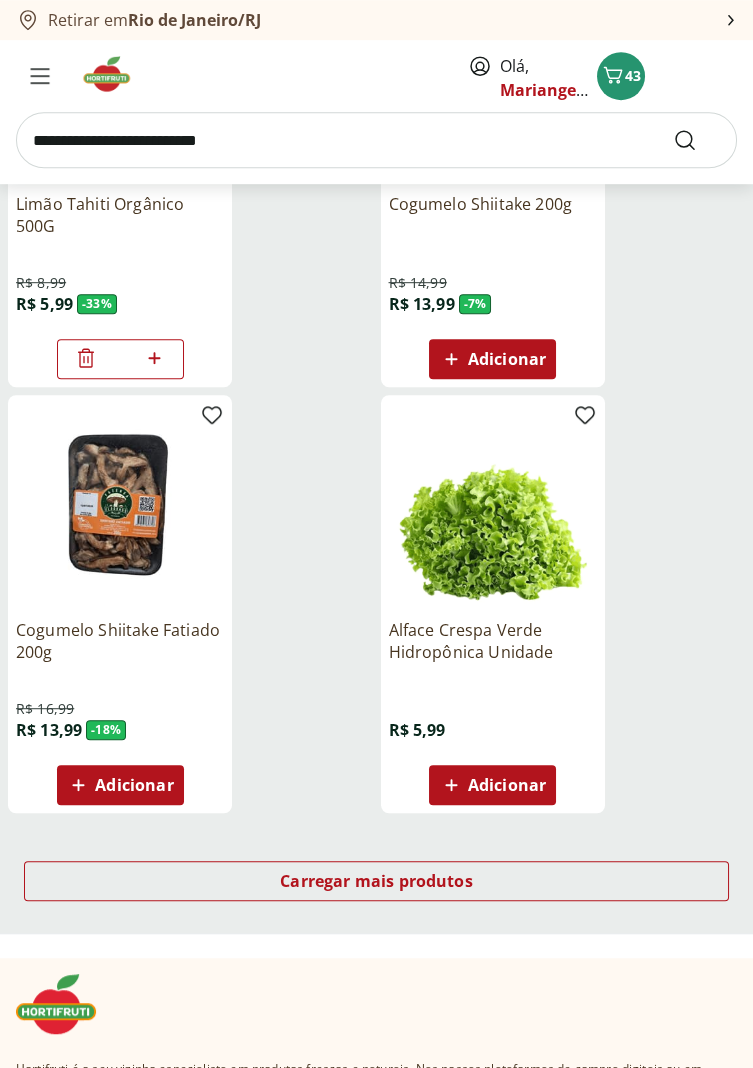 scroll, scrollTop: 2156, scrollLeft: 0, axis: vertical 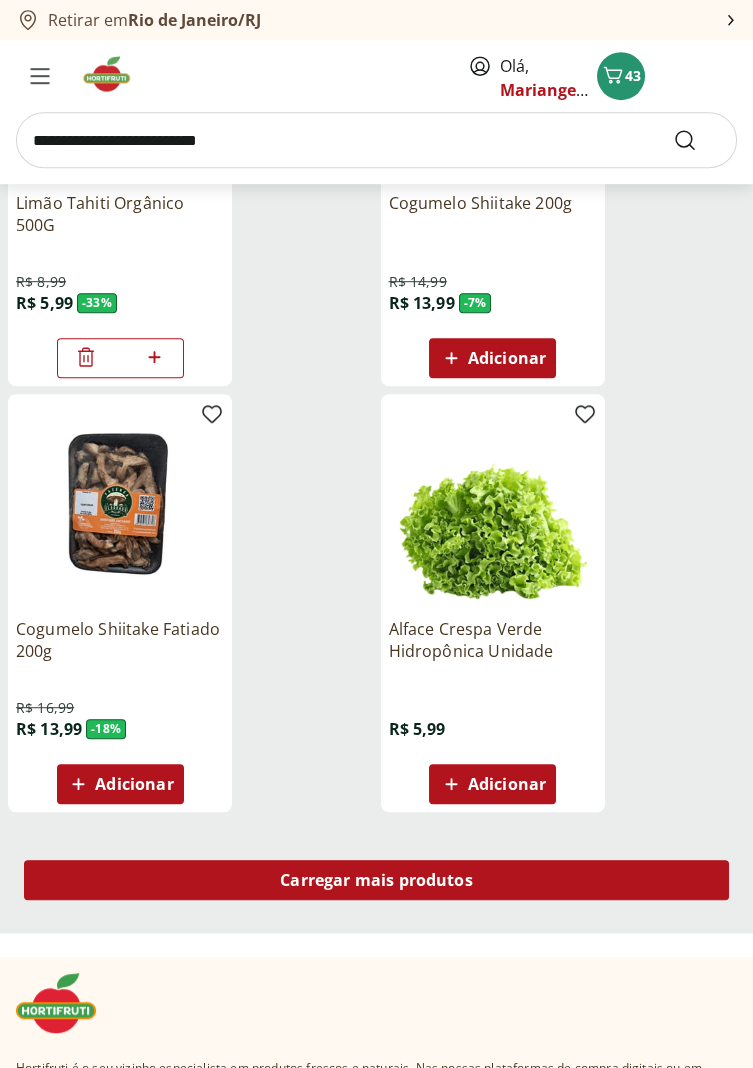 click on "Carregar mais produtos" at bounding box center (376, 880) 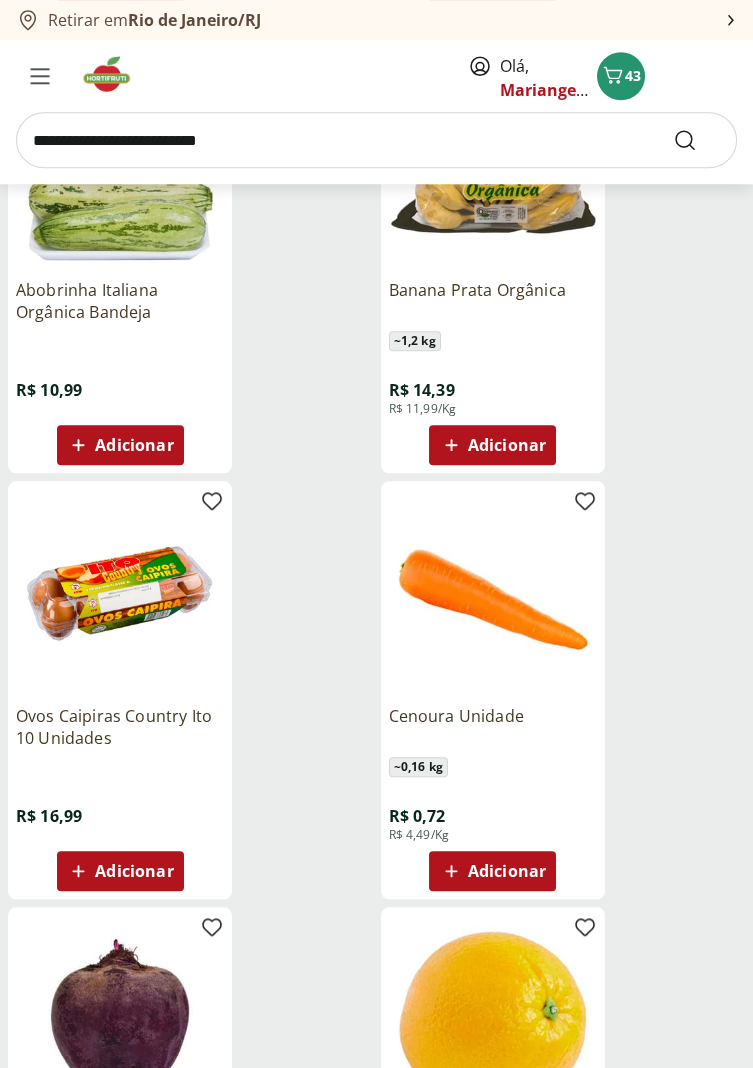 scroll, scrollTop: 3355, scrollLeft: 0, axis: vertical 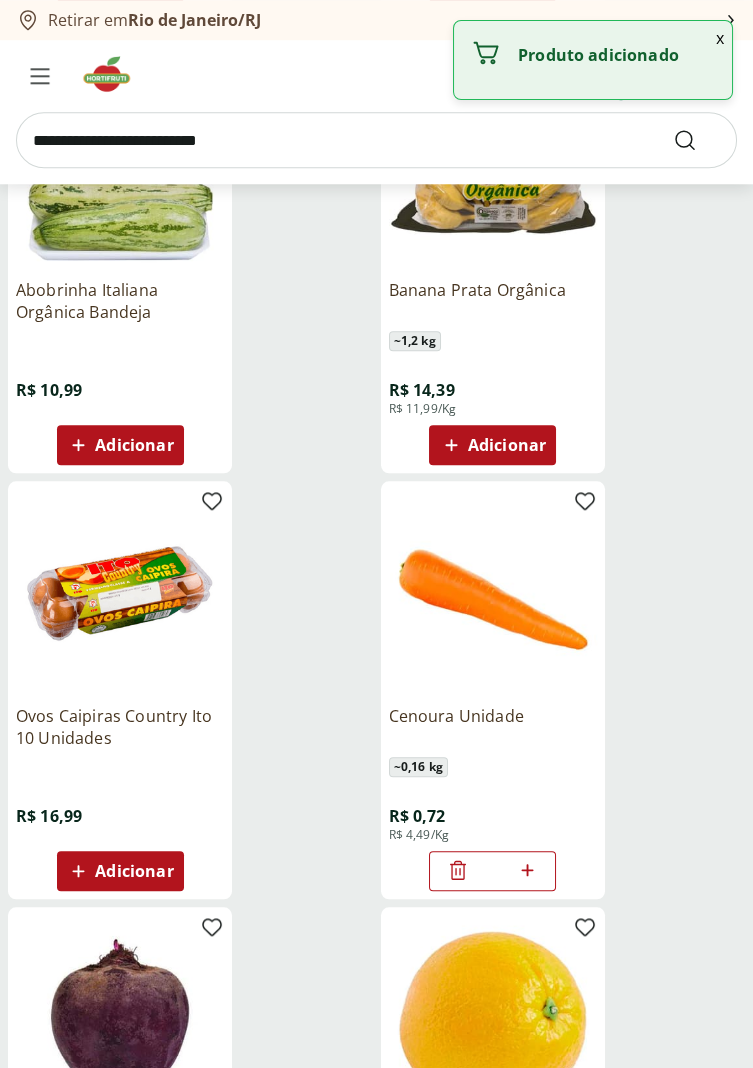 click 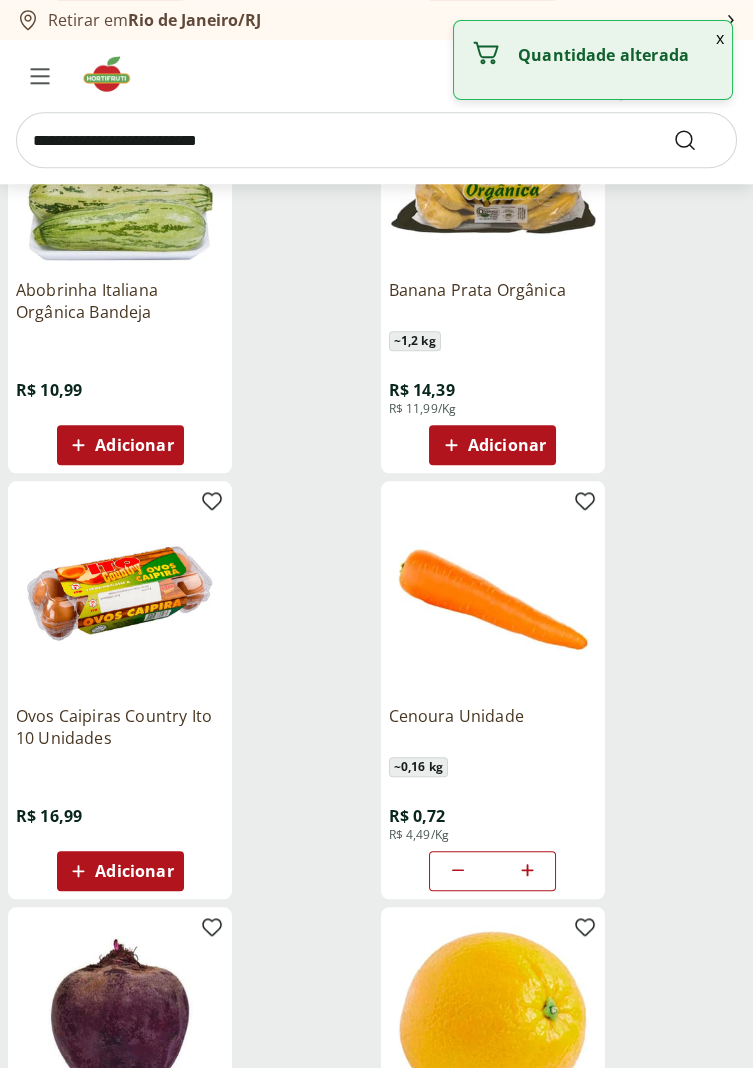 click 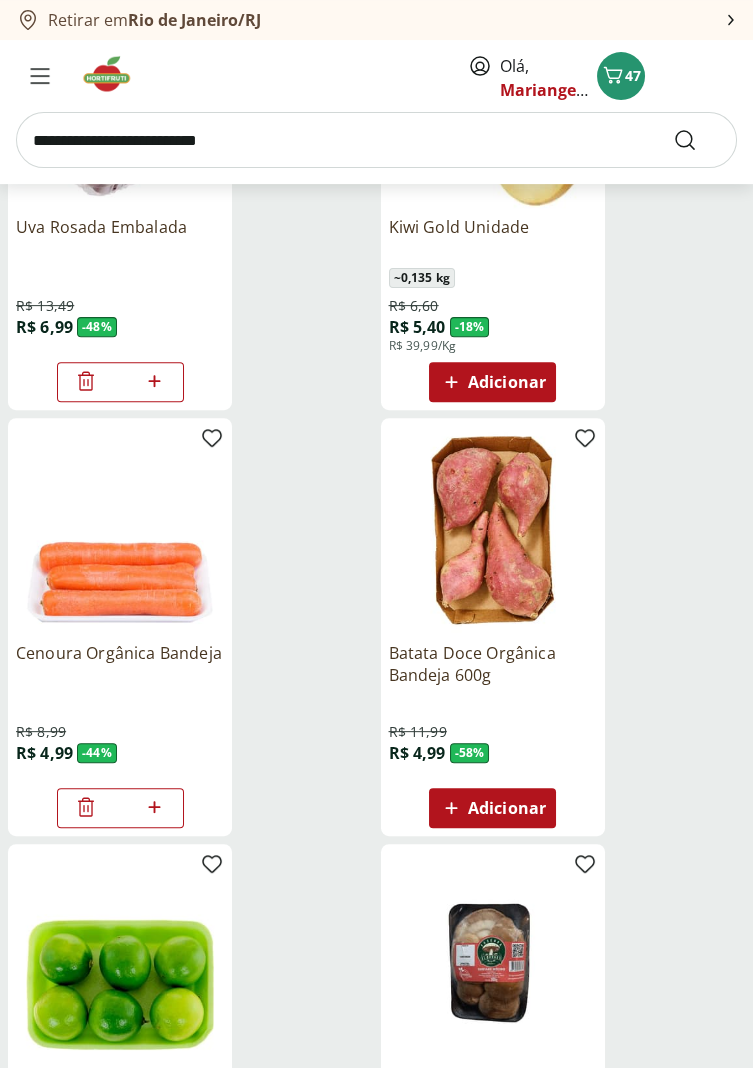 scroll, scrollTop: 1272, scrollLeft: 0, axis: vertical 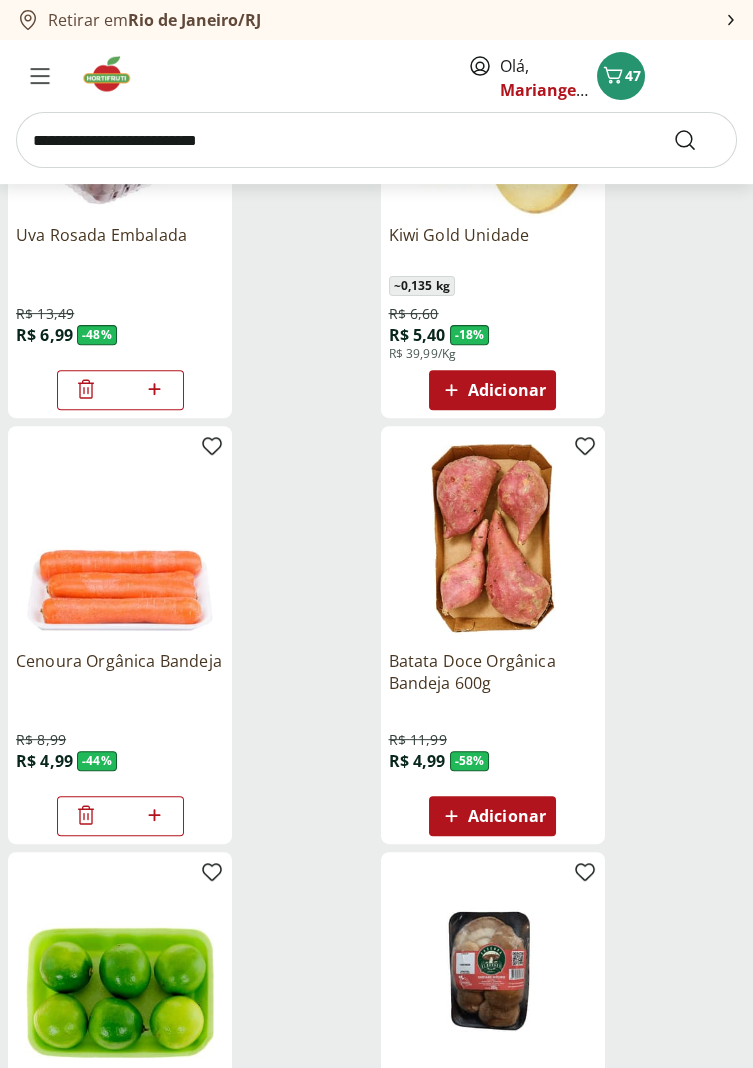 click at bounding box center (86, 816) 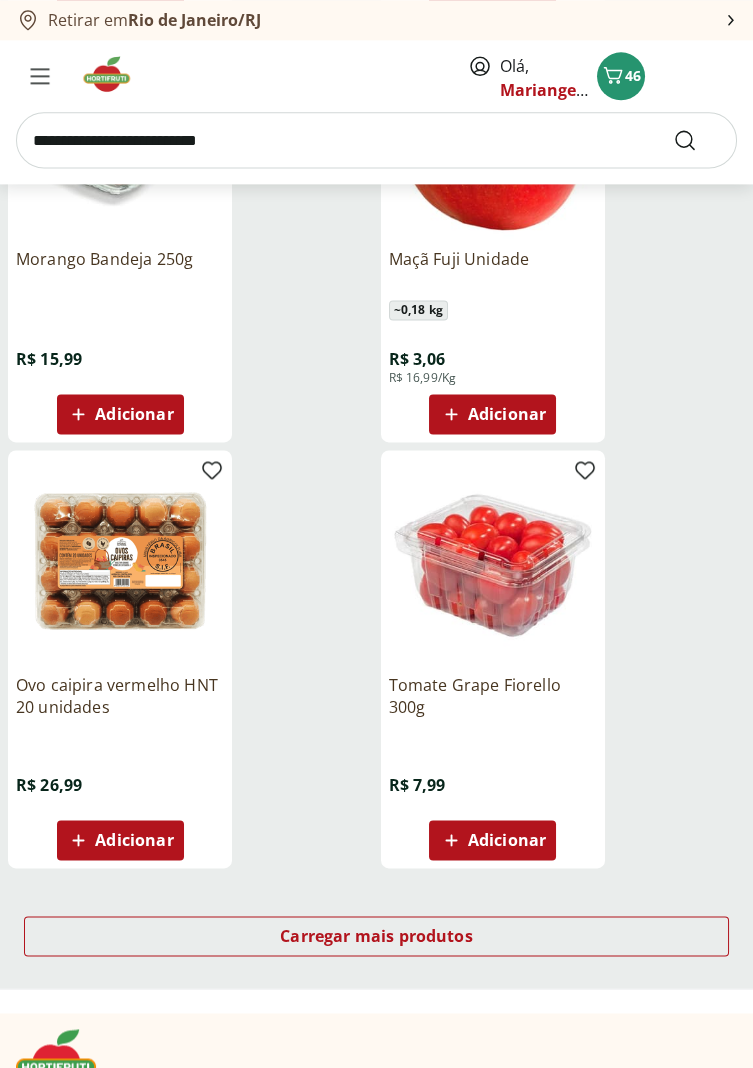 scroll, scrollTop: 4666, scrollLeft: 0, axis: vertical 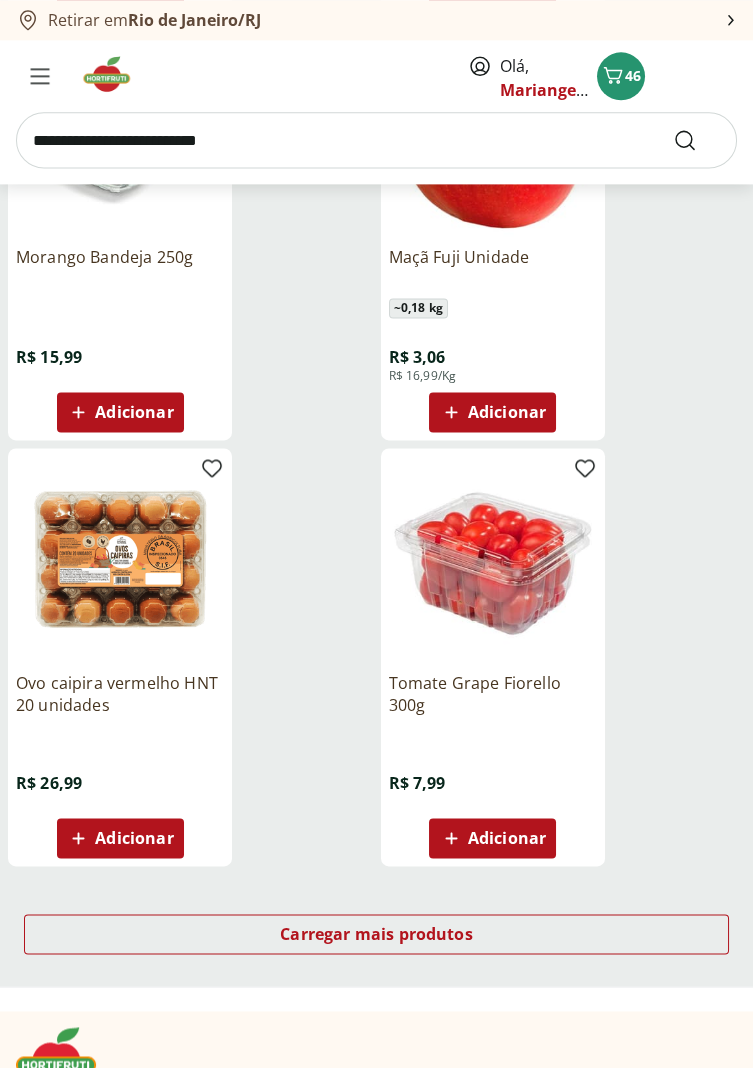 click 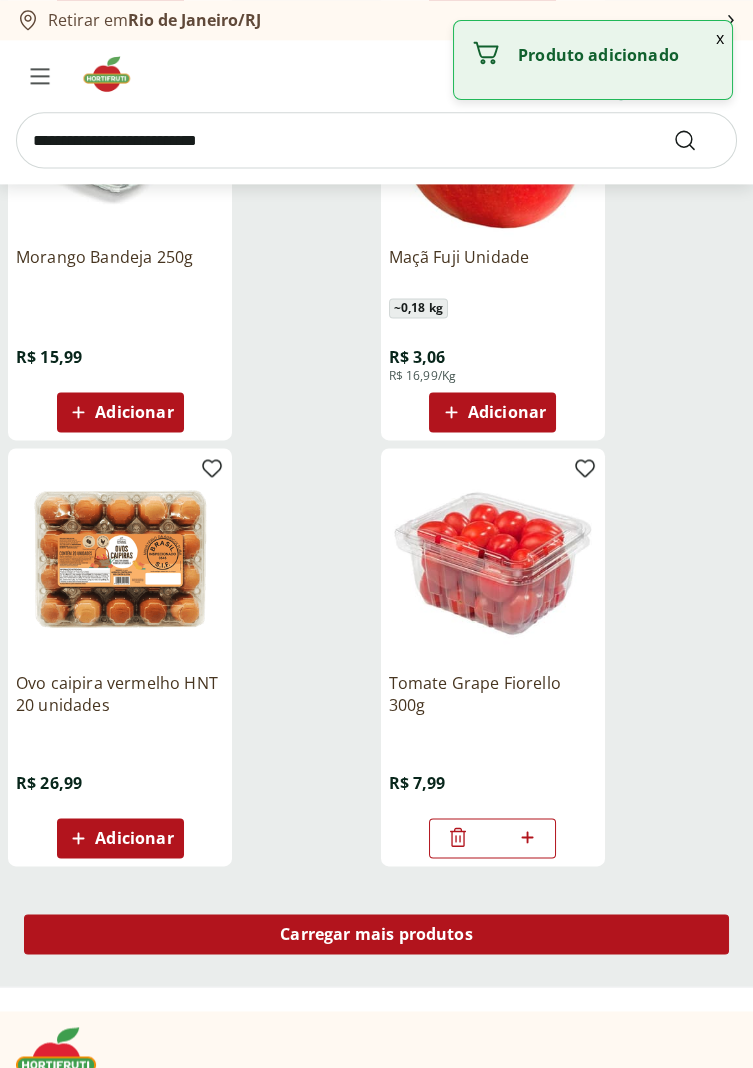 click on "Carregar mais produtos" at bounding box center (376, 934) 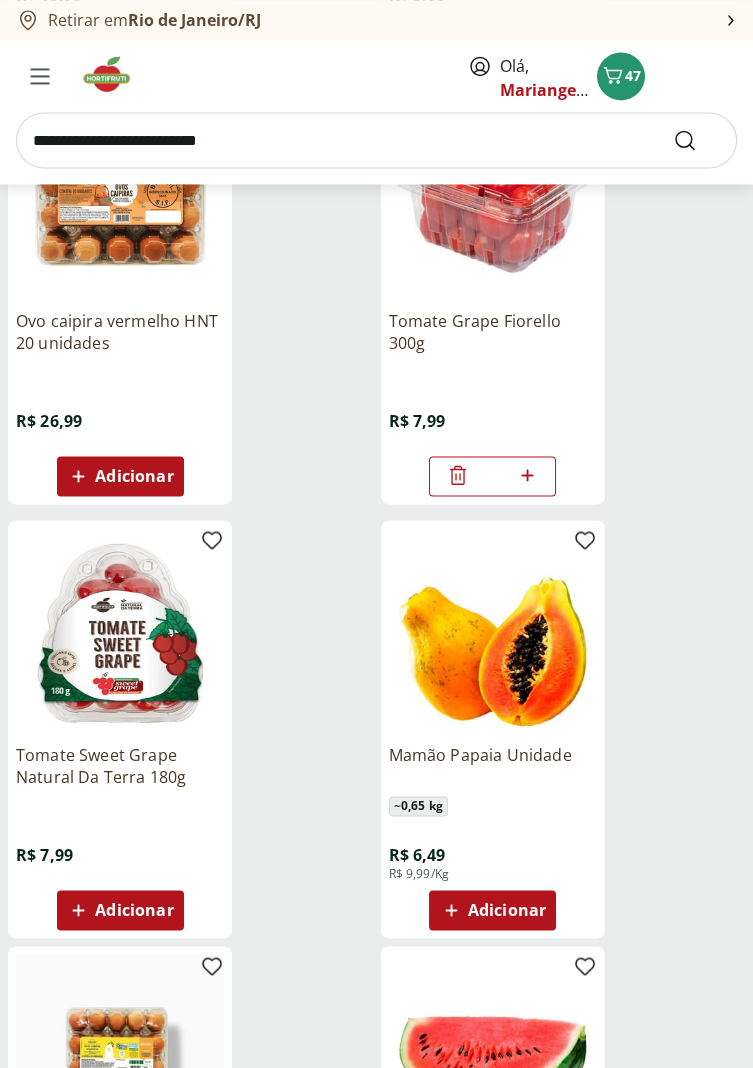 scroll, scrollTop: 5043, scrollLeft: 0, axis: vertical 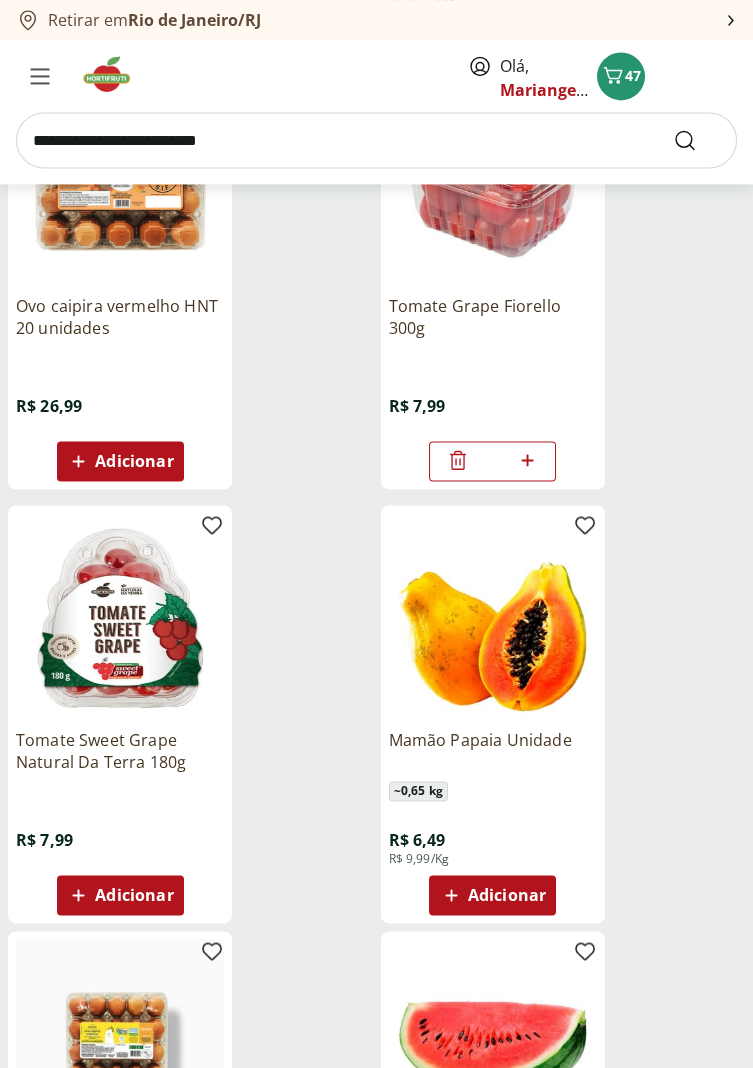 click on "Adicionar" at bounding box center (507, 895) 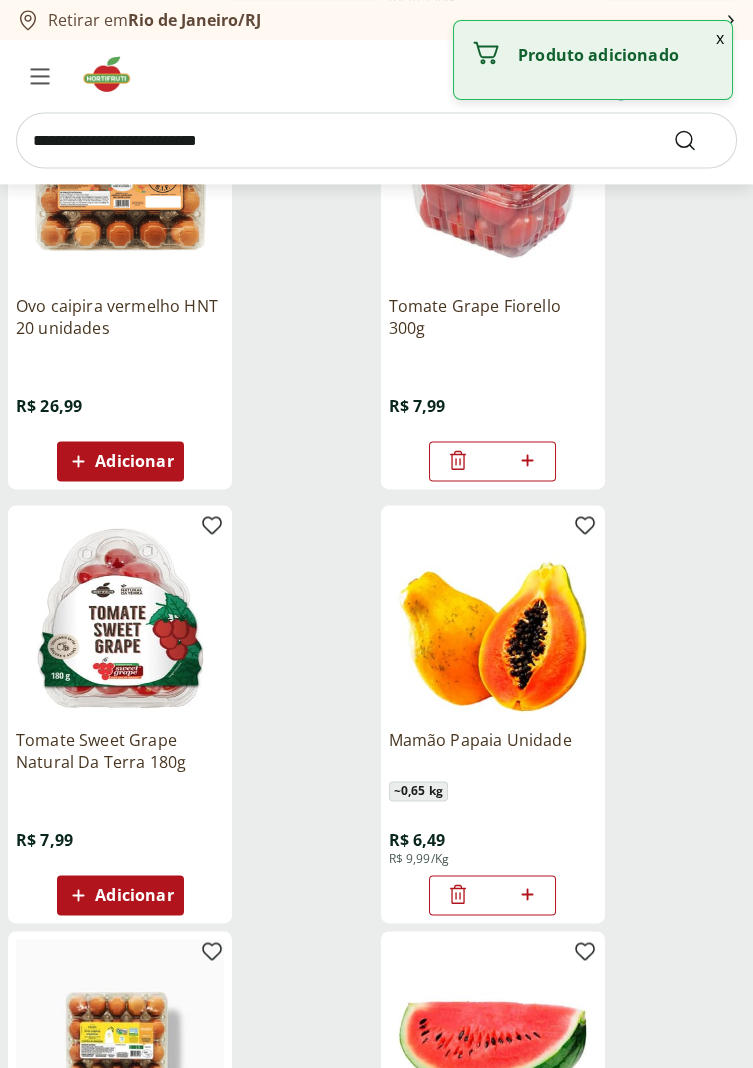 click 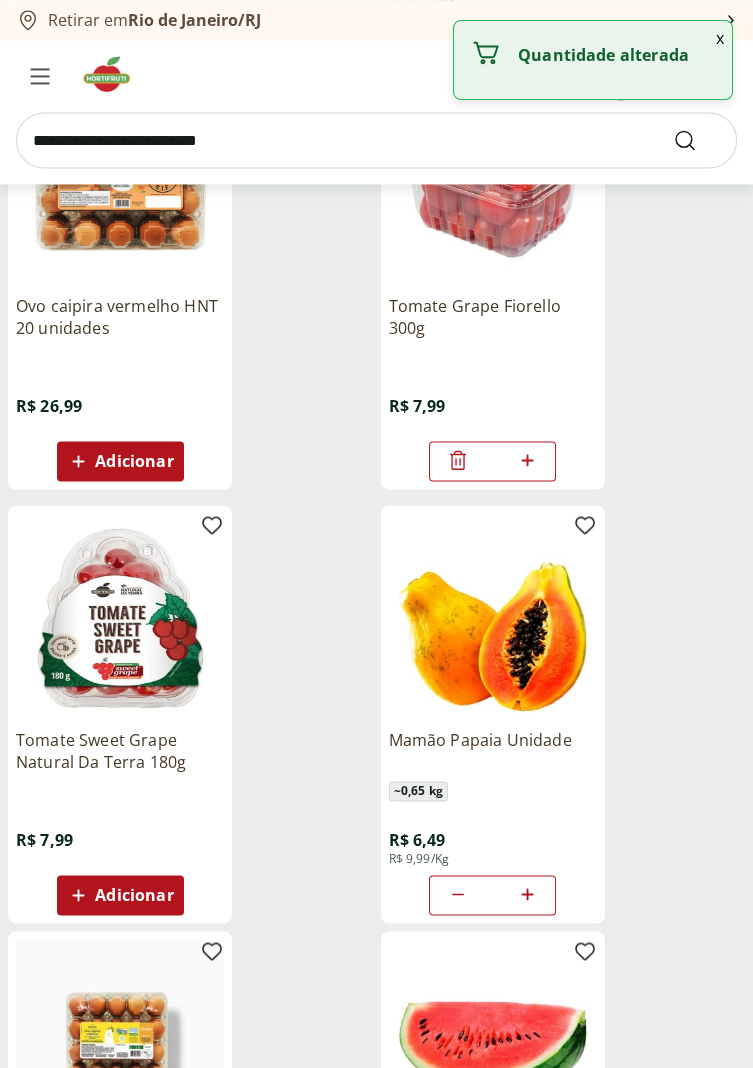 click 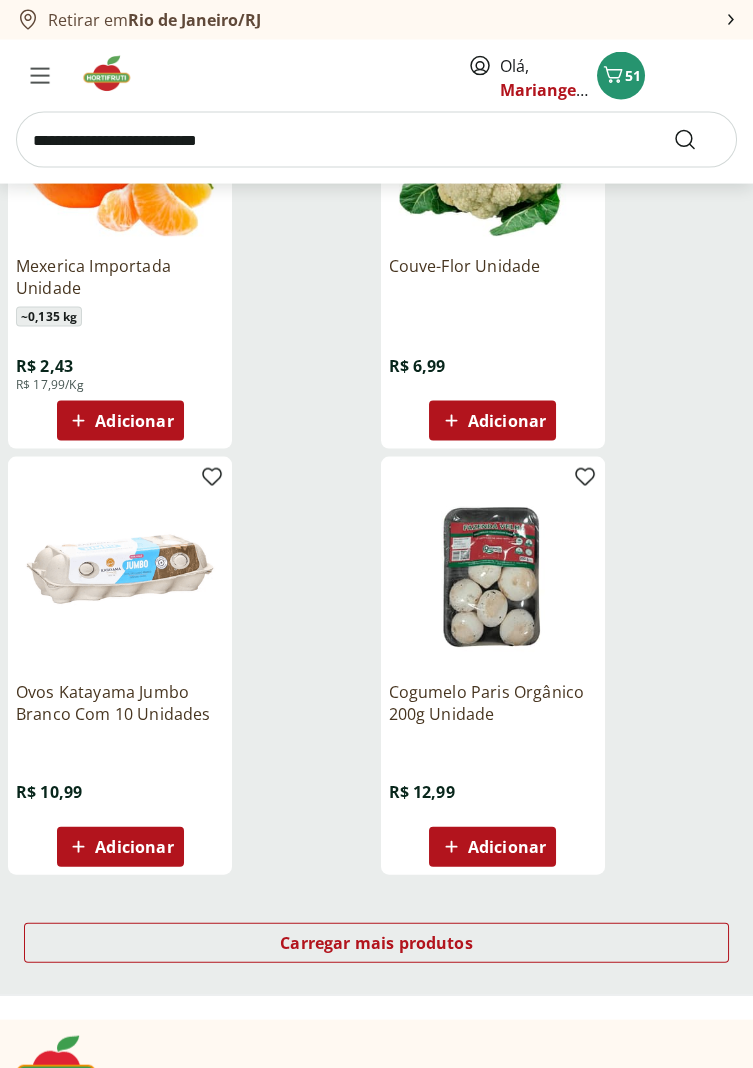 scroll, scrollTop: 7222, scrollLeft: 0, axis: vertical 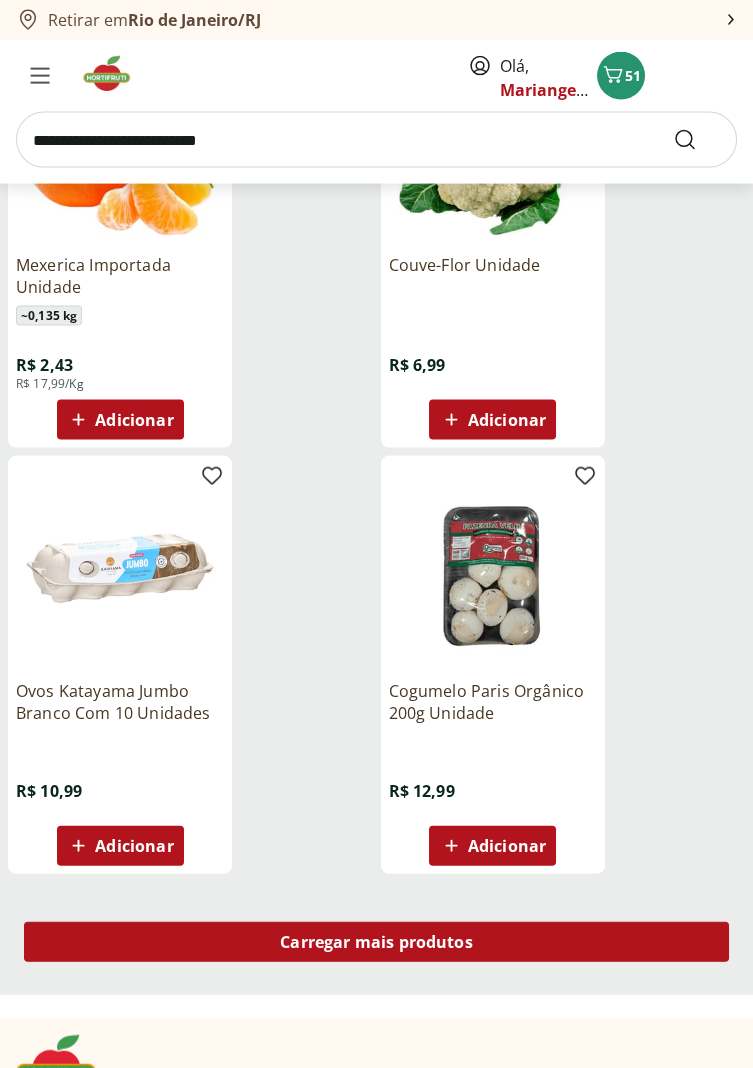 click on "Carregar mais produtos" at bounding box center (376, 942) 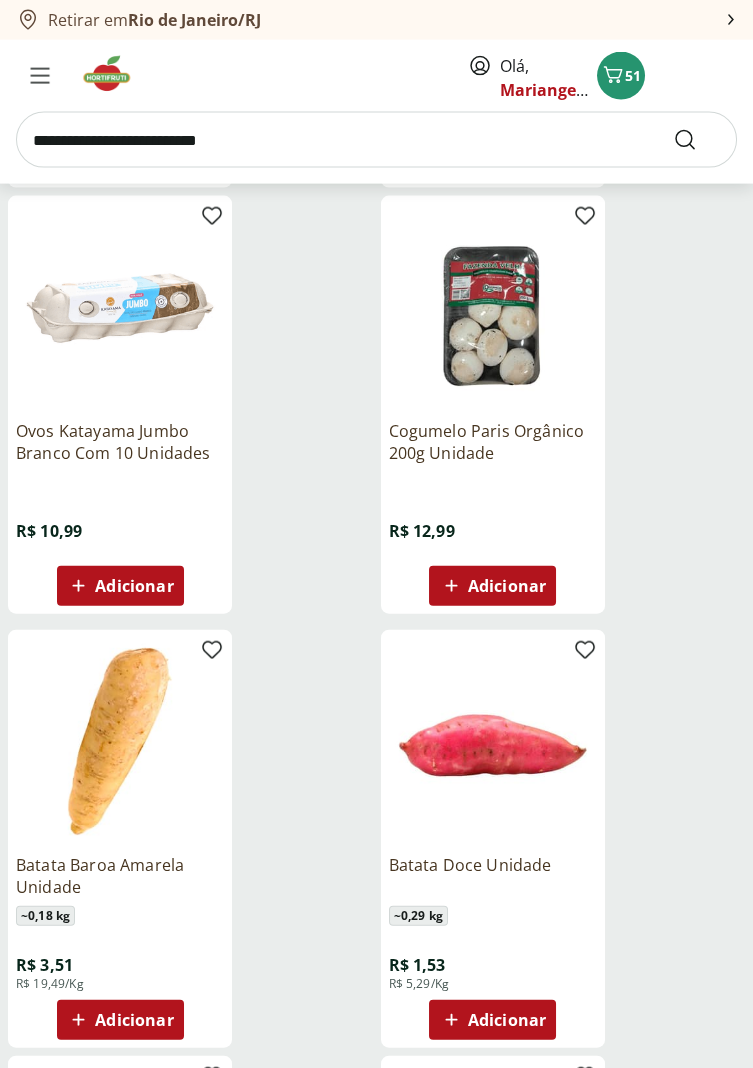 scroll, scrollTop: 7483, scrollLeft: 0, axis: vertical 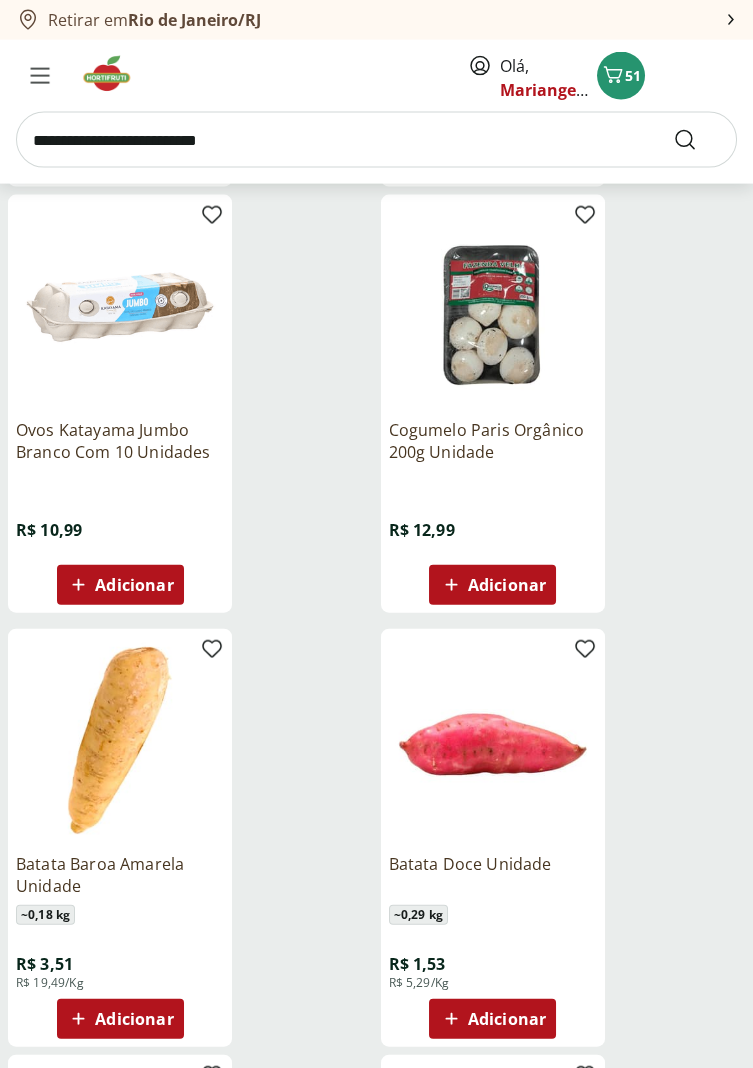 click on "Adicionar" at bounding box center [134, 1019] 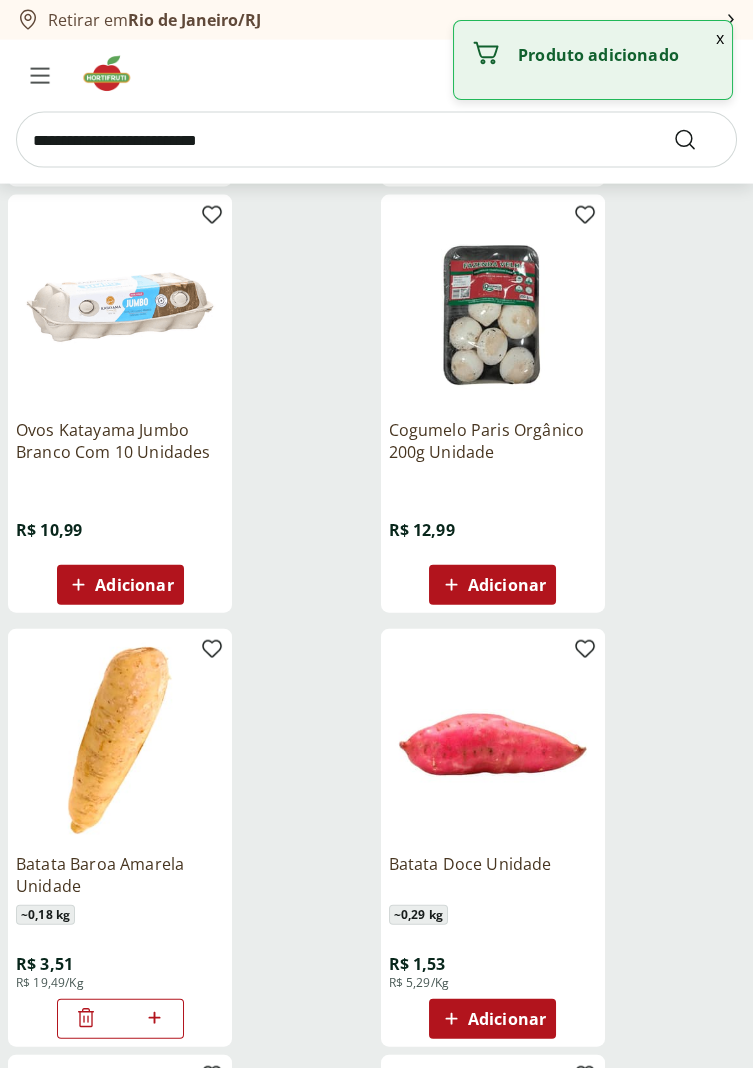 click 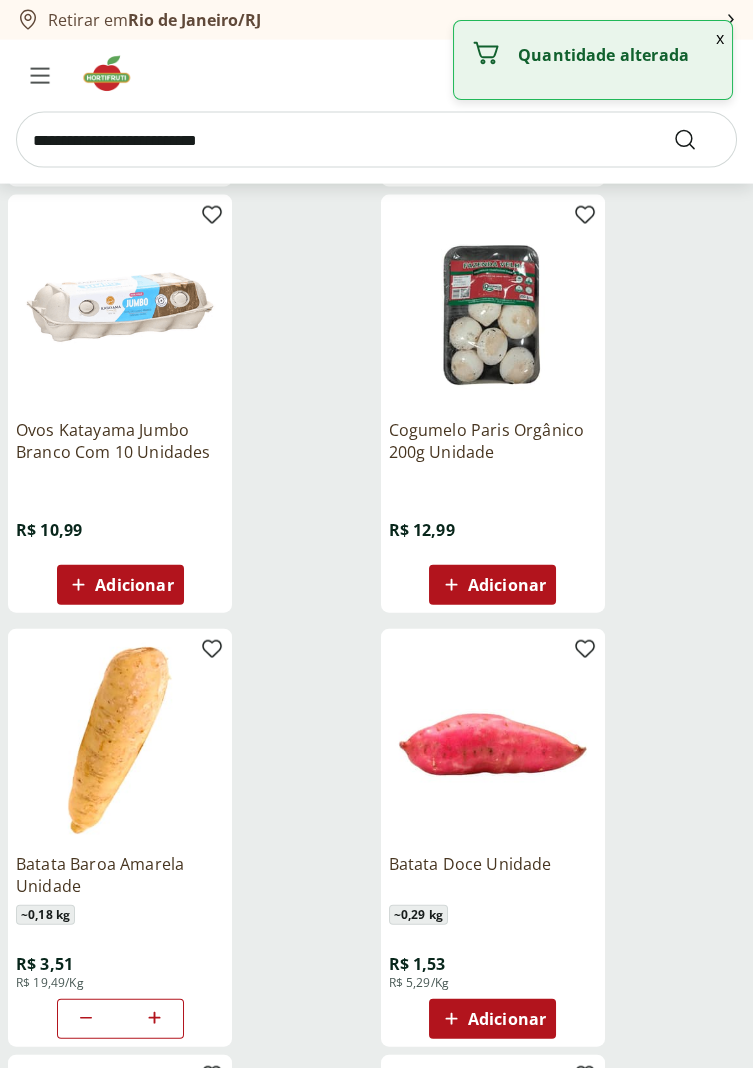 click 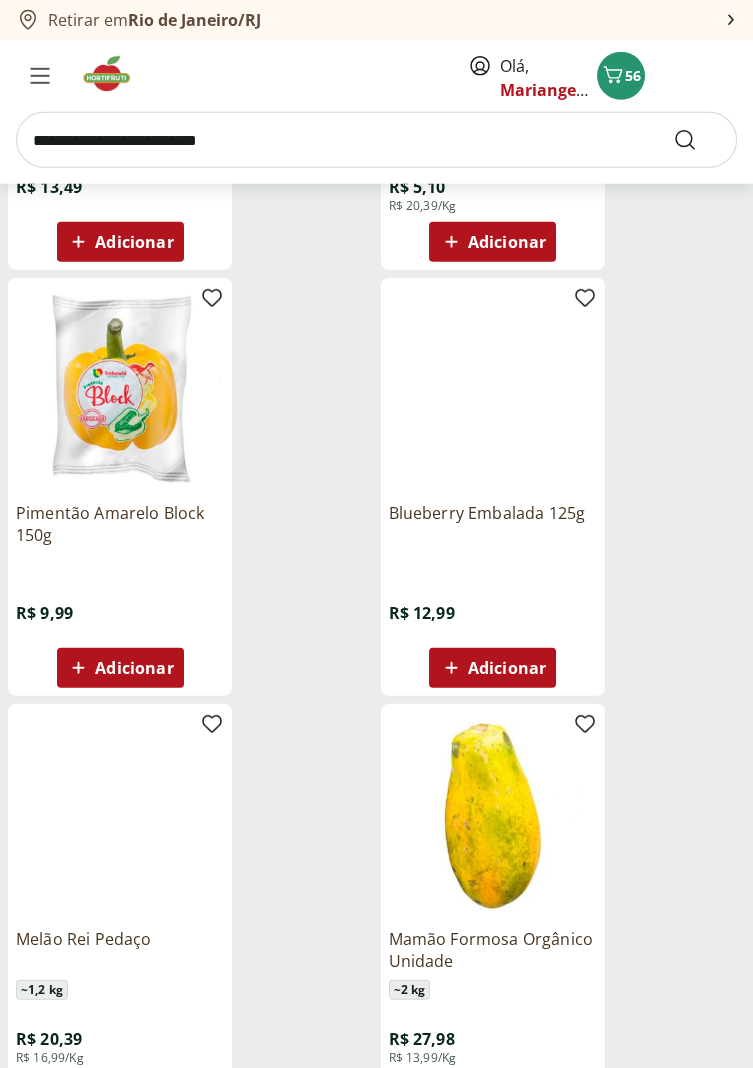 scroll, scrollTop: 9540, scrollLeft: 0, axis: vertical 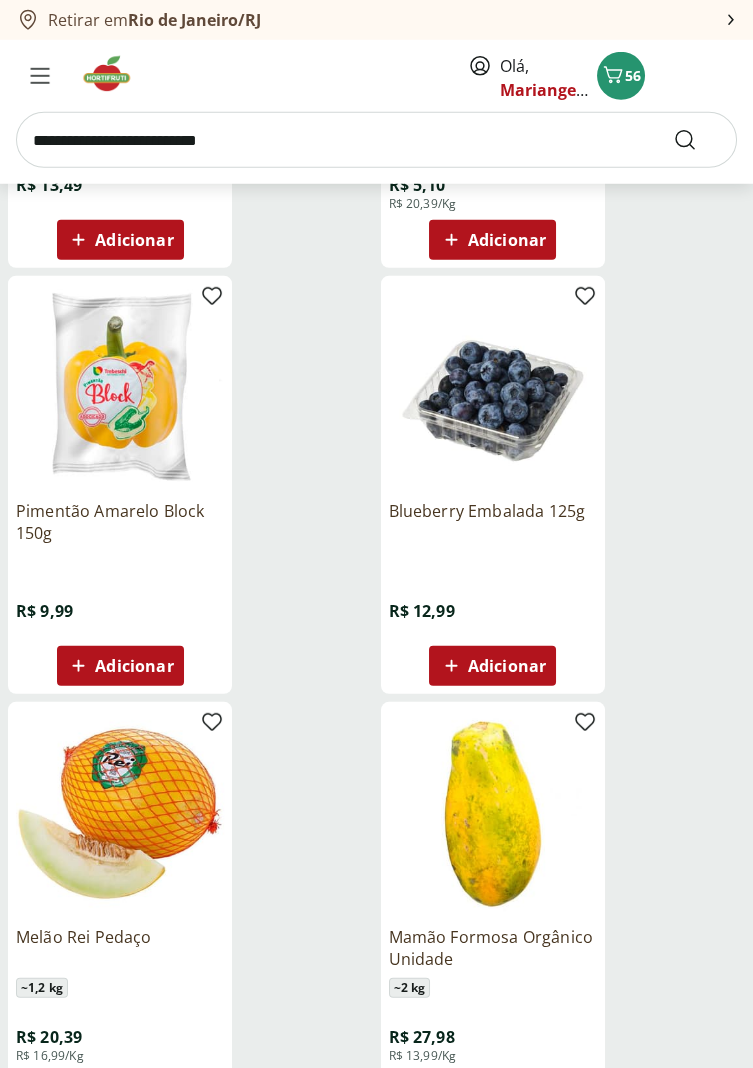 click on "Adicionar" at bounding box center [134, 1092] 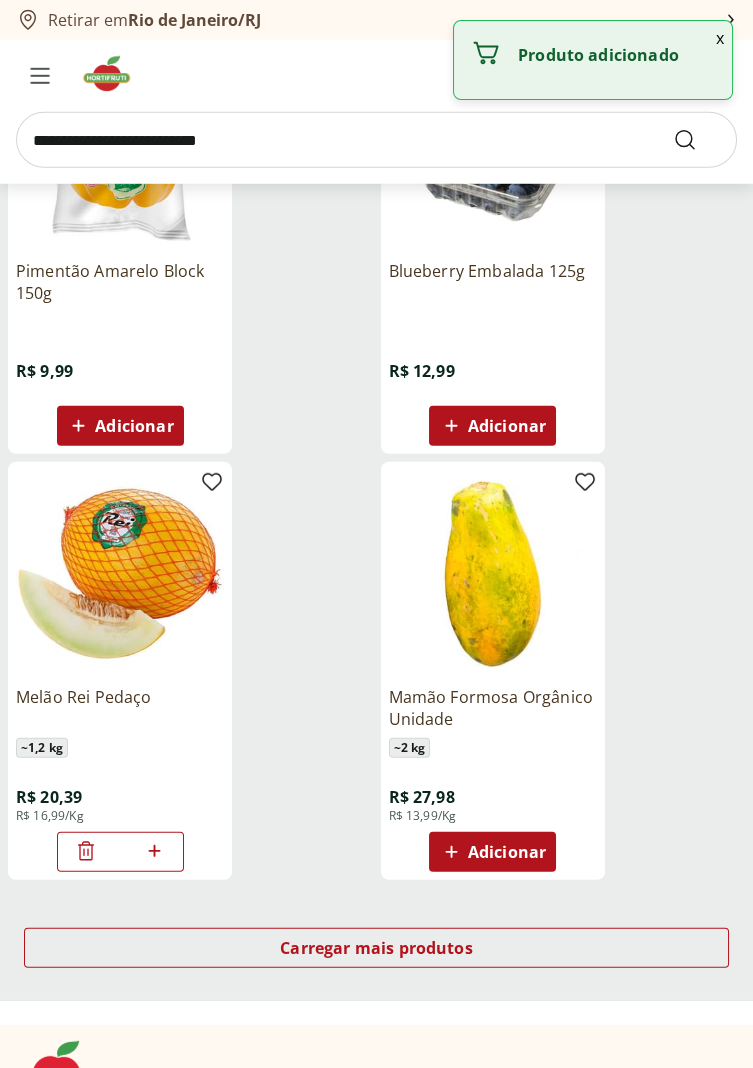 scroll, scrollTop: 9786, scrollLeft: 0, axis: vertical 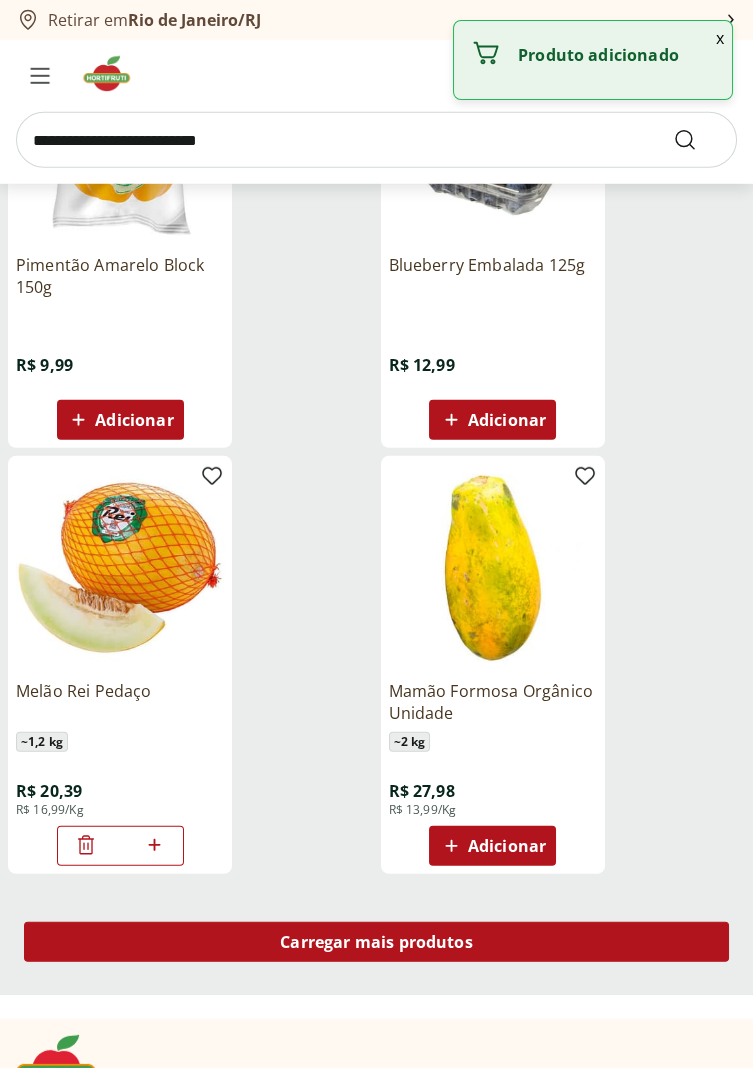 click on "Carregar mais produtos" at bounding box center [376, 942] 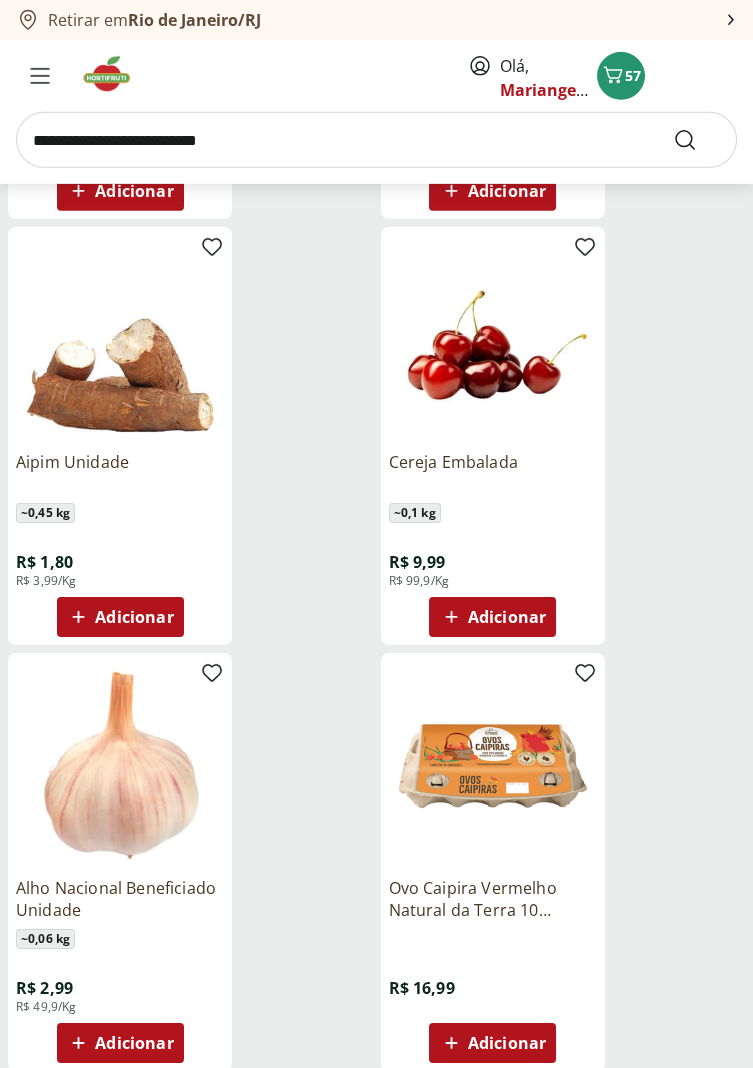 scroll, scrollTop: 10878, scrollLeft: 0, axis: vertical 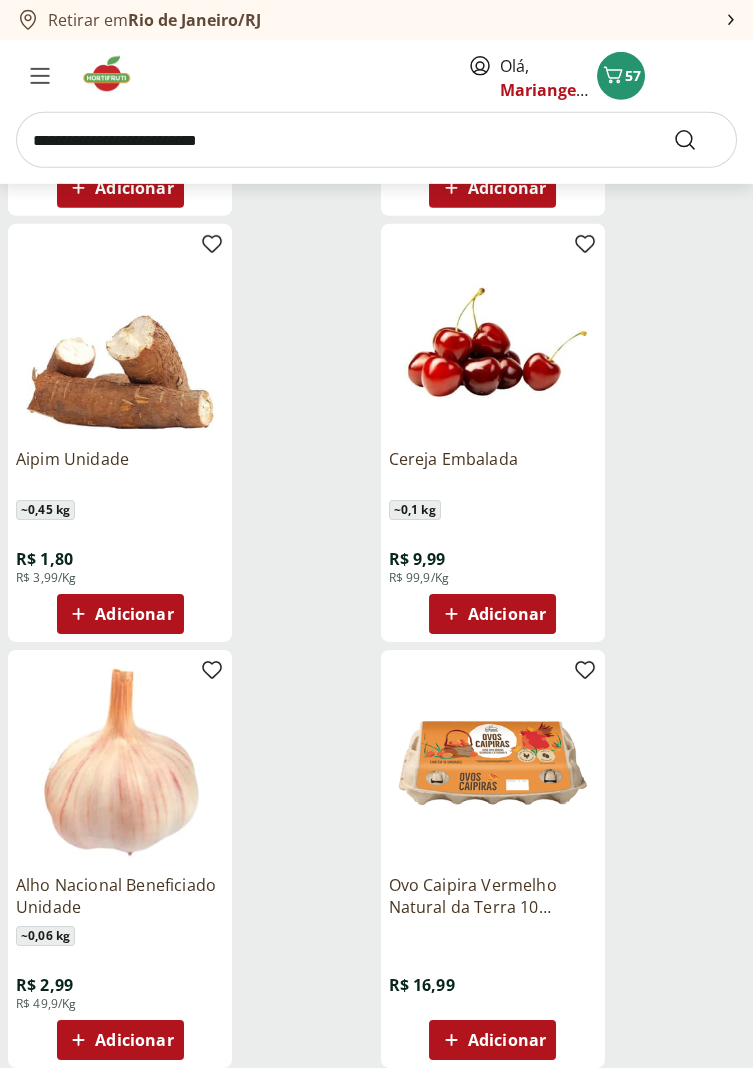 click on "Adicionar" at bounding box center (134, 1040) 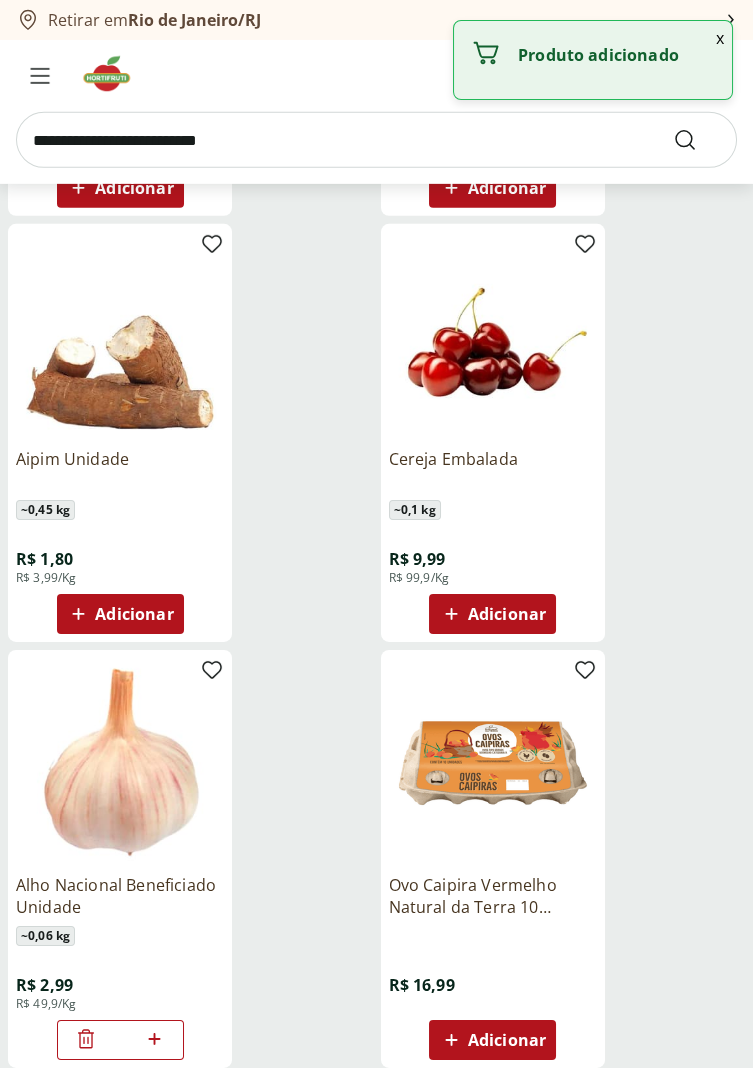 click 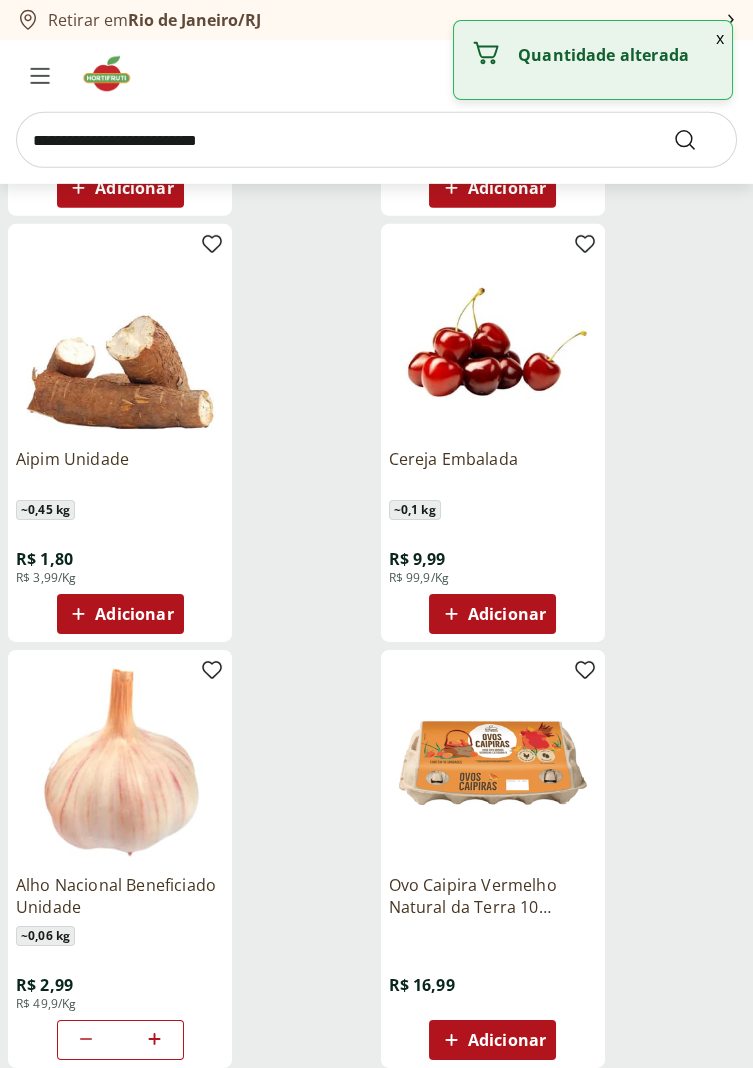 click 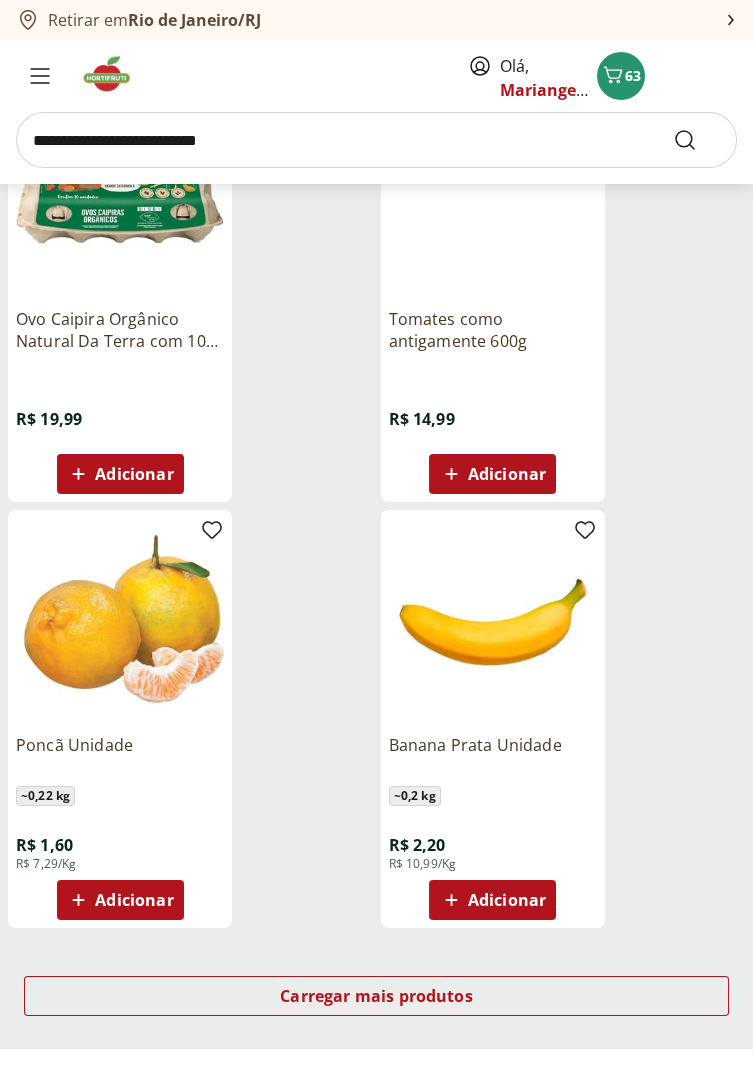 scroll, scrollTop: 12301, scrollLeft: 0, axis: vertical 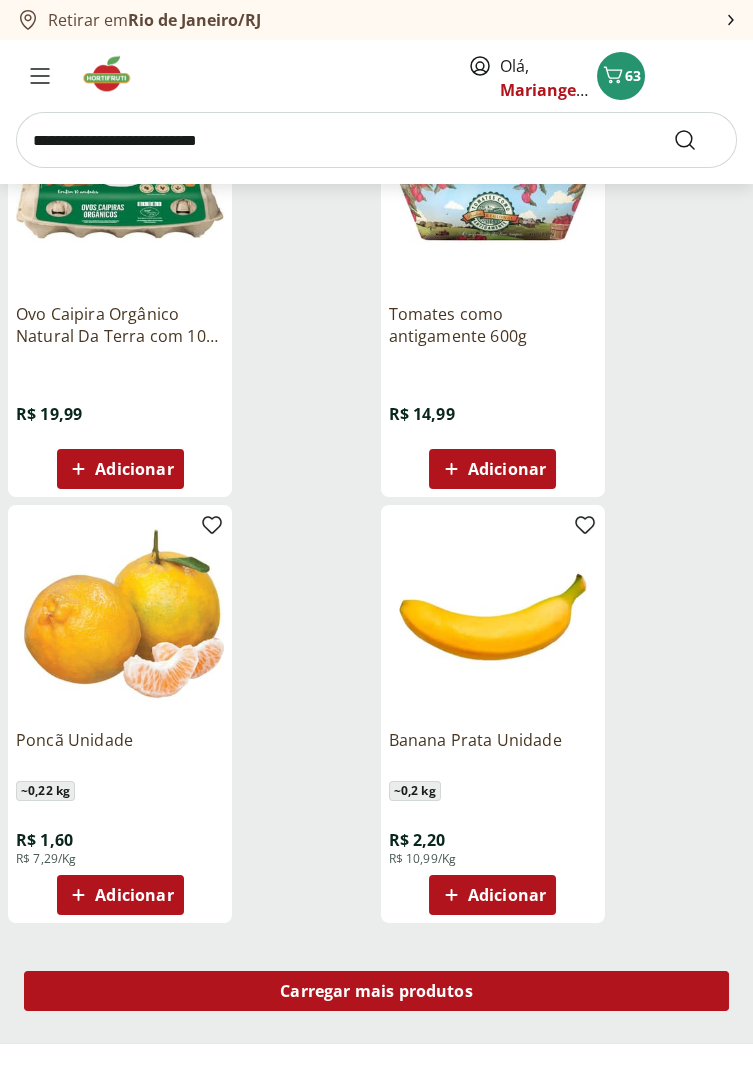 click on "Carregar mais produtos" at bounding box center (376, 991) 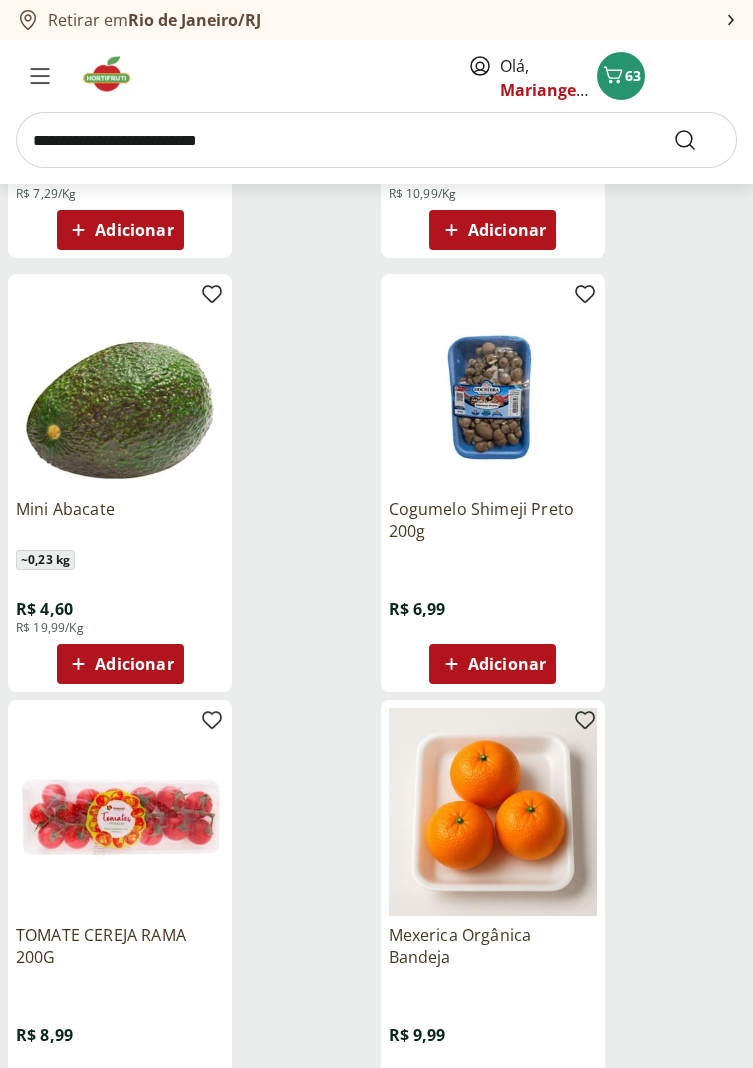 scroll, scrollTop: 12967, scrollLeft: 0, axis: vertical 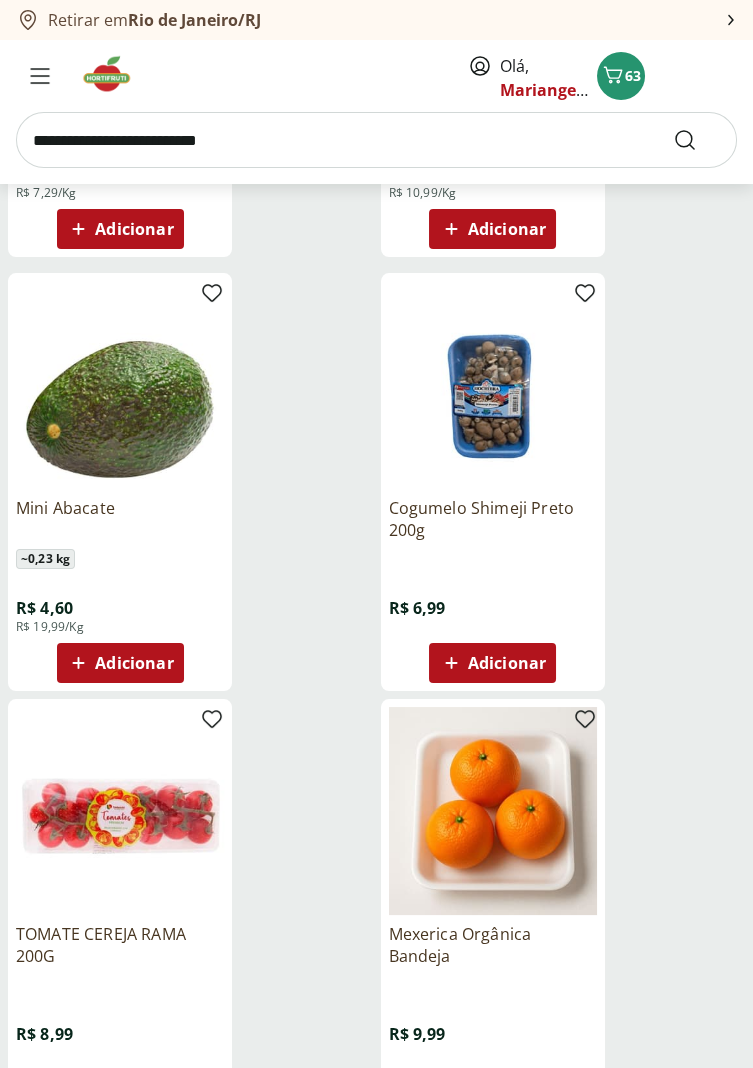 click on "Adicionar" at bounding box center (134, 1089) 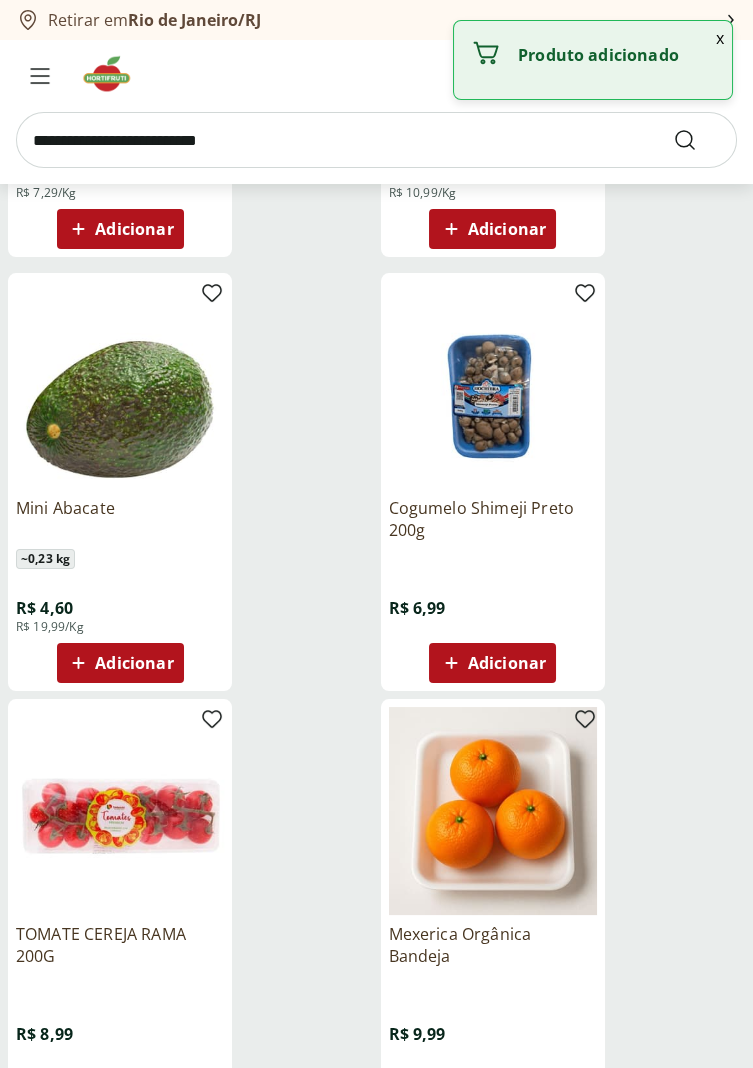 click at bounding box center [154, 1089] 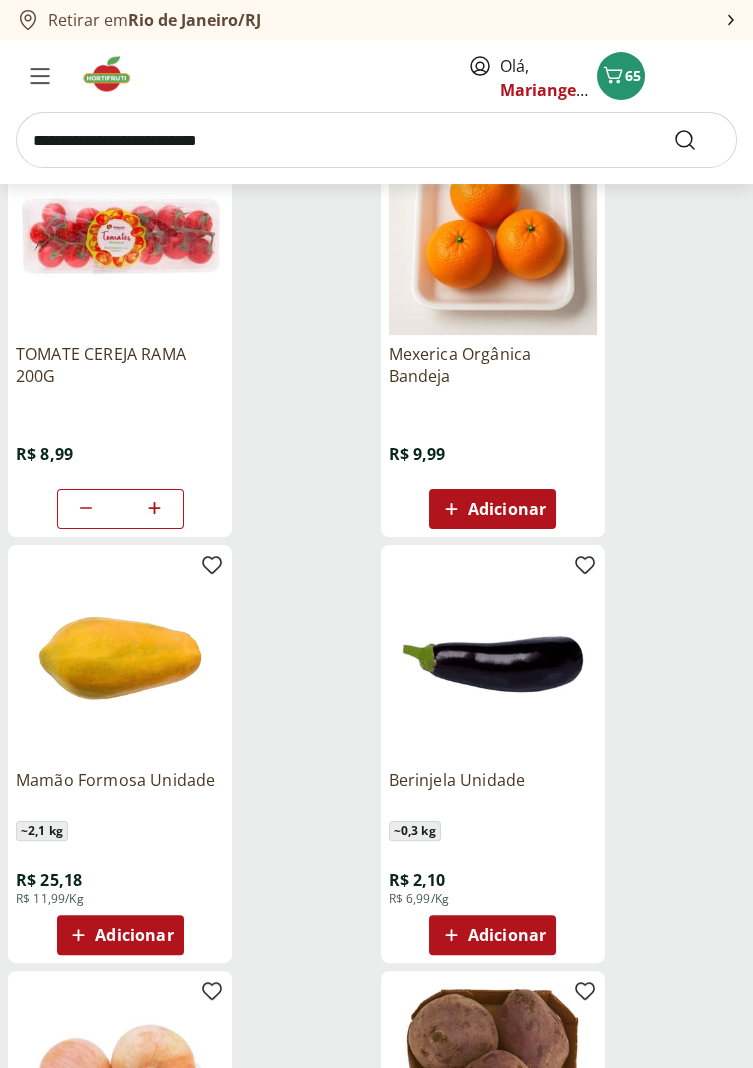scroll, scrollTop: 13549, scrollLeft: 0, axis: vertical 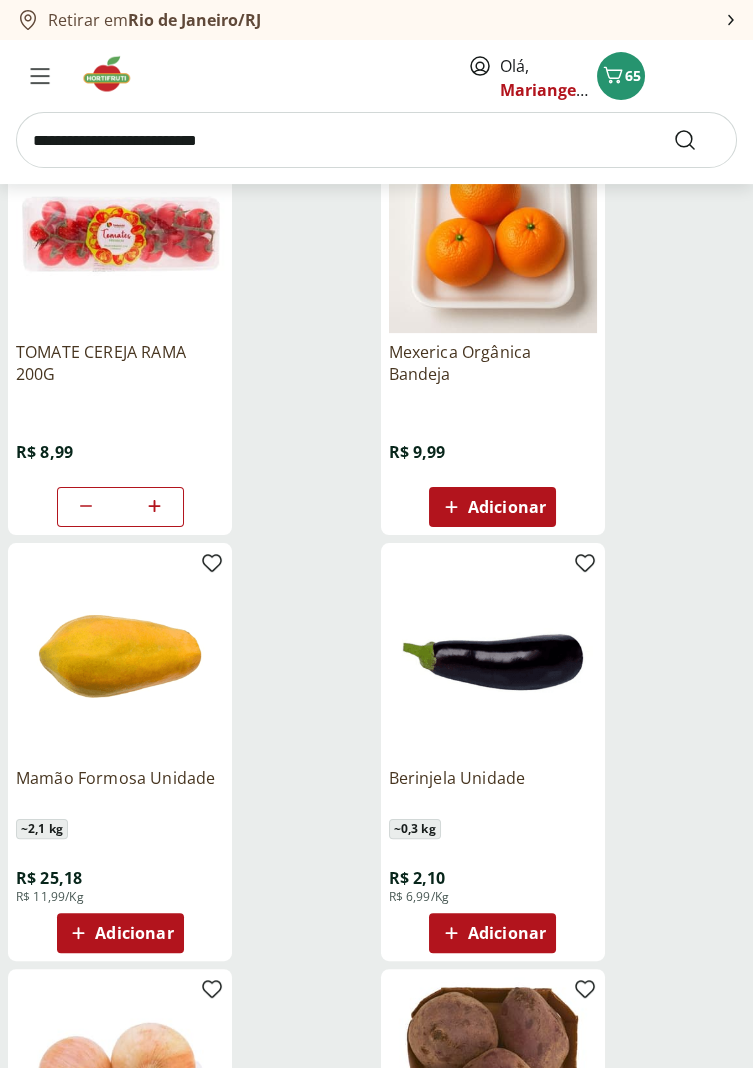click on "Adicionar" at bounding box center [507, 933] 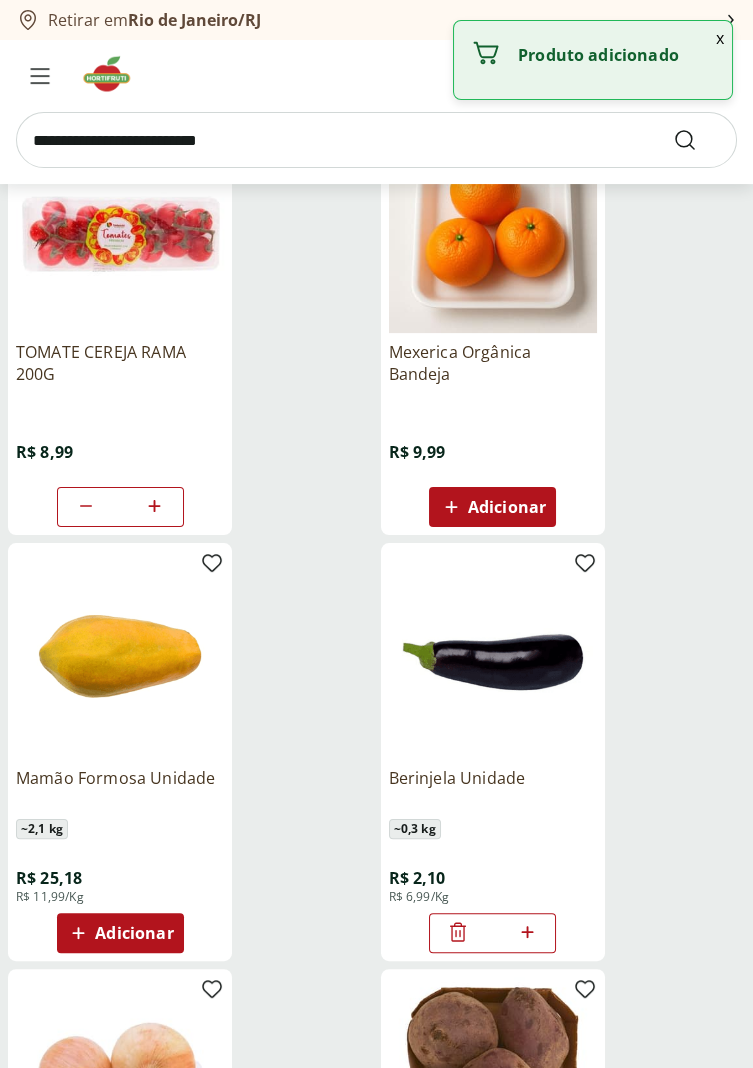 click 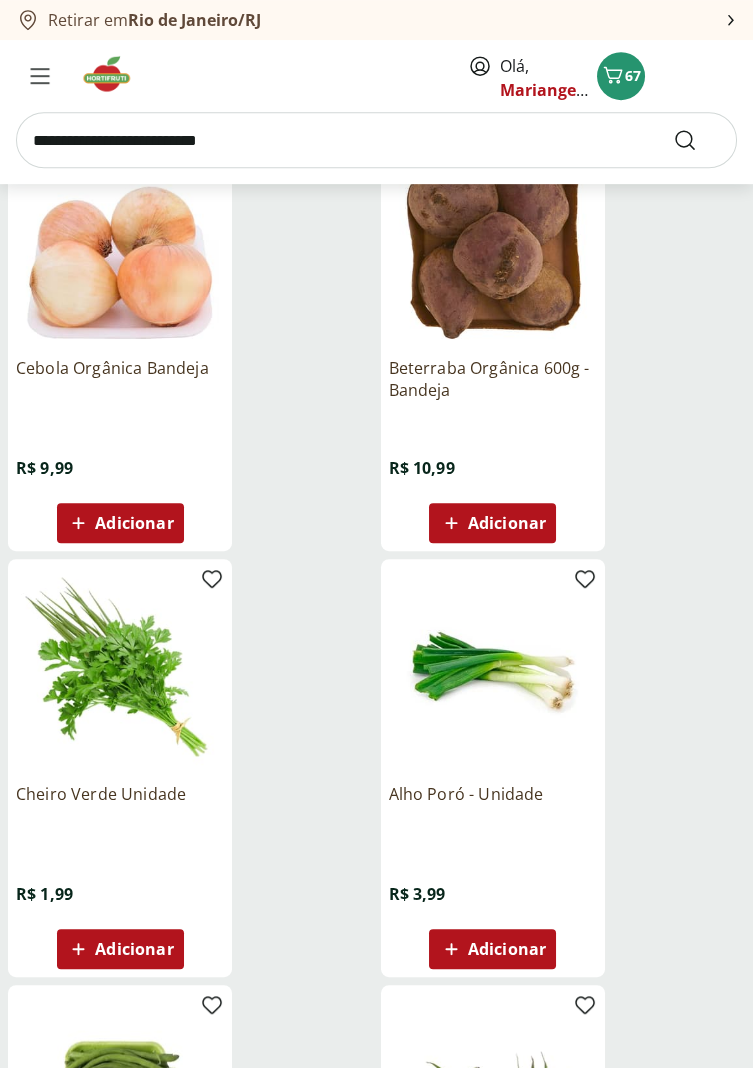 scroll, scrollTop: 14386, scrollLeft: 0, axis: vertical 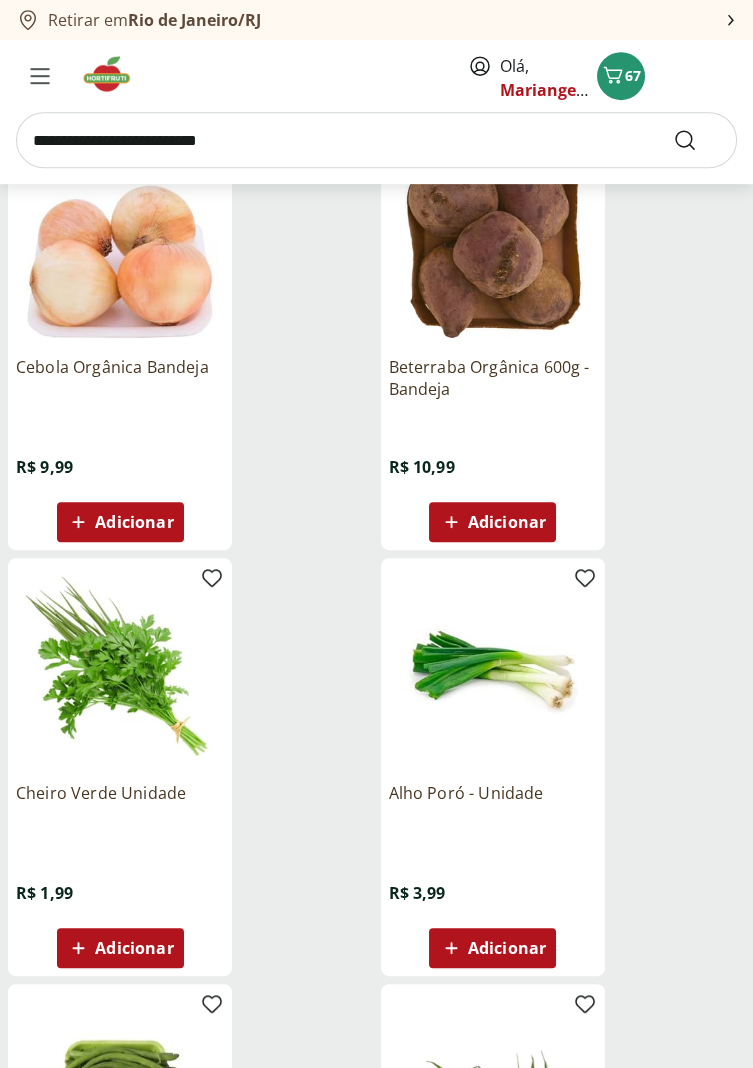 click on "Adicionar" at bounding box center [134, 948] 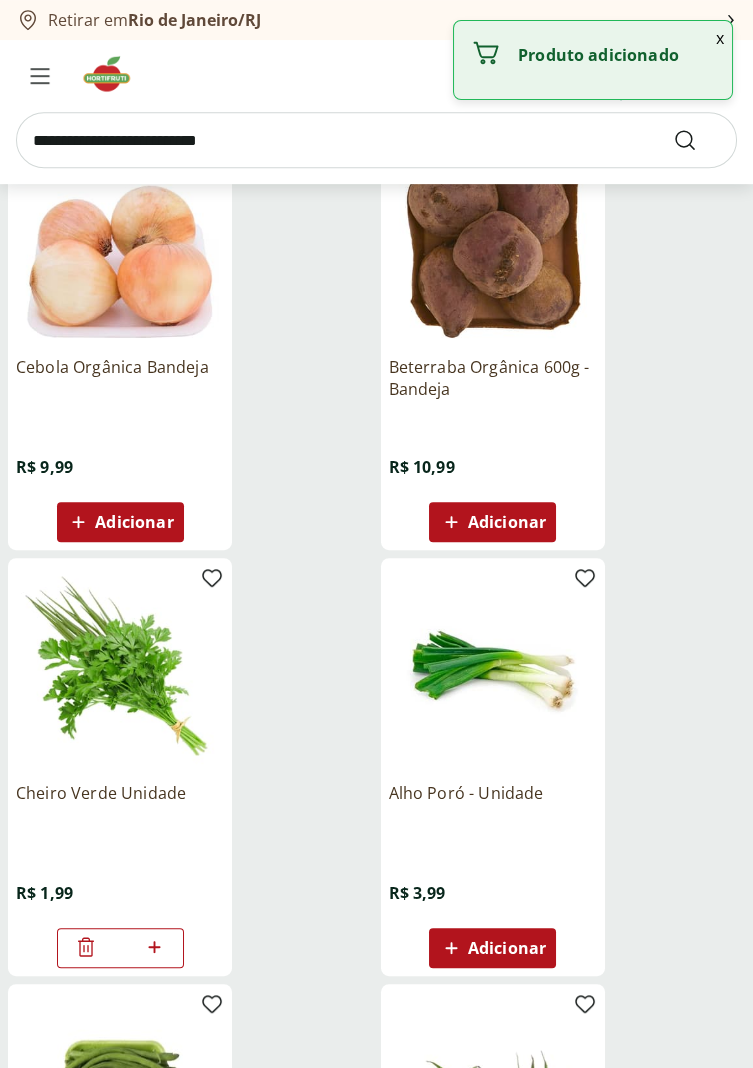 click on "Adicionar" at bounding box center (507, 948) 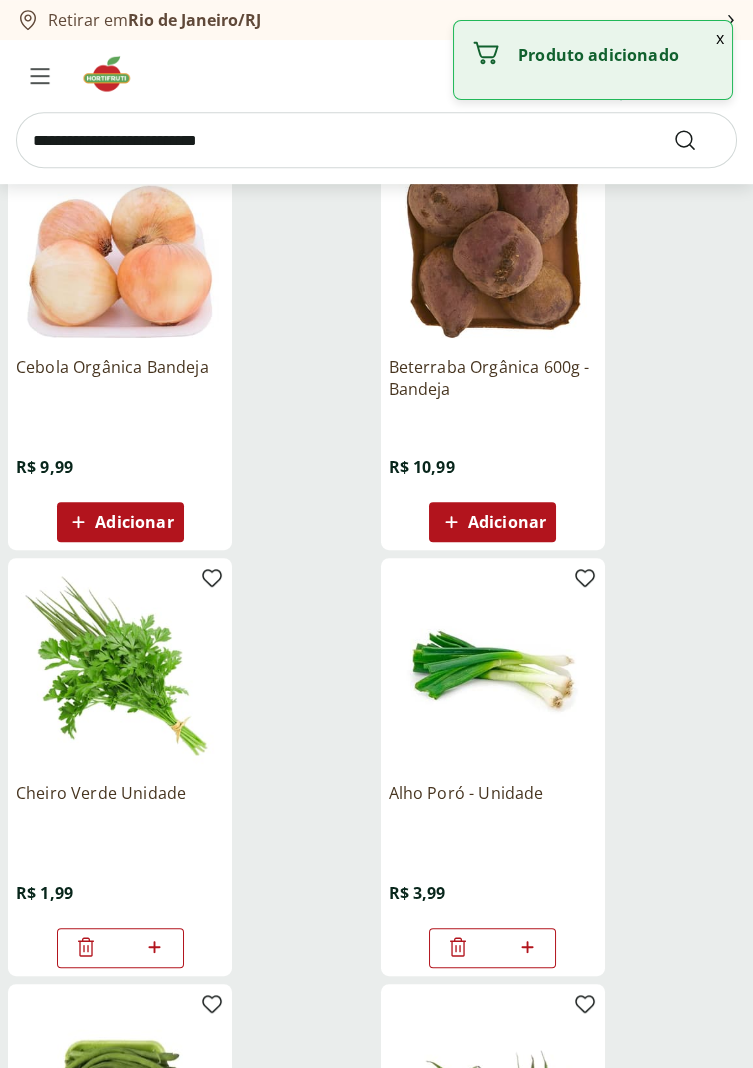 click 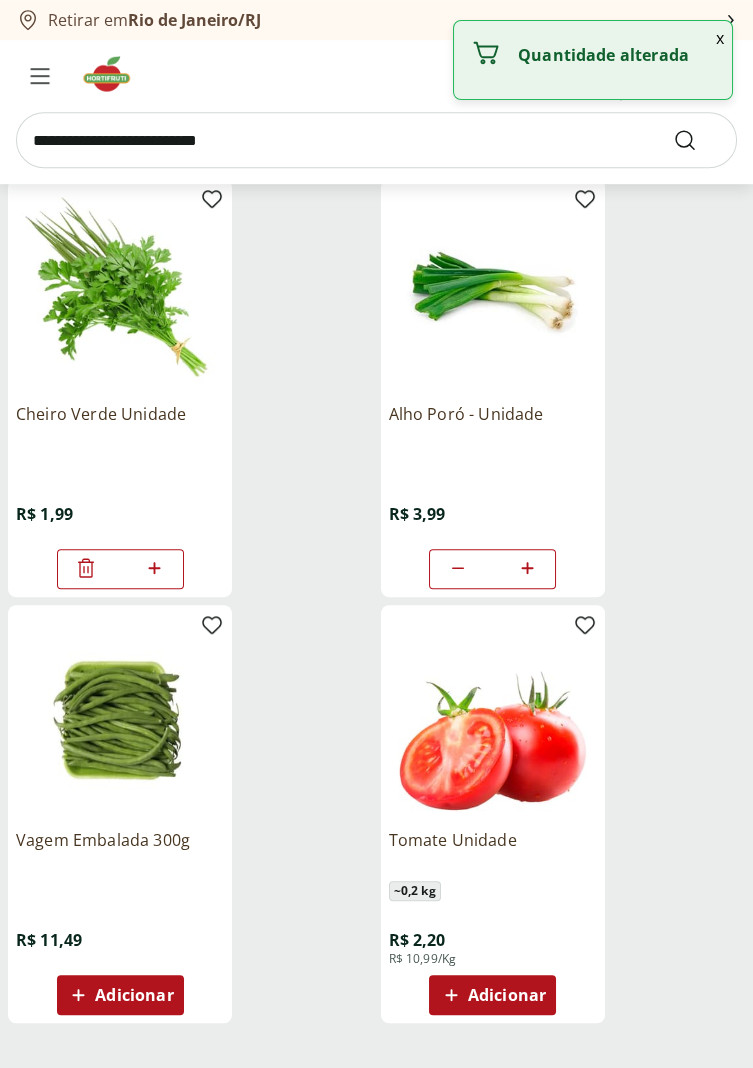 scroll, scrollTop: 14768, scrollLeft: 0, axis: vertical 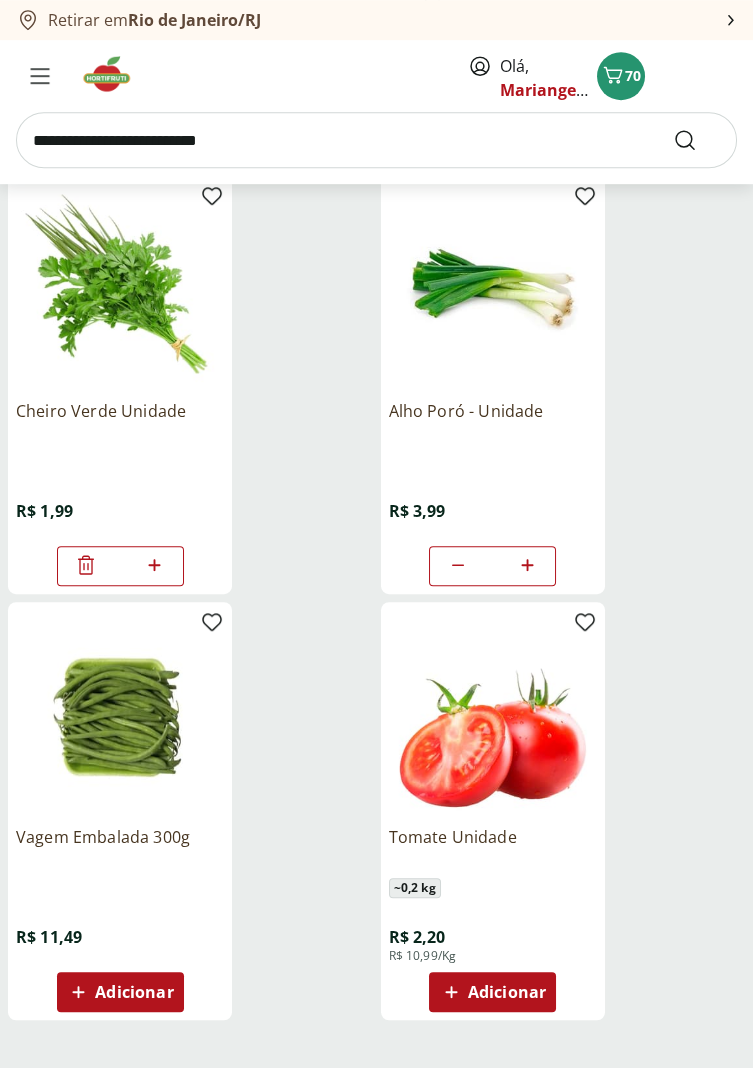 click on "Adicionar" at bounding box center [134, 992] 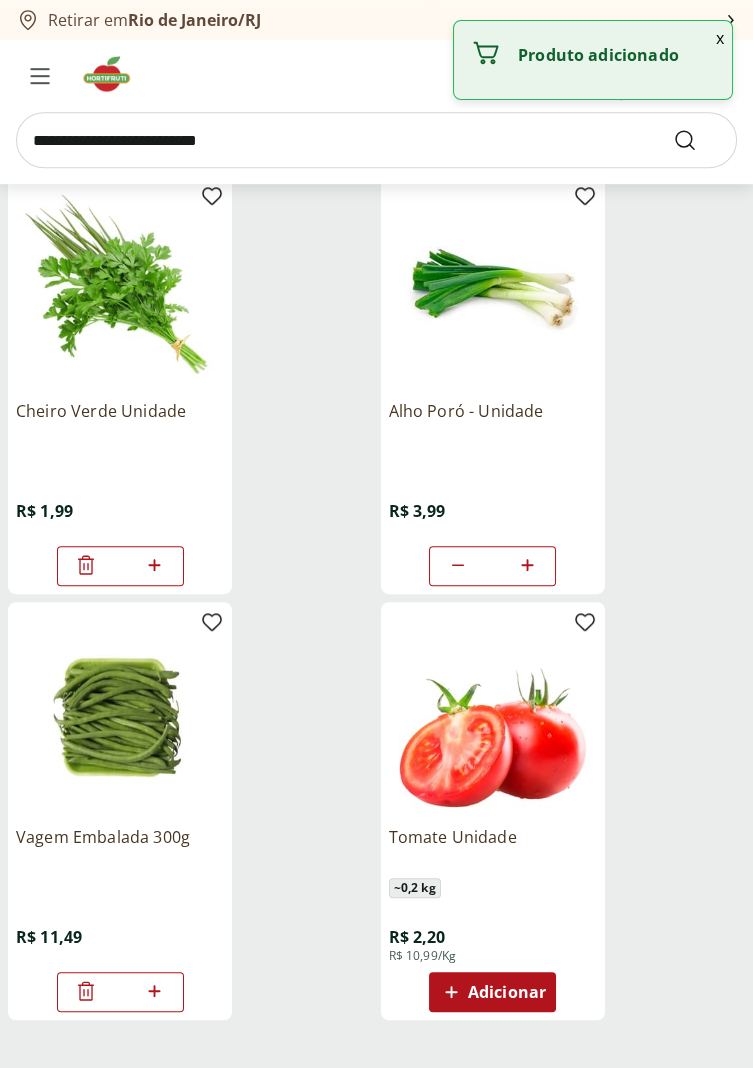 click on "Adicionar" at bounding box center (507, 992) 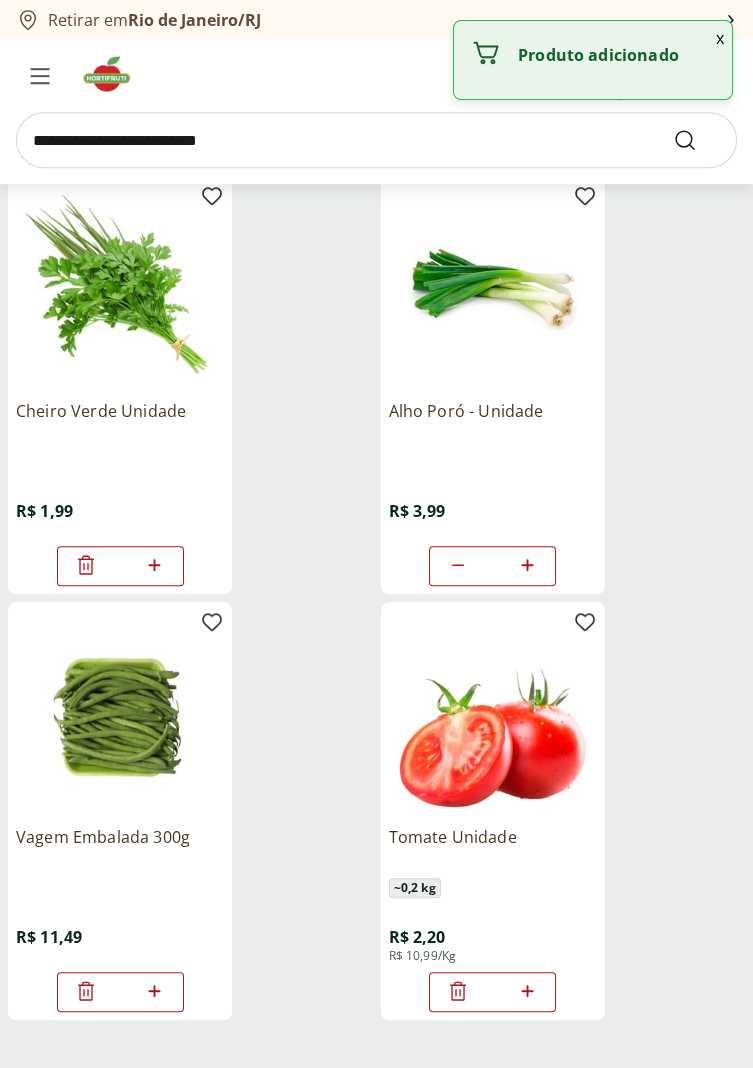 click 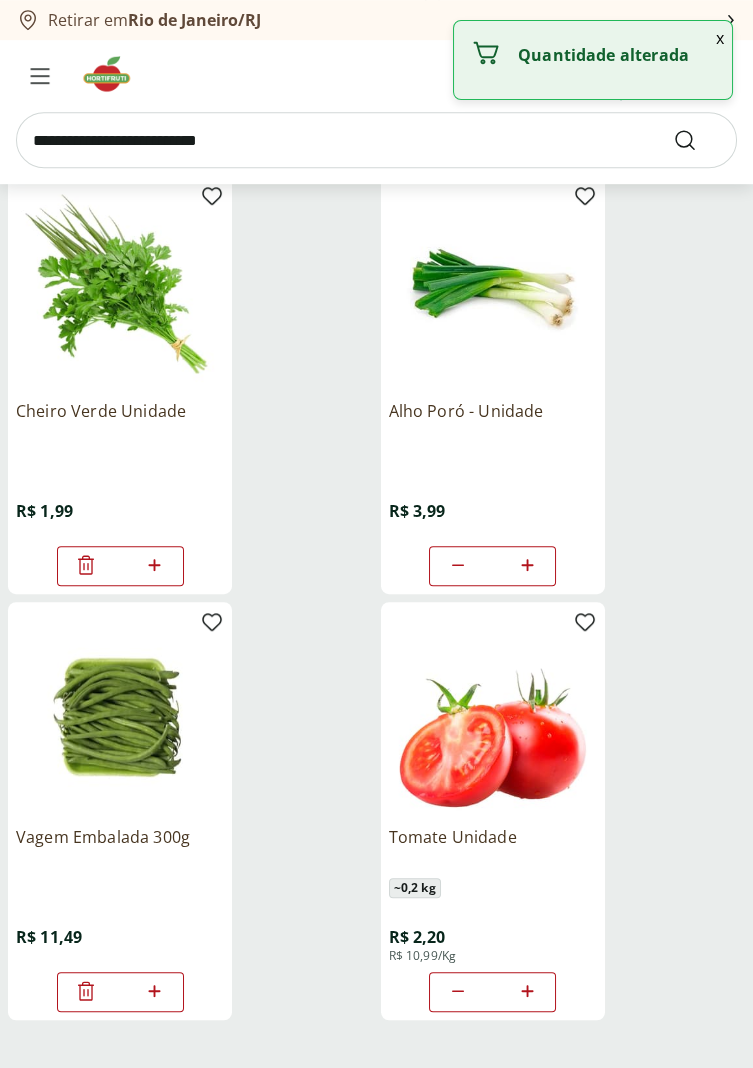 click 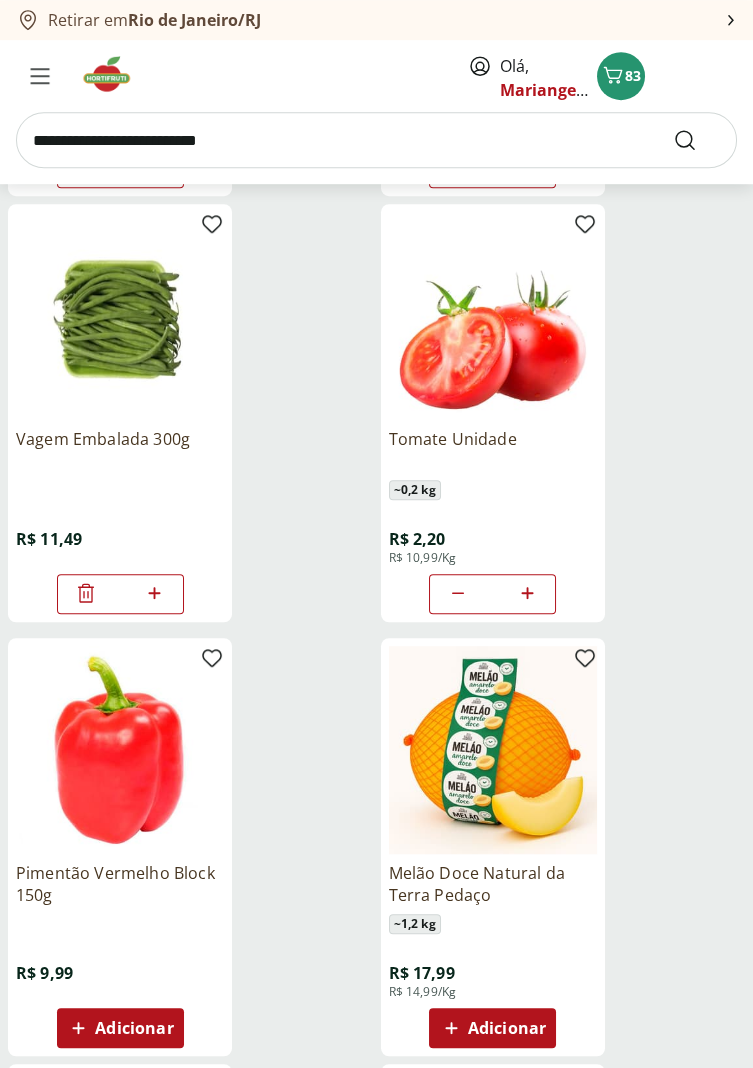 scroll, scrollTop: 15170, scrollLeft: 0, axis: vertical 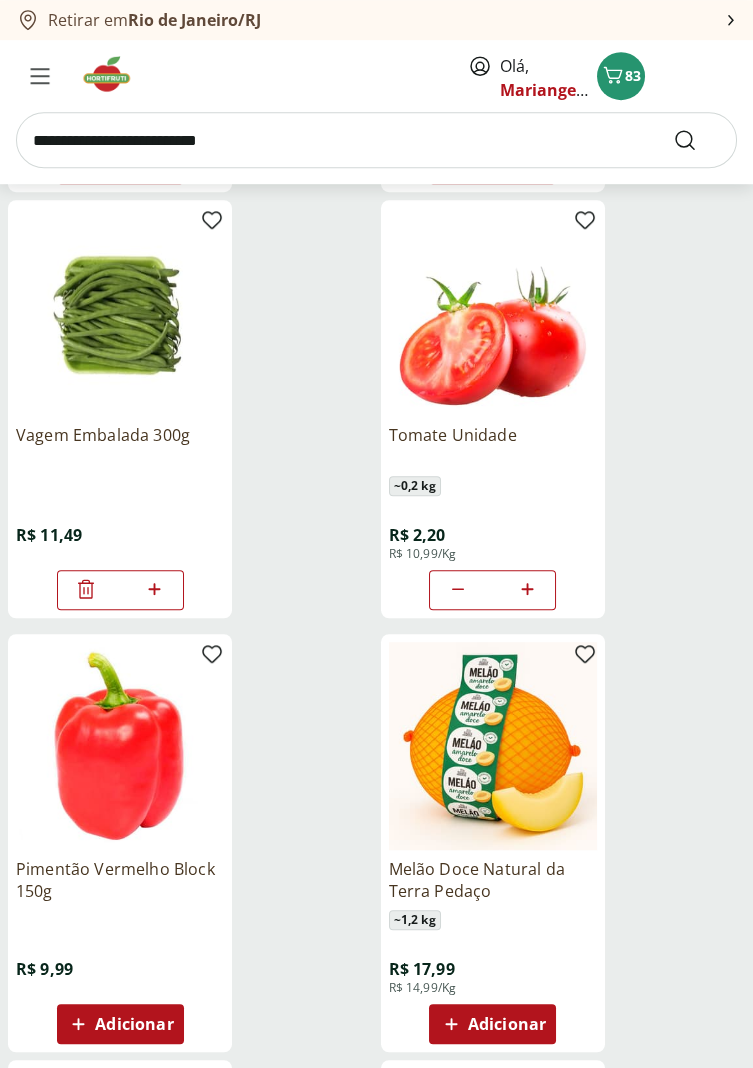 click on "Adicionar" at bounding box center [507, 1024] 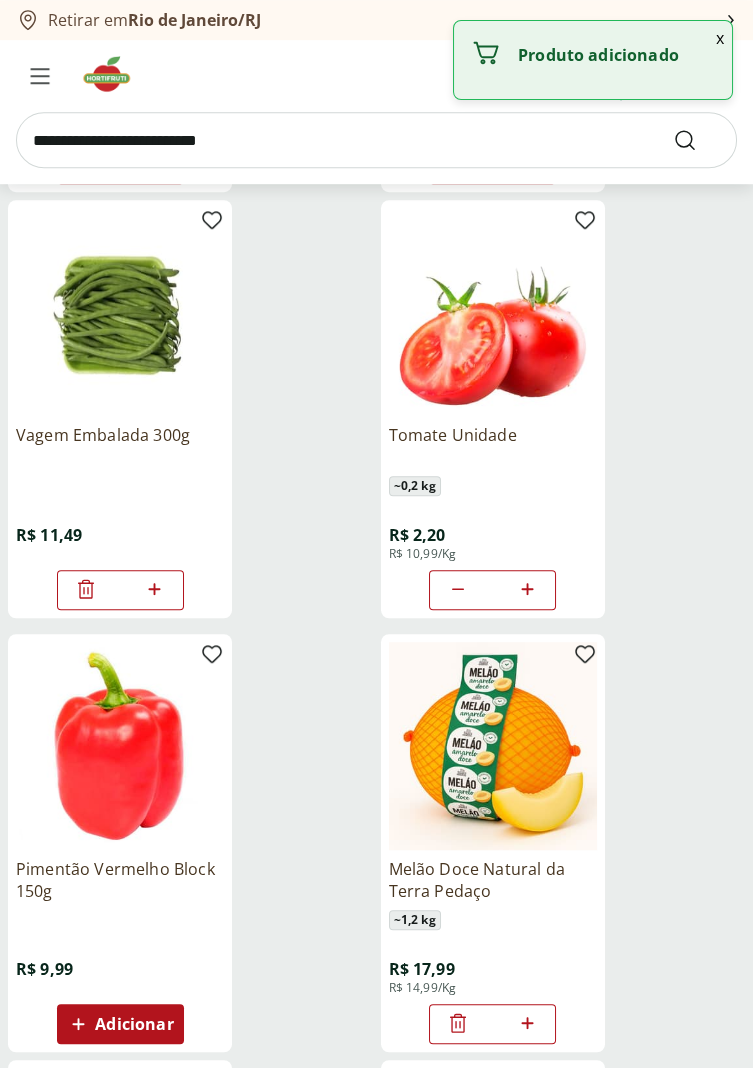 click 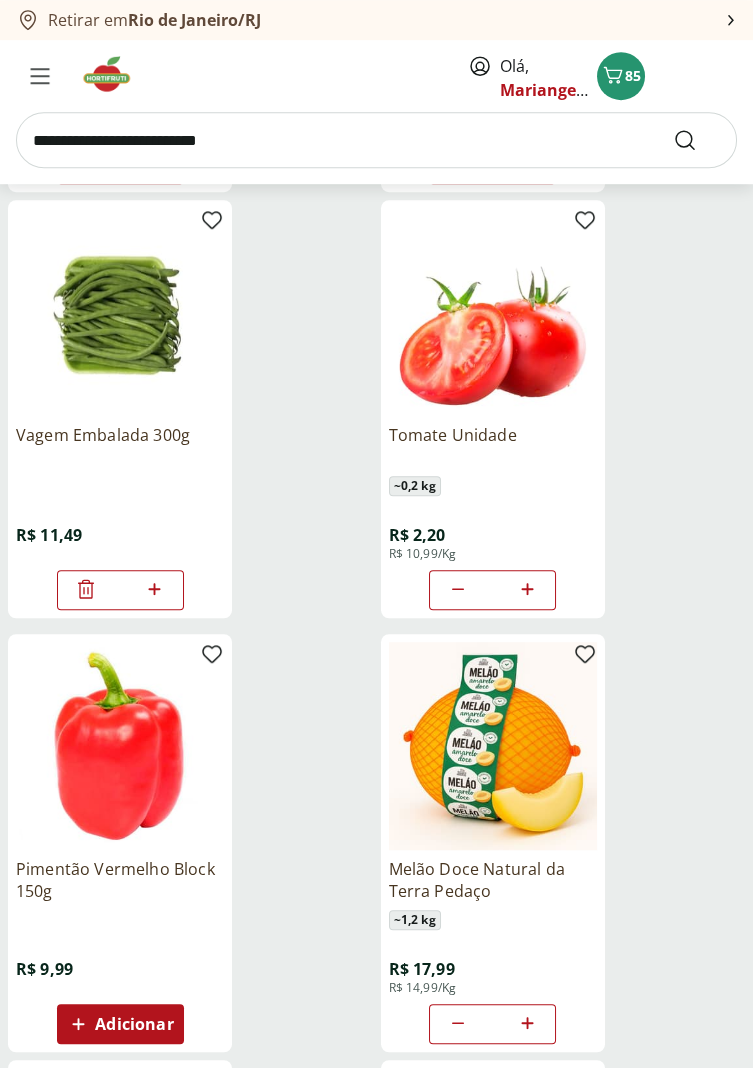 click 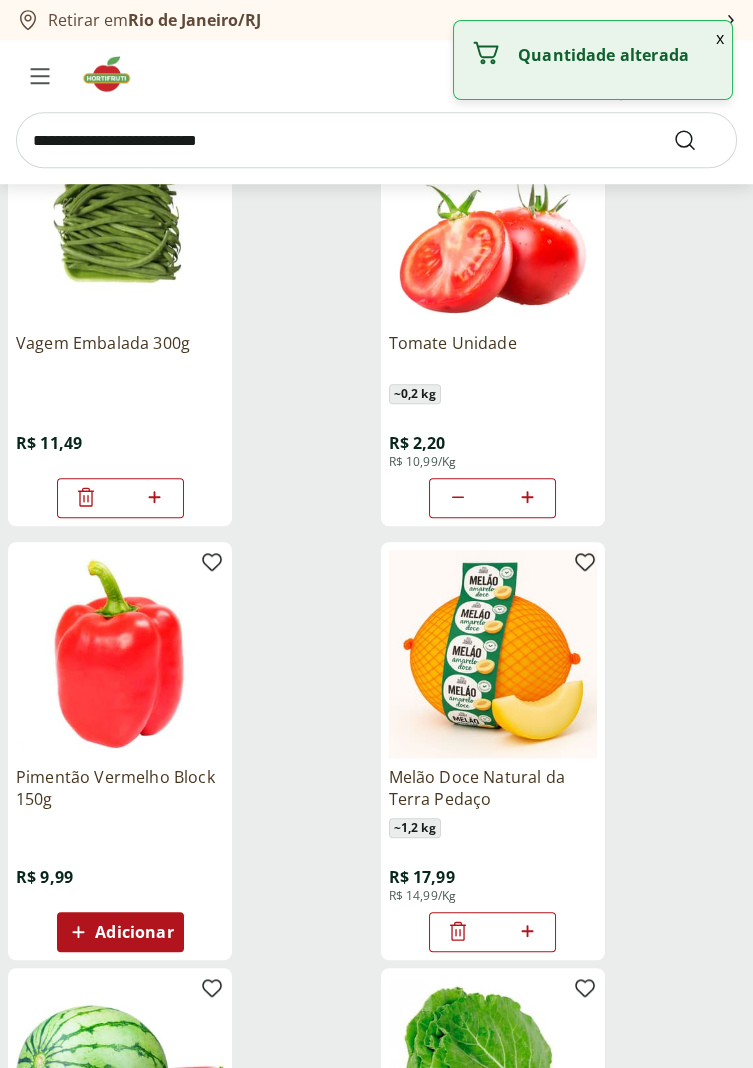 scroll, scrollTop: 15264, scrollLeft: 0, axis: vertical 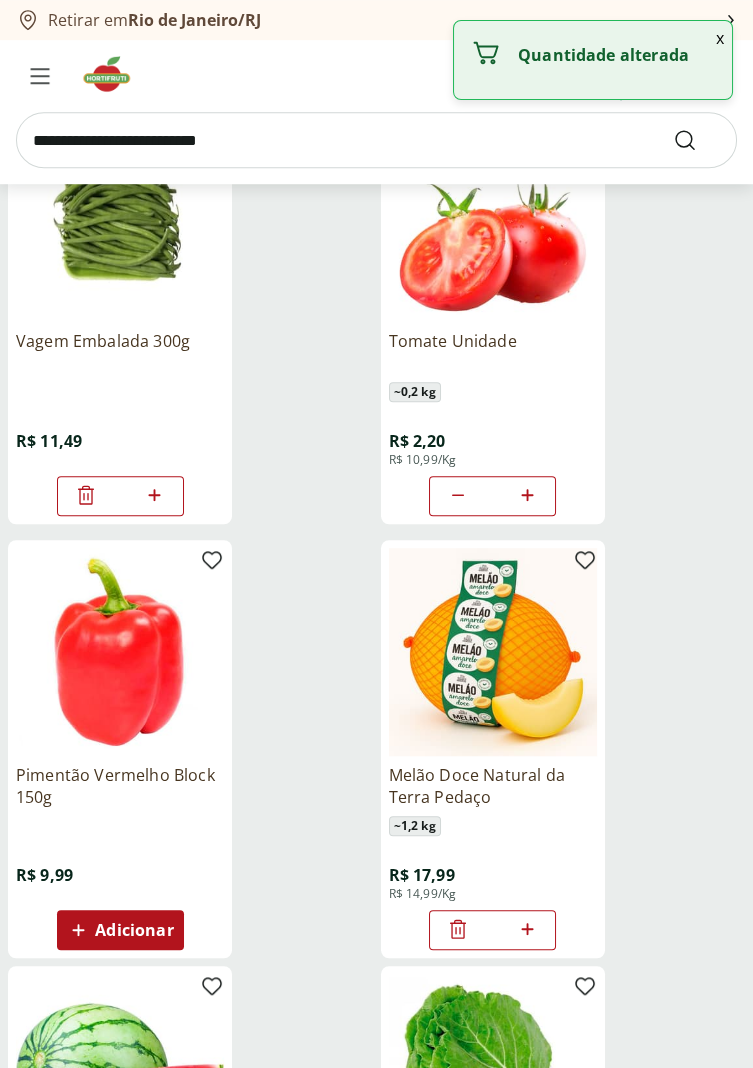 click on "Adicionar" at bounding box center [134, 930] 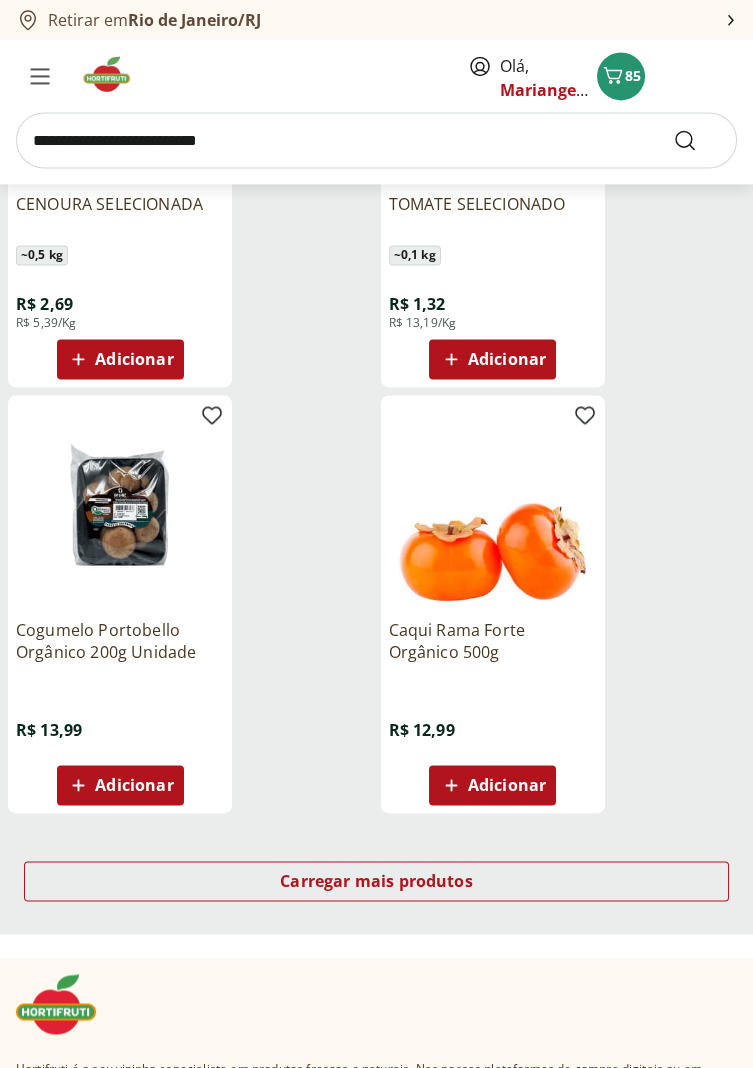 scroll, scrollTop: 17545, scrollLeft: 0, axis: vertical 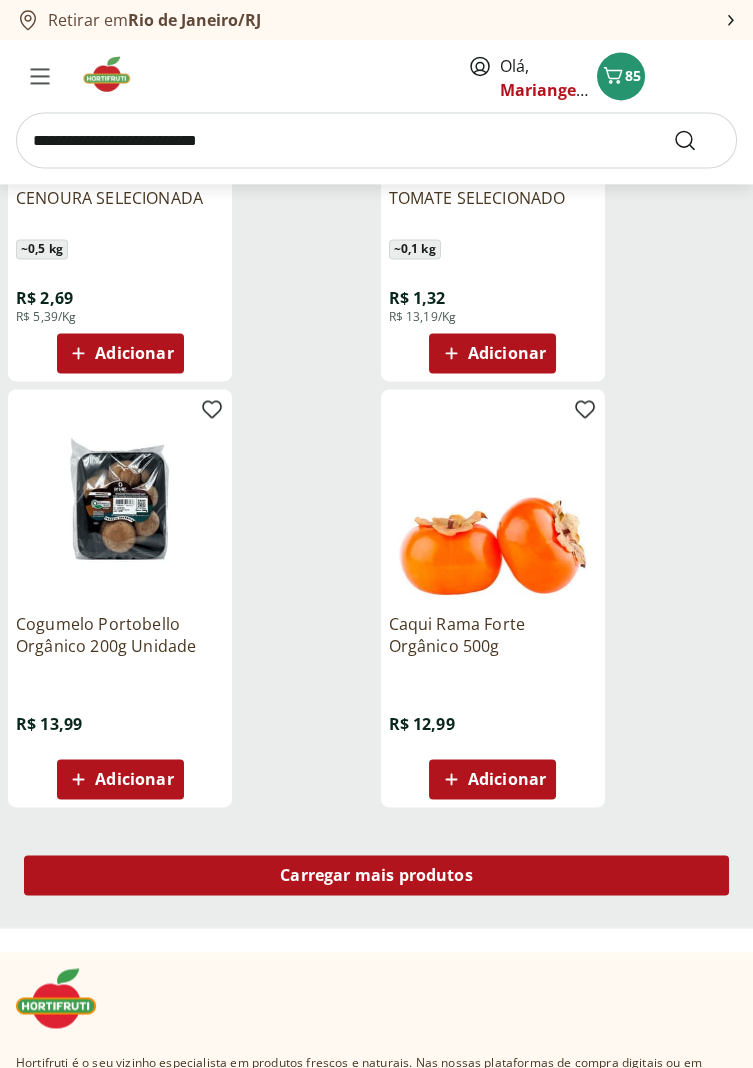click on "Carregar mais produtos" at bounding box center (376, 875) 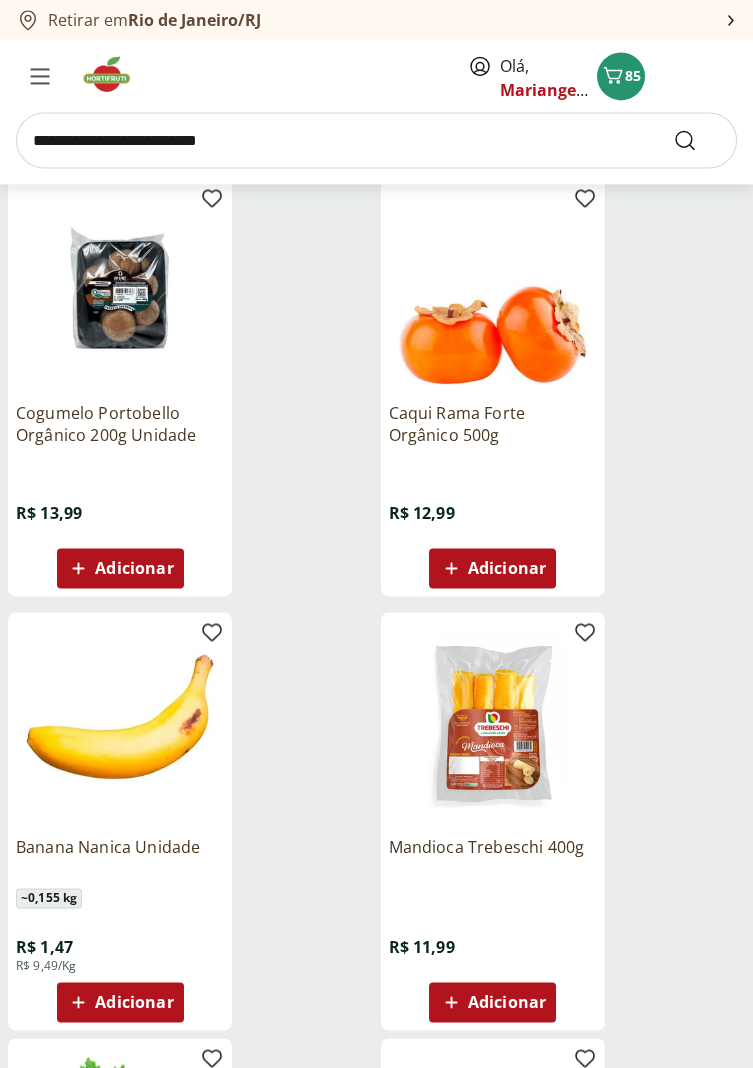 scroll, scrollTop: 17776, scrollLeft: 0, axis: vertical 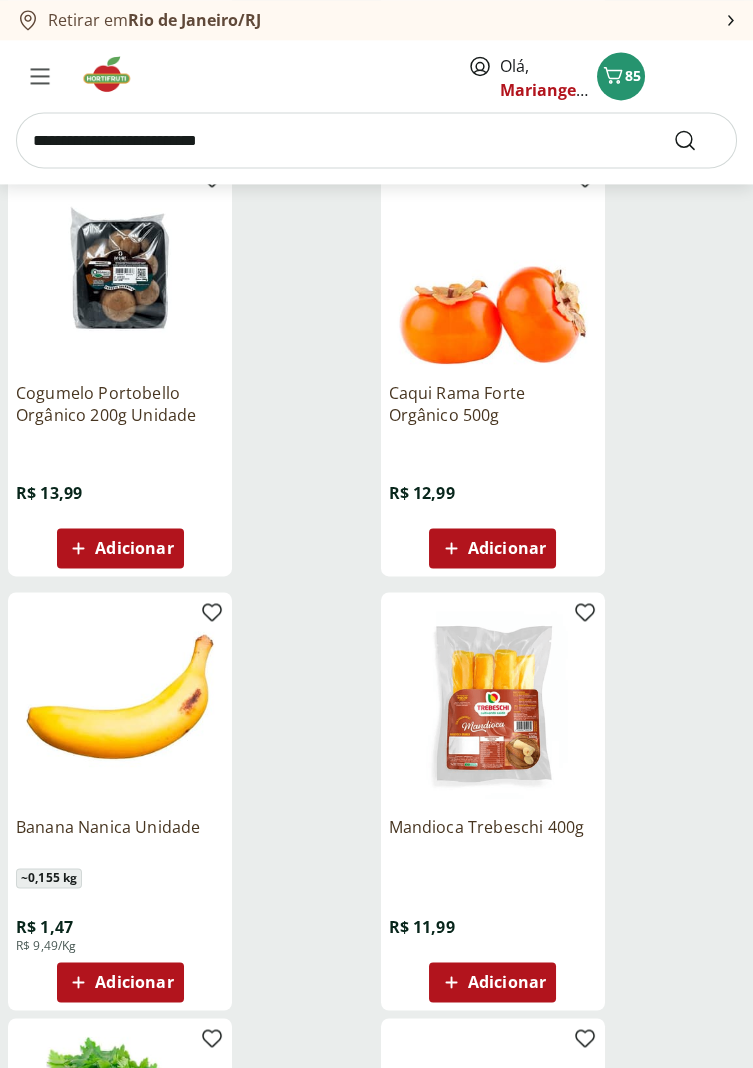 click on "Adicionar" at bounding box center [134, 982] 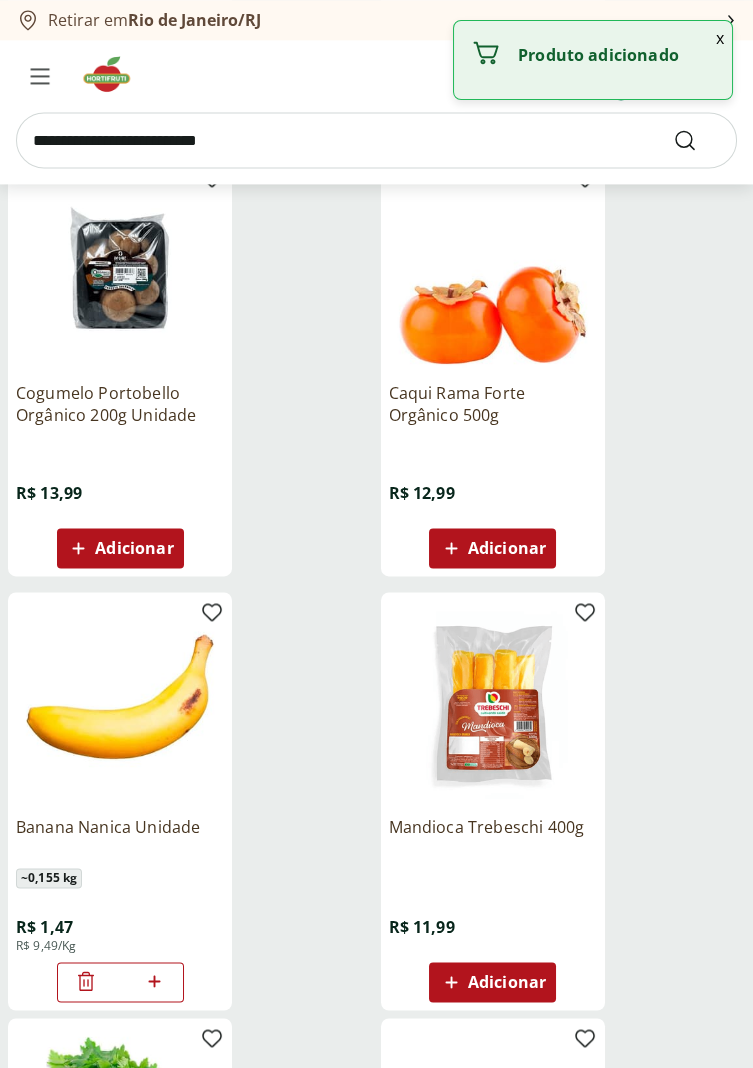 click 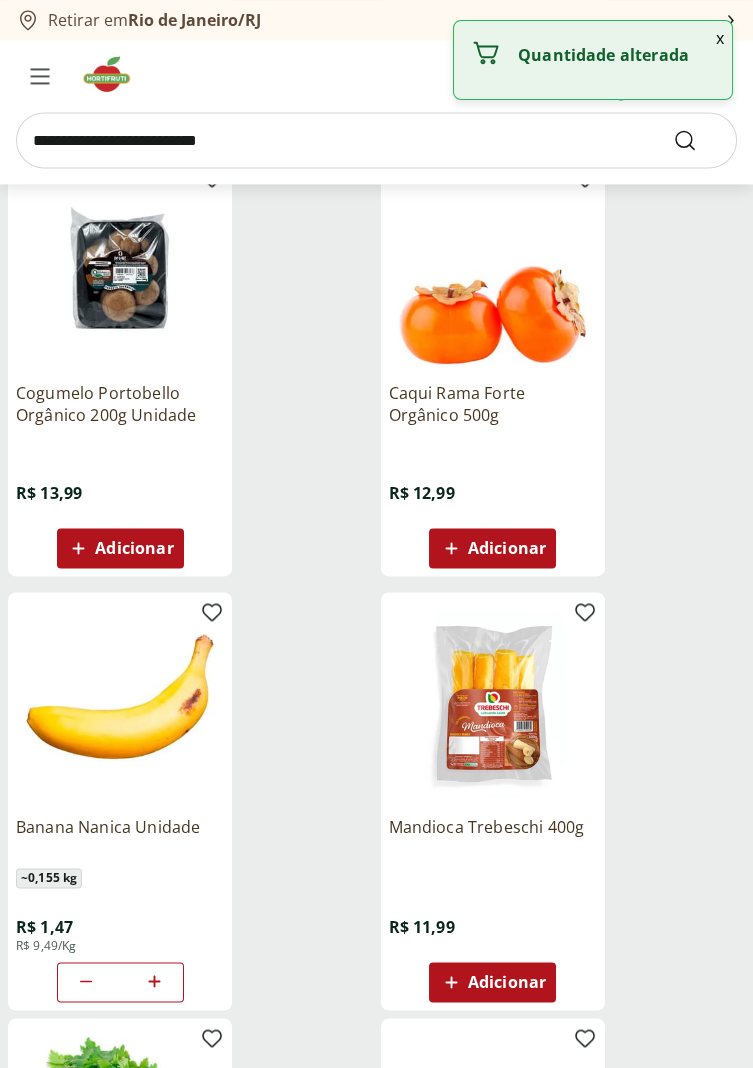 click 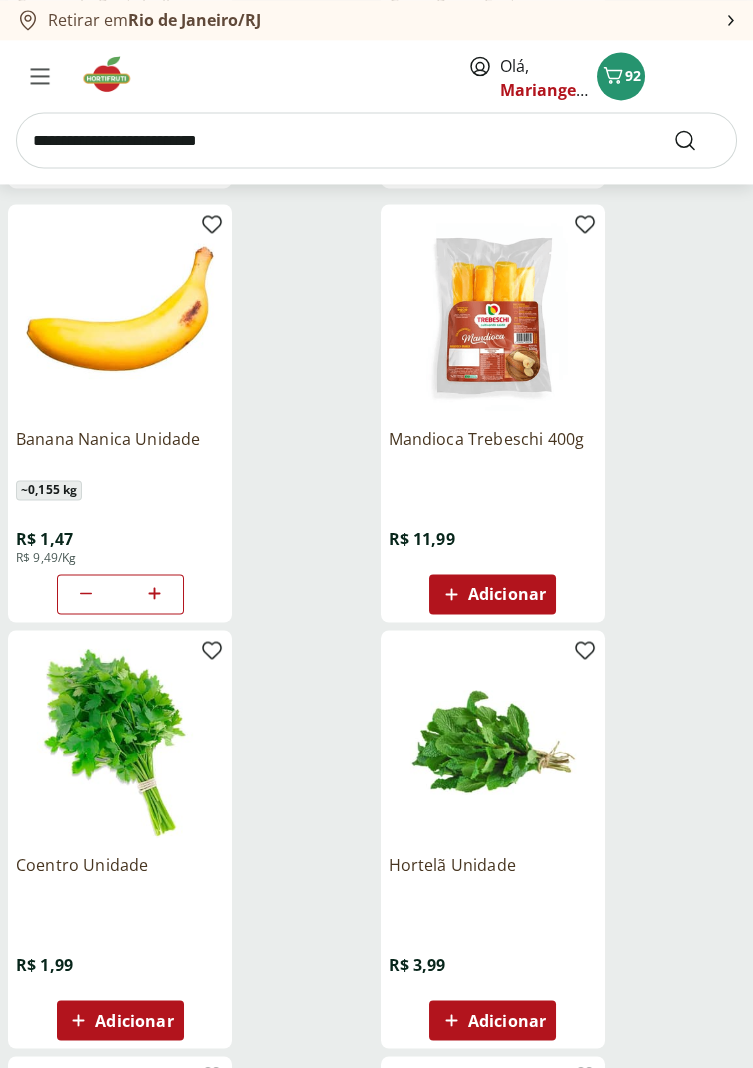 scroll, scrollTop: 18169, scrollLeft: 0, axis: vertical 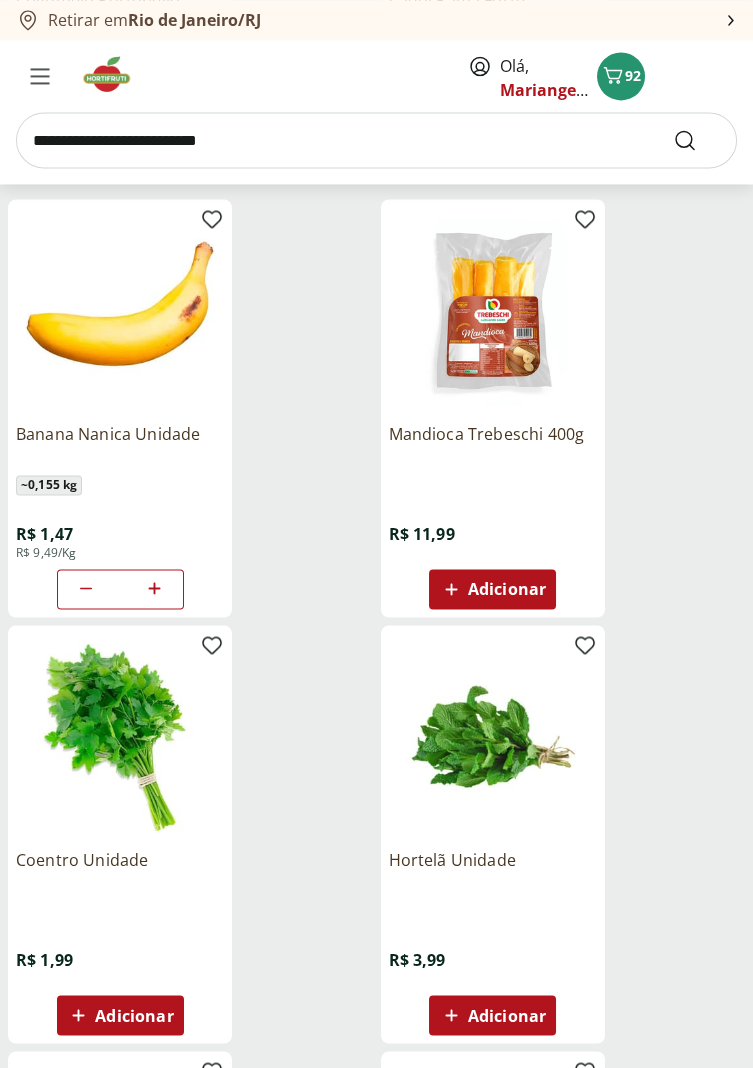 click on "Adicionar" at bounding box center [134, 1015] 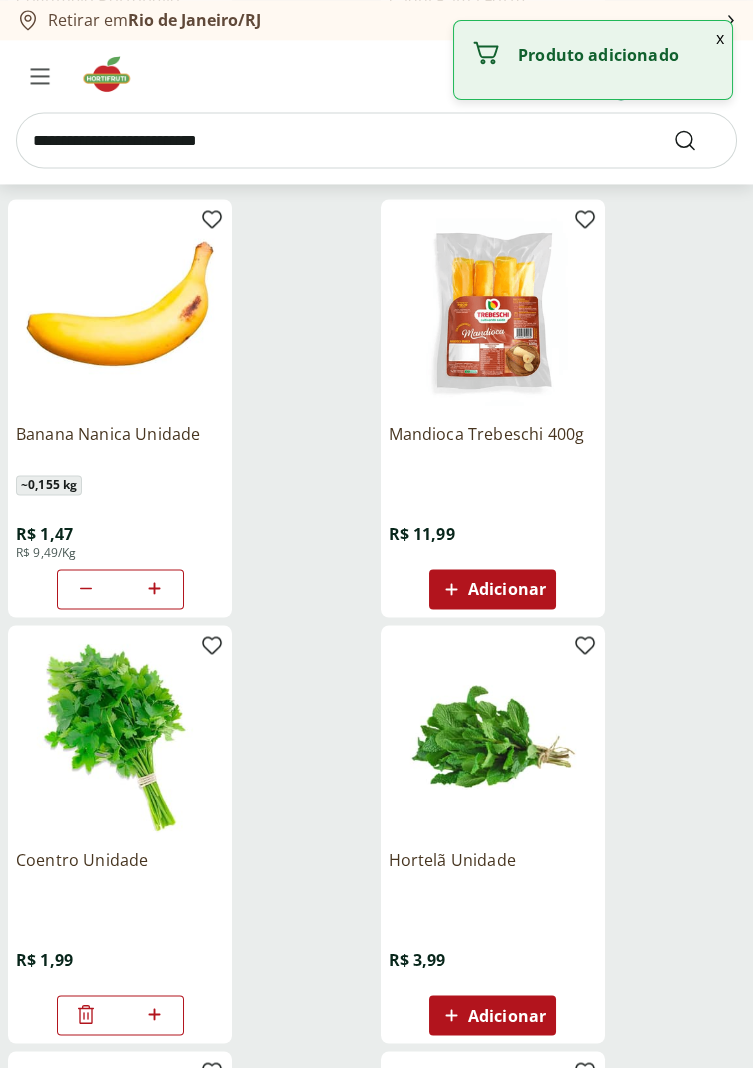 click on "Adicionar" at bounding box center (507, 1015) 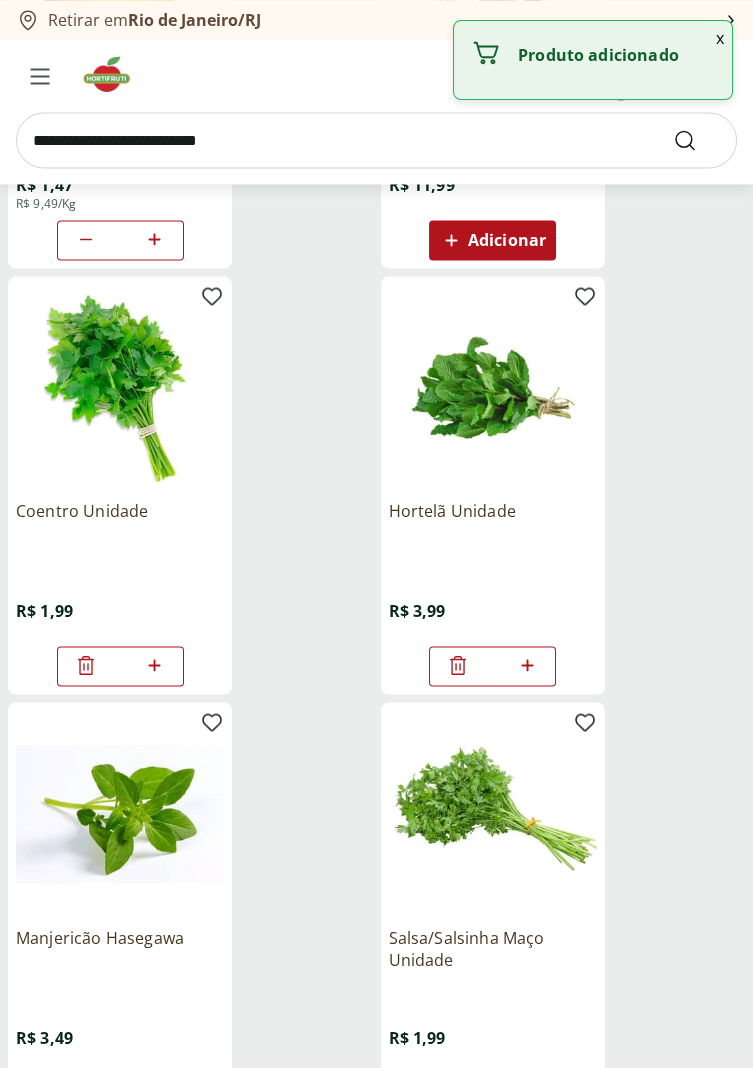 scroll, scrollTop: 18521, scrollLeft: 0, axis: vertical 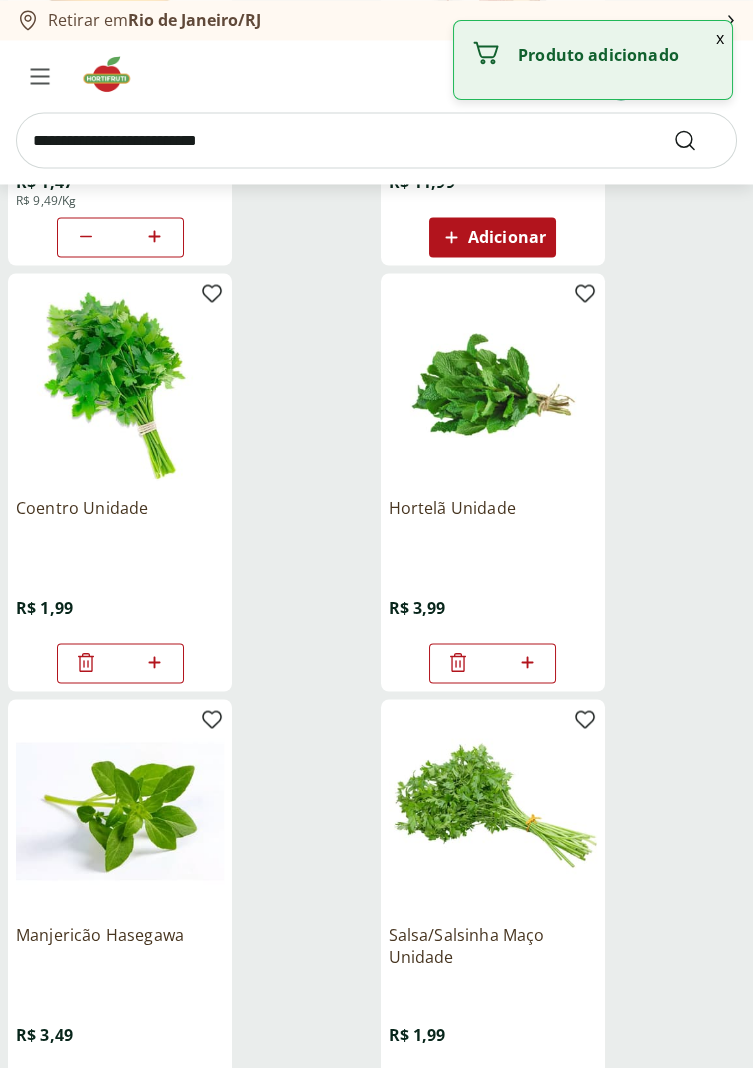 click on "Adicionar" at bounding box center [134, 1089] 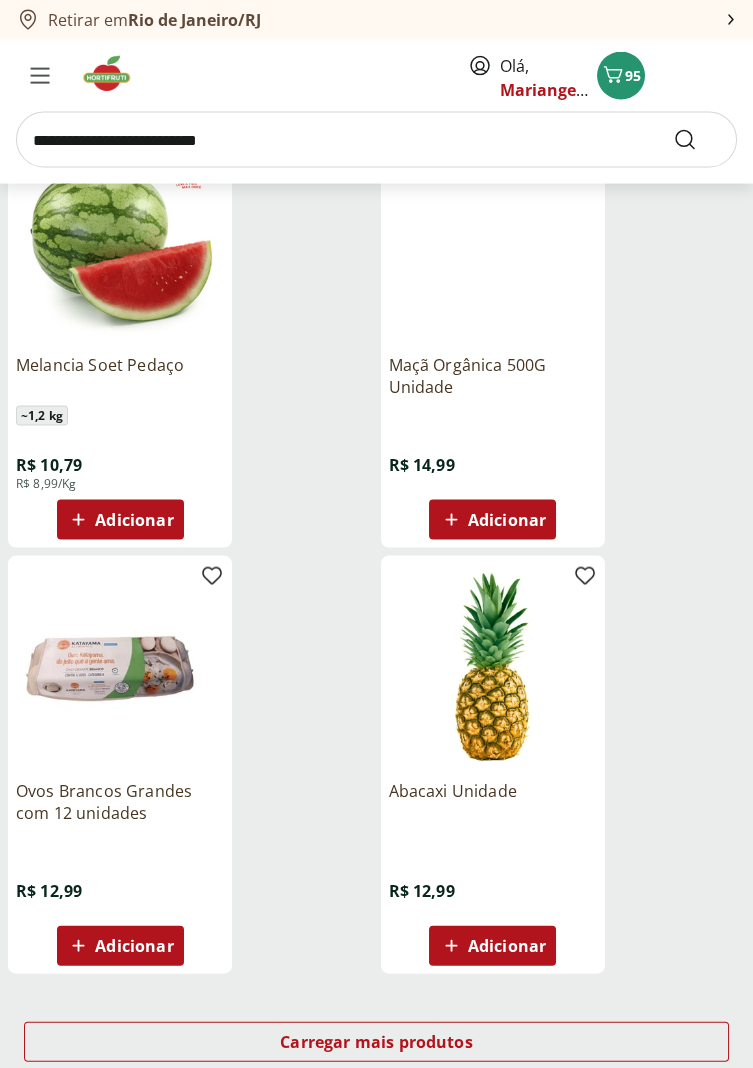 scroll, scrollTop: 19950, scrollLeft: 0, axis: vertical 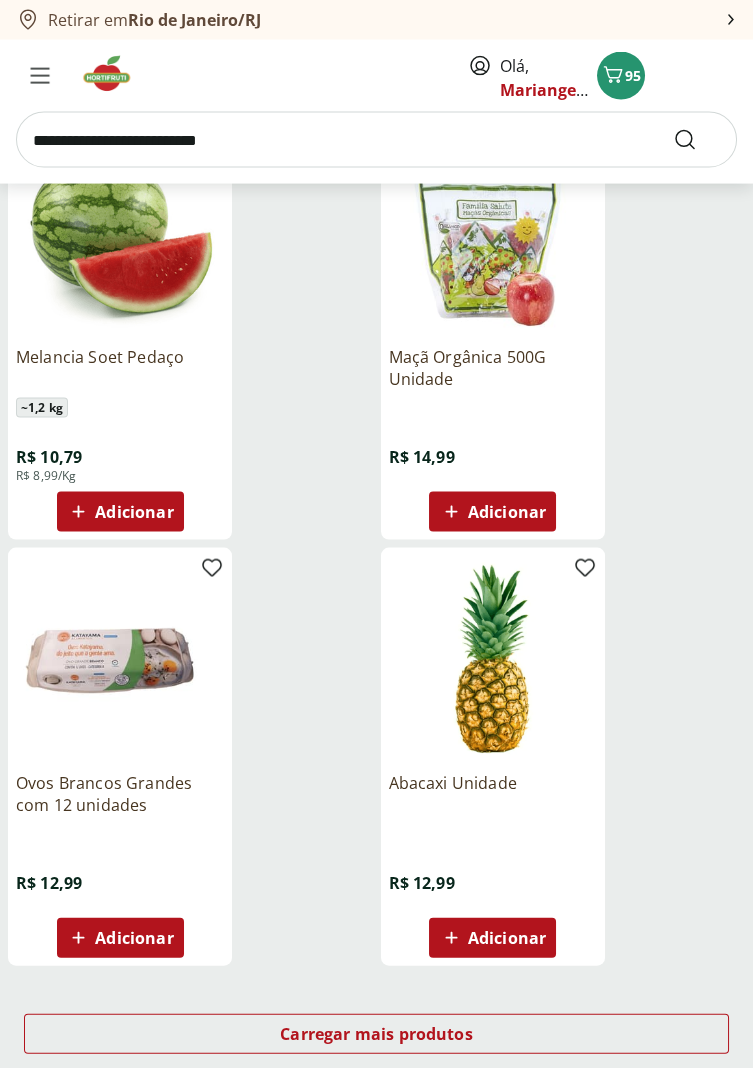 click on "Adicionar" at bounding box center (507, 938) 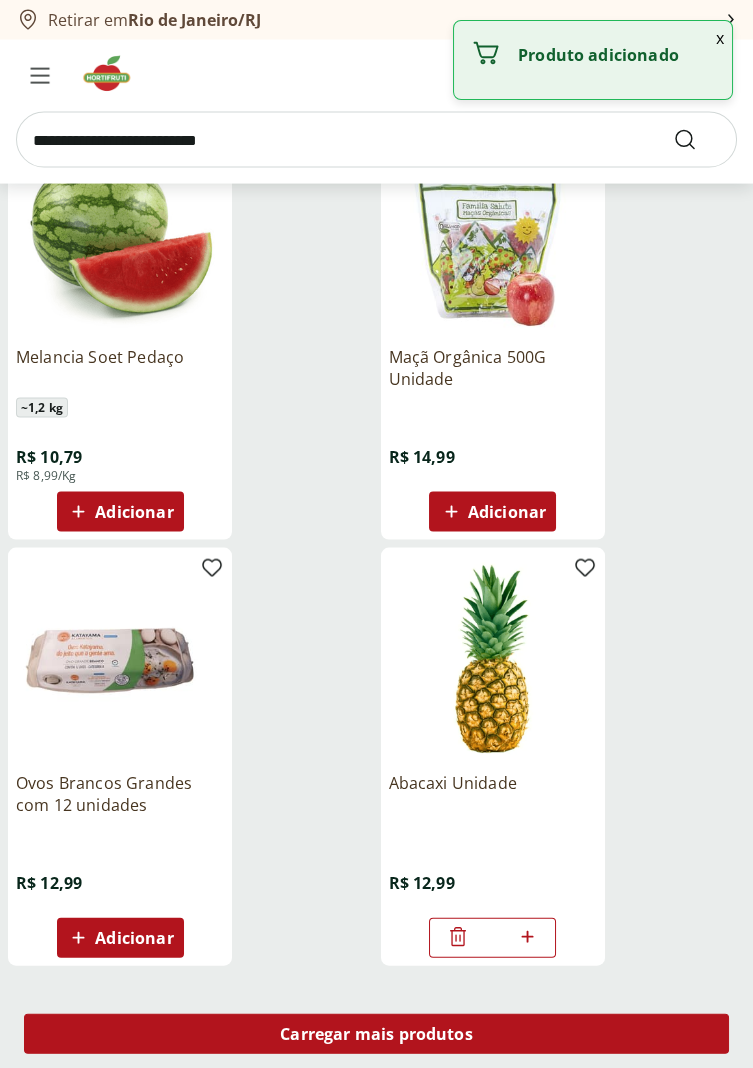 click on "Carregar mais produtos" at bounding box center (376, 1034) 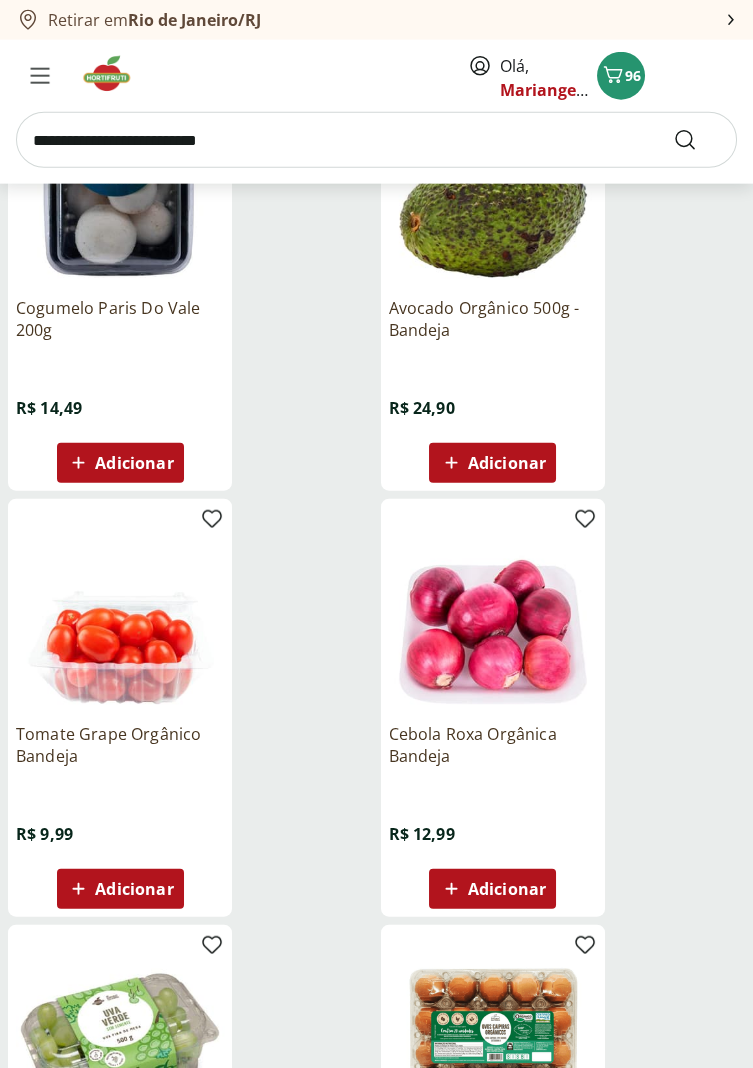 scroll, scrollTop: 20869, scrollLeft: 0, axis: vertical 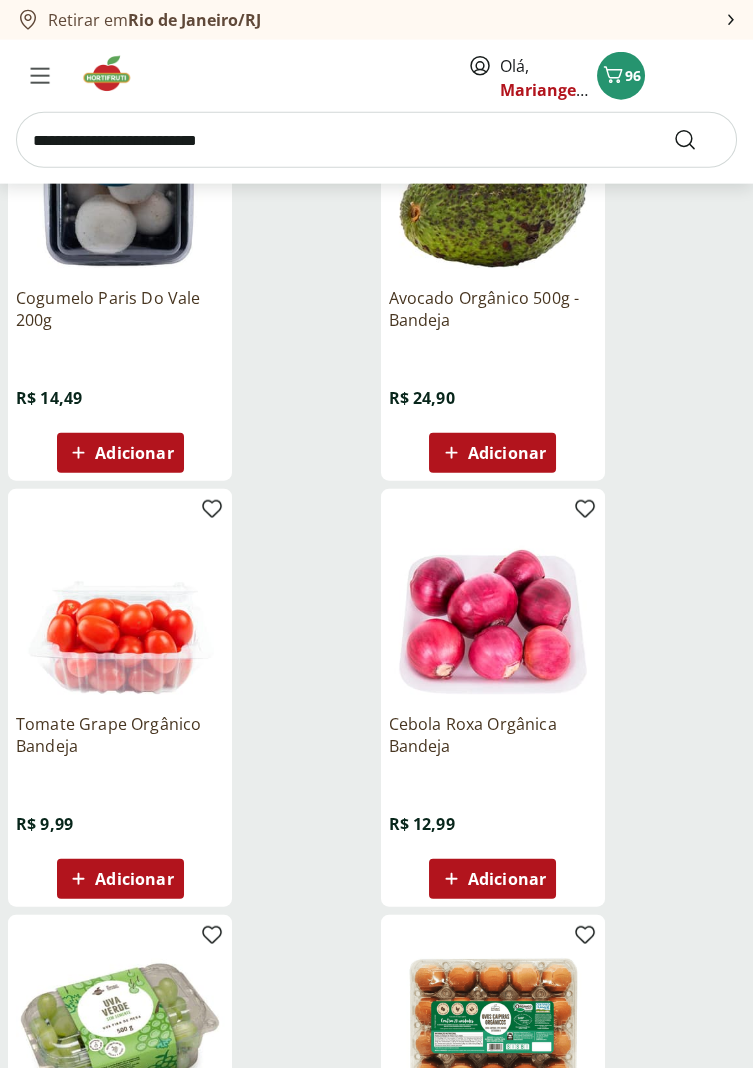 click on "Adicionar" at bounding box center [507, 879] 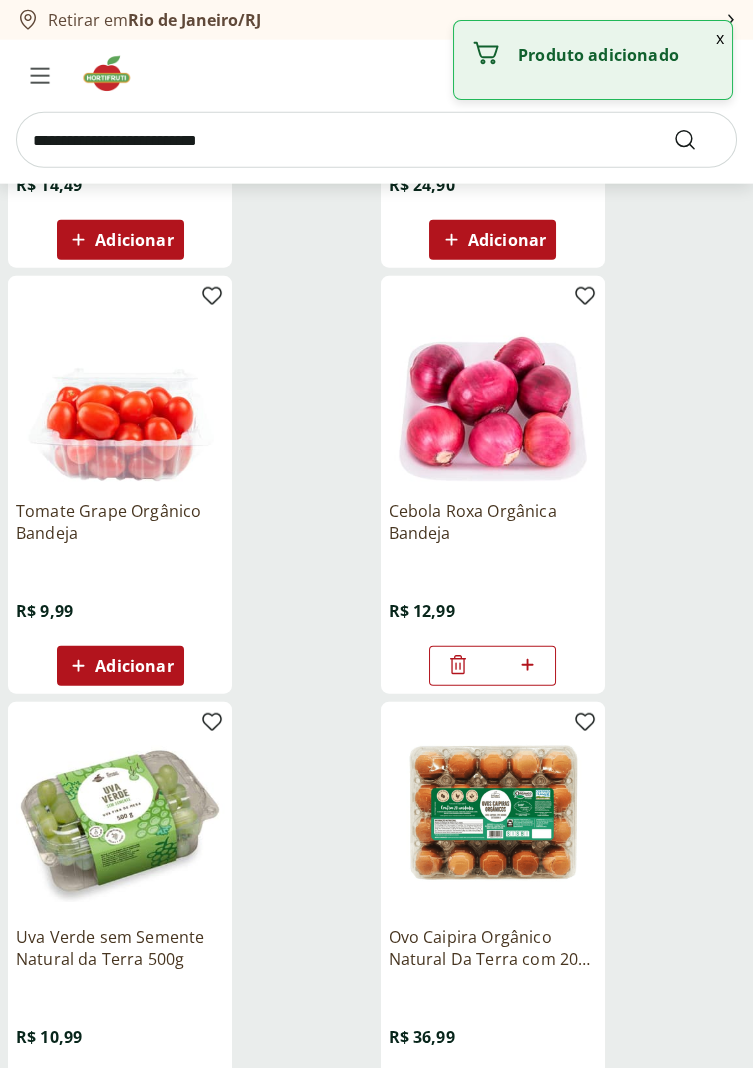 scroll, scrollTop: 21090, scrollLeft: 0, axis: vertical 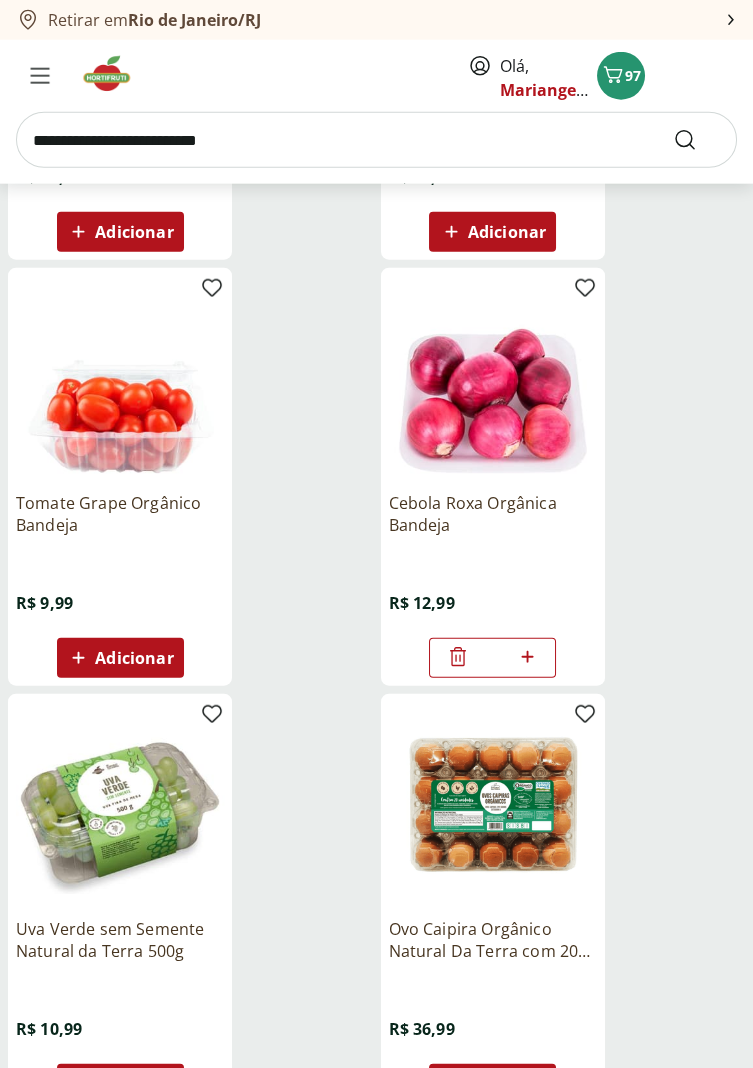 click on "Adicionar" at bounding box center [134, 1084] 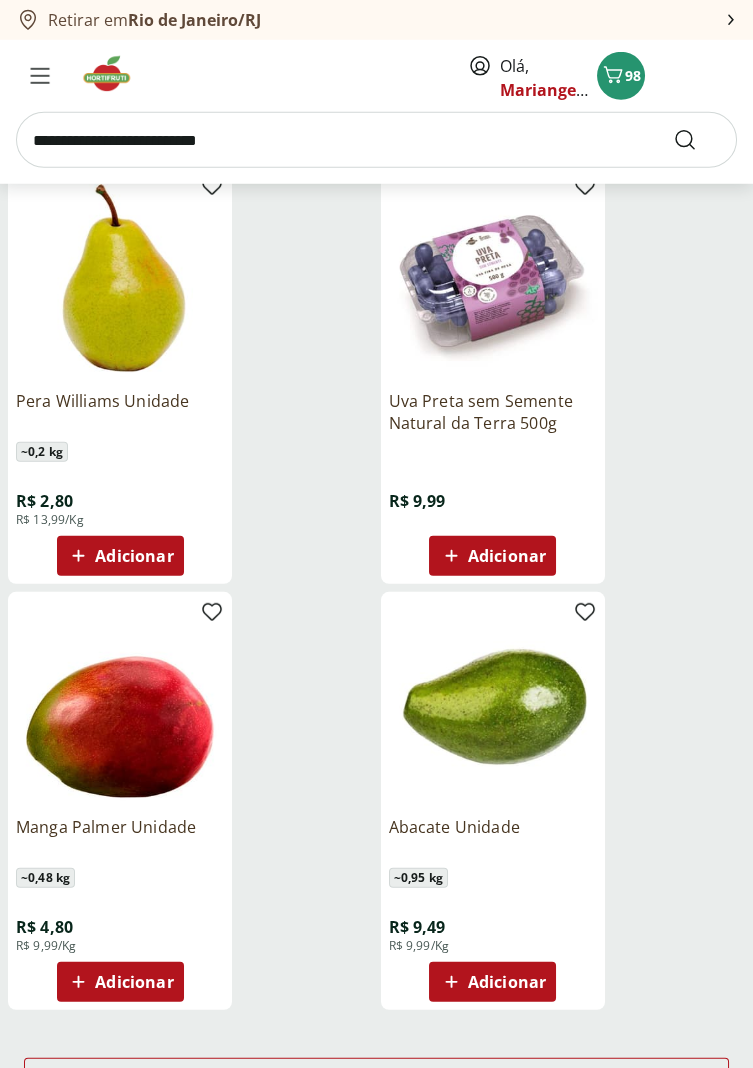scroll, scrollTop: 22476, scrollLeft: 0, axis: vertical 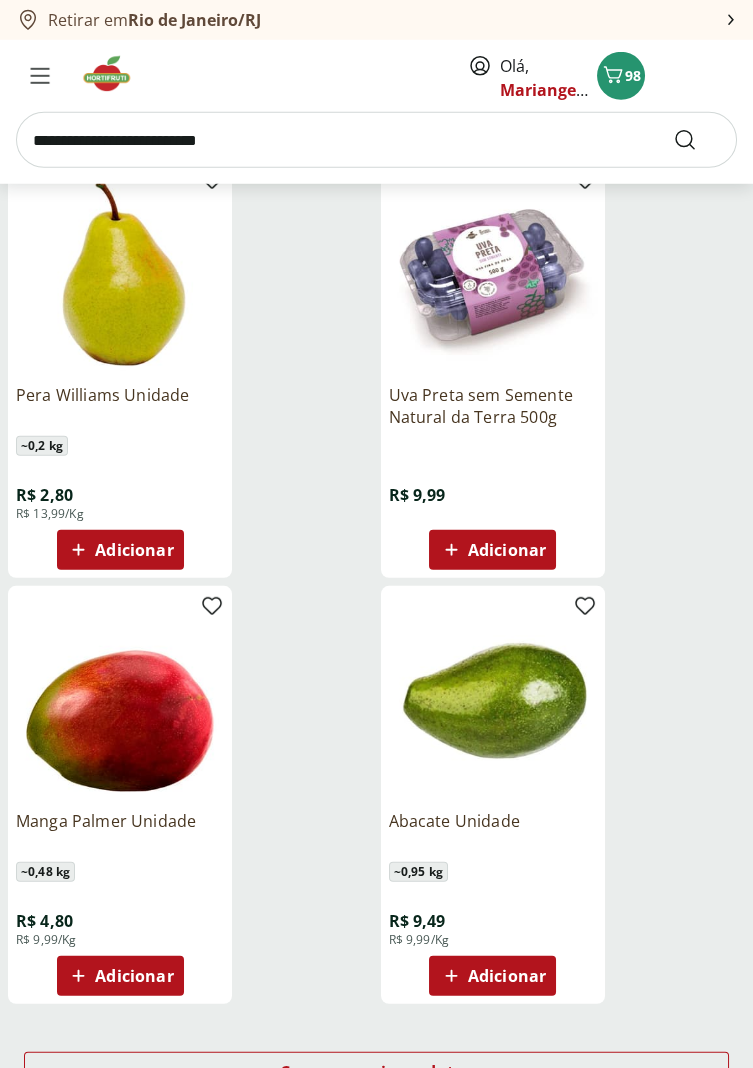 click on "Adicionar" at bounding box center [507, 976] 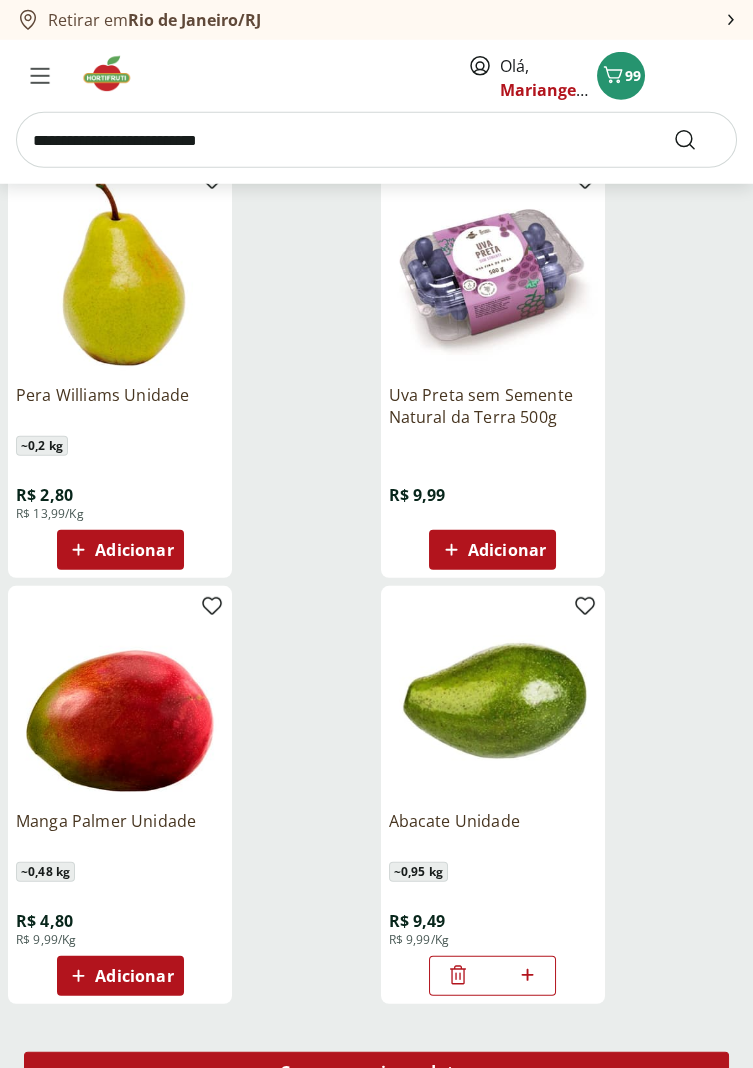 click on "Carregar mais produtos" at bounding box center (376, 1072) 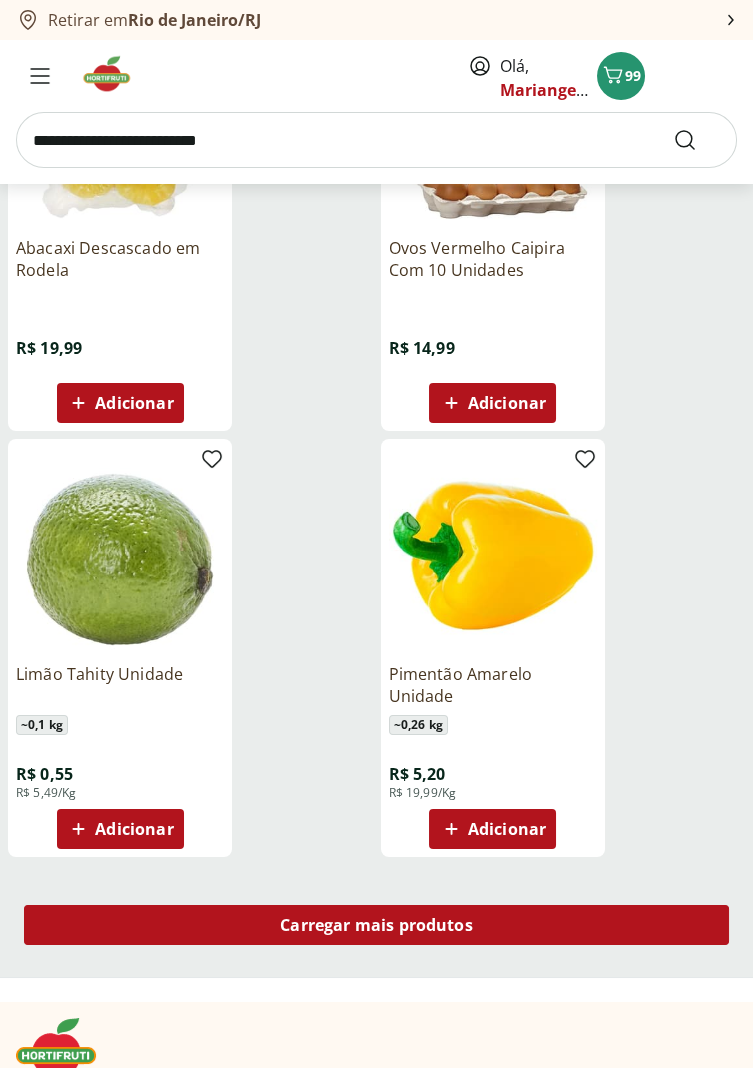 scroll, scrollTop: 25192, scrollLeft: 0, axis: vertical 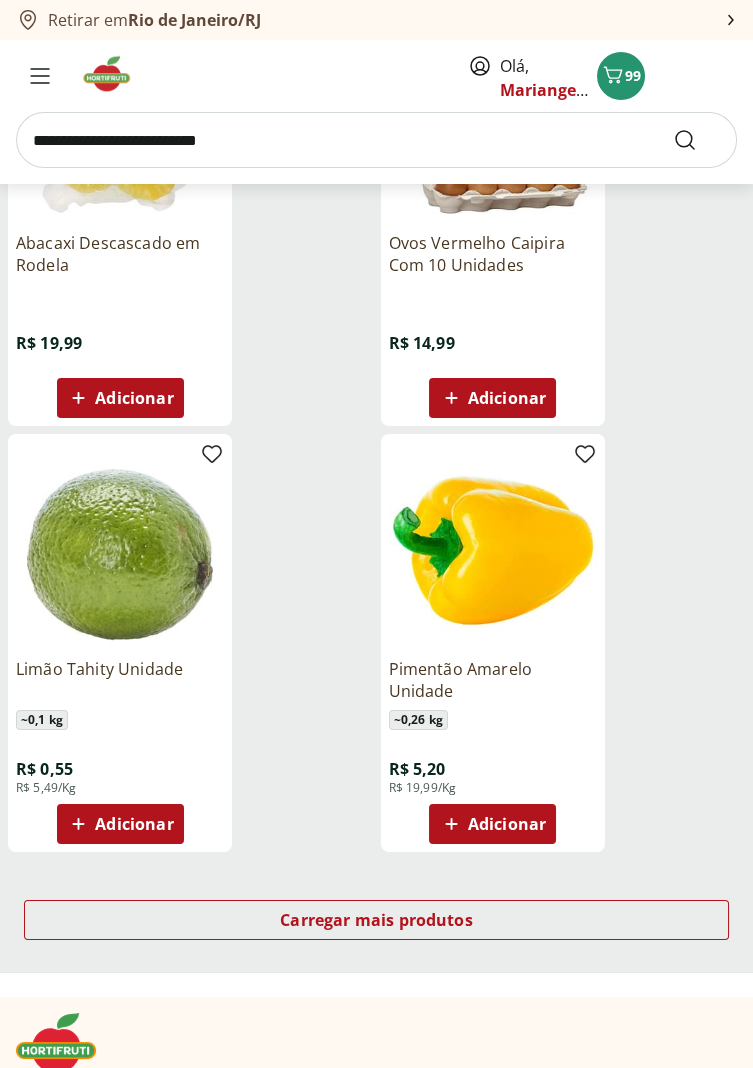click on "Adicionar" at bounding box center (134, 824) 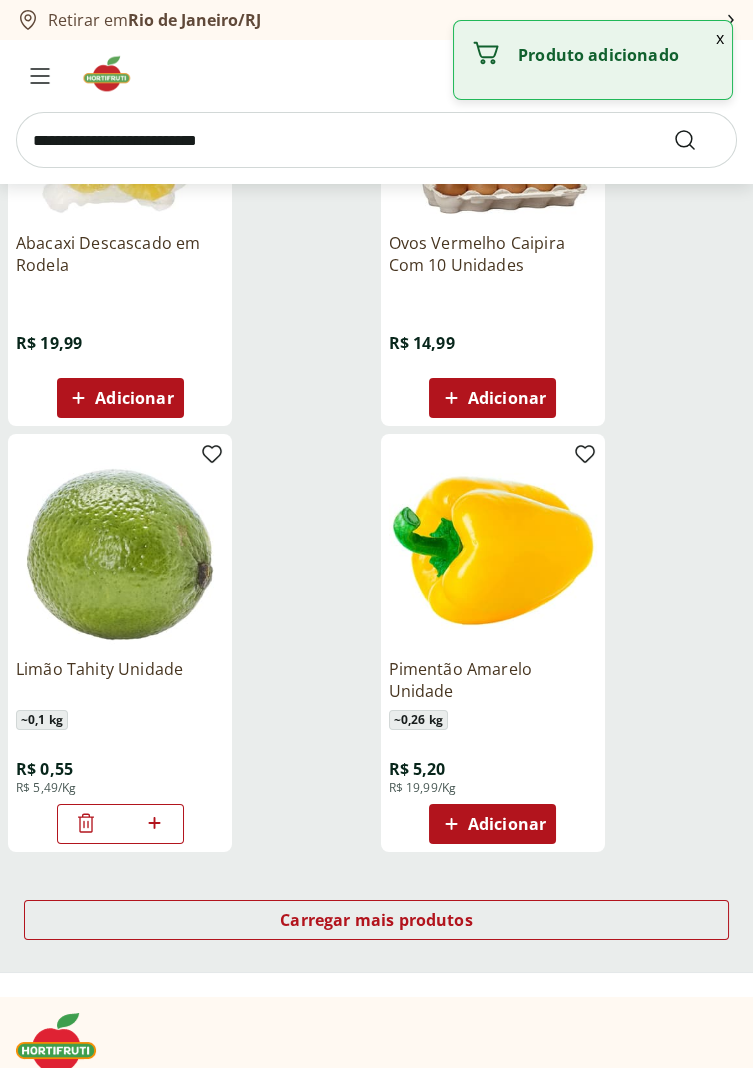 click 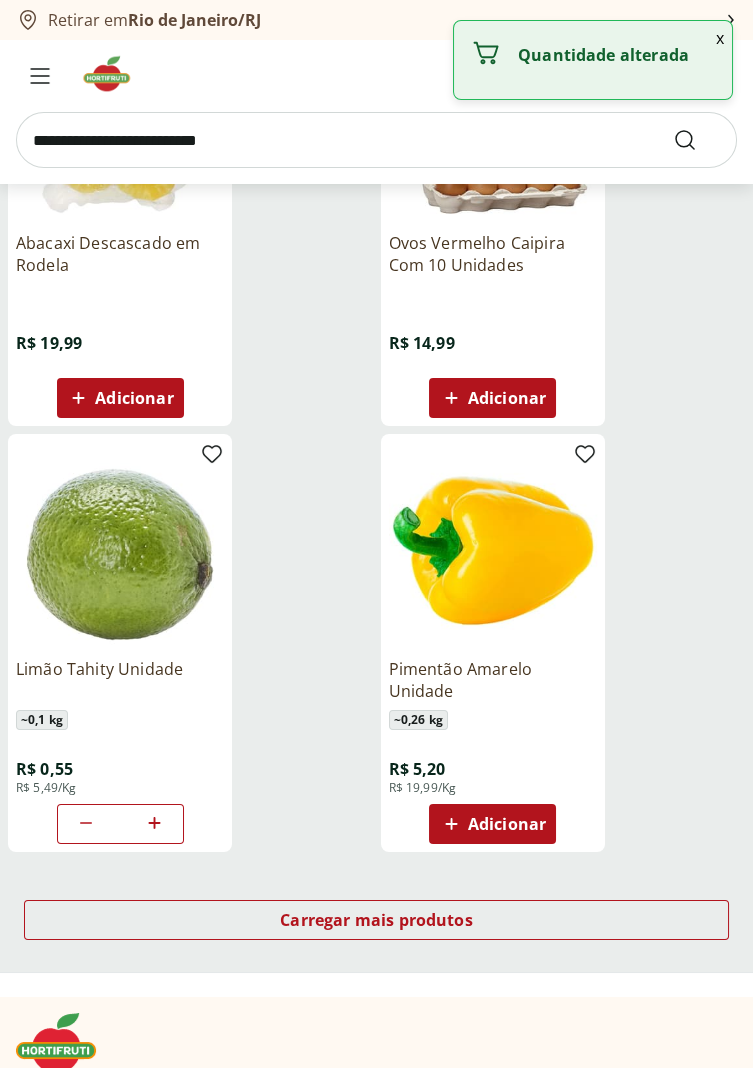 click 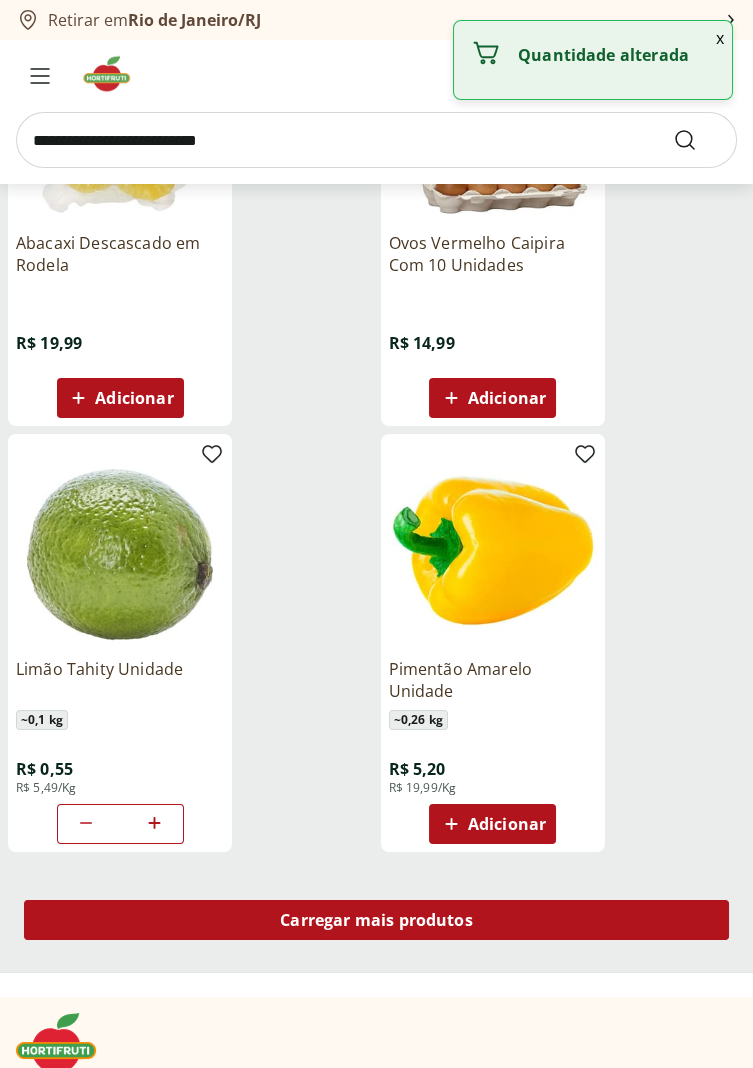 click on "Carregar mais produtos" at bounding box center (376, 920) 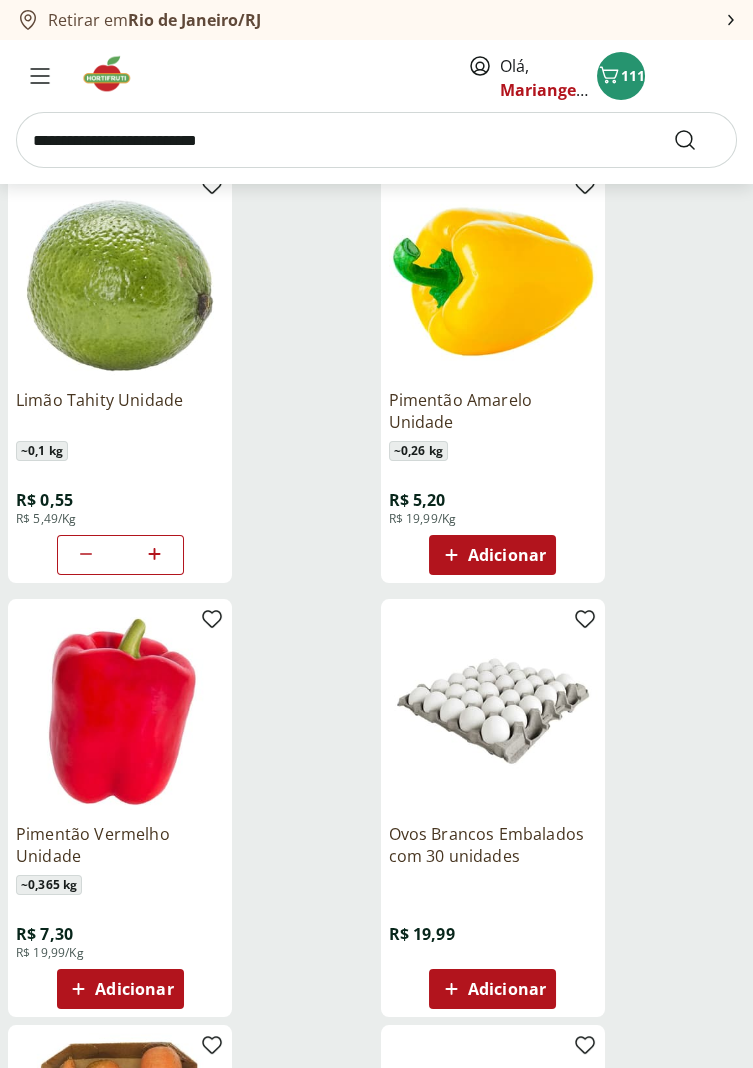 scroll, scrollTop: 25465, scrollLeft: 0, axis: vertical 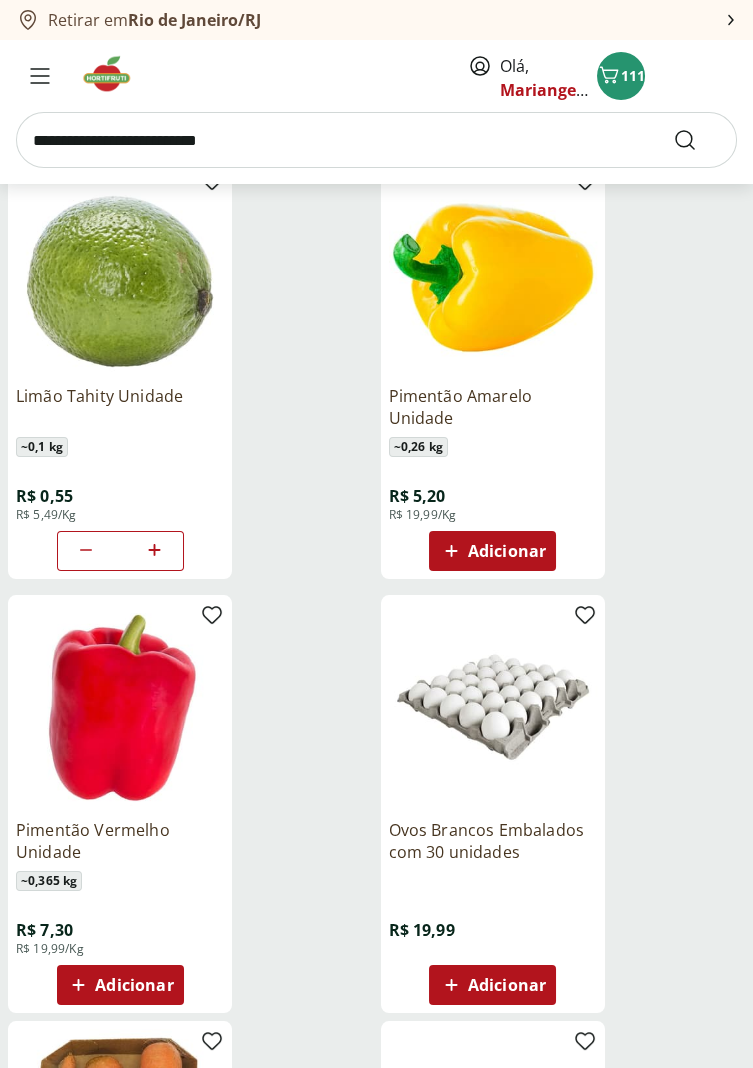 click on "Adicionar" at bounding box center [507, 985] 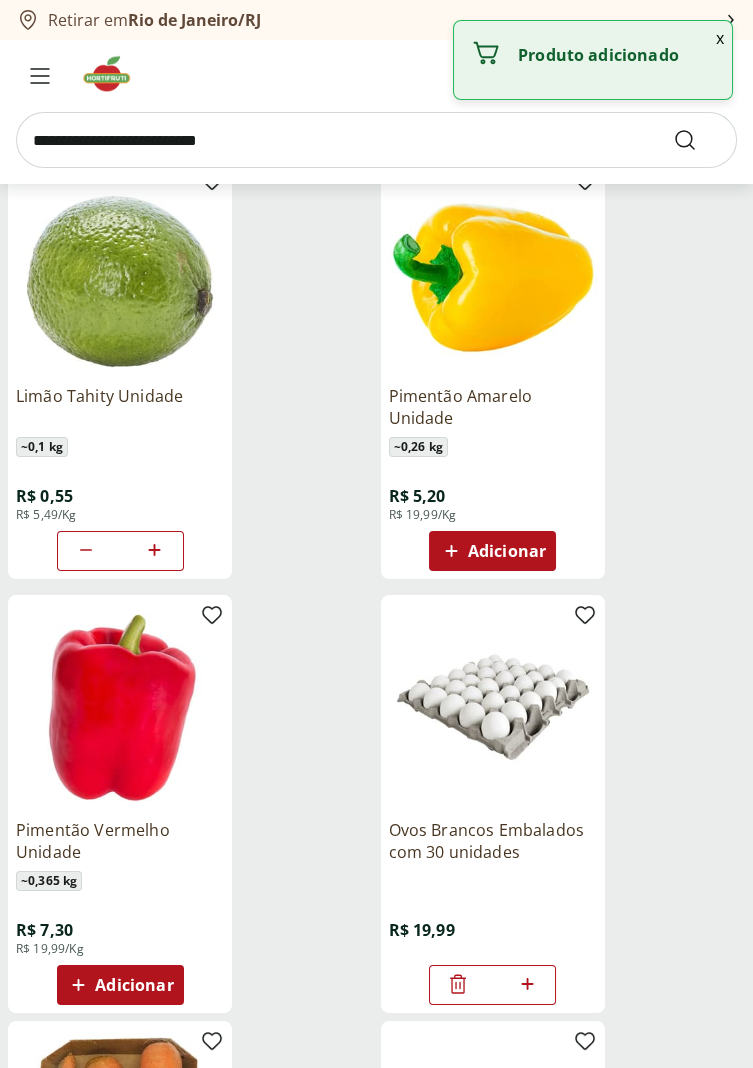 click 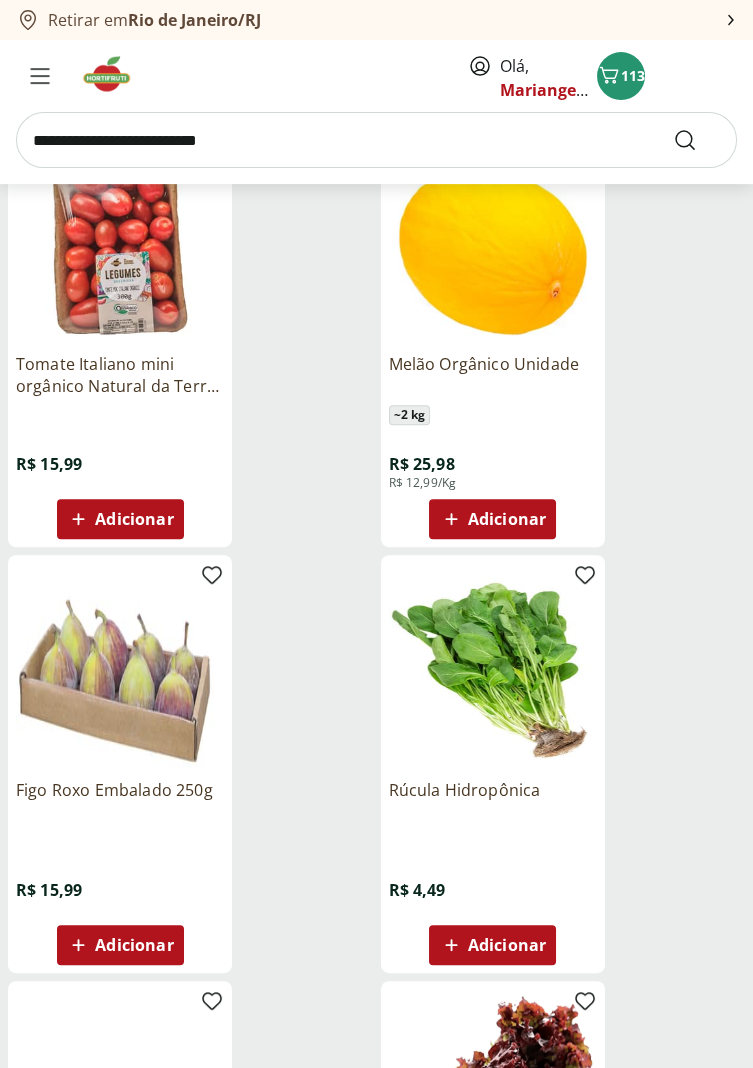 scroll, scrollTop: 26784, scrollLeft: 0, axis: vertical 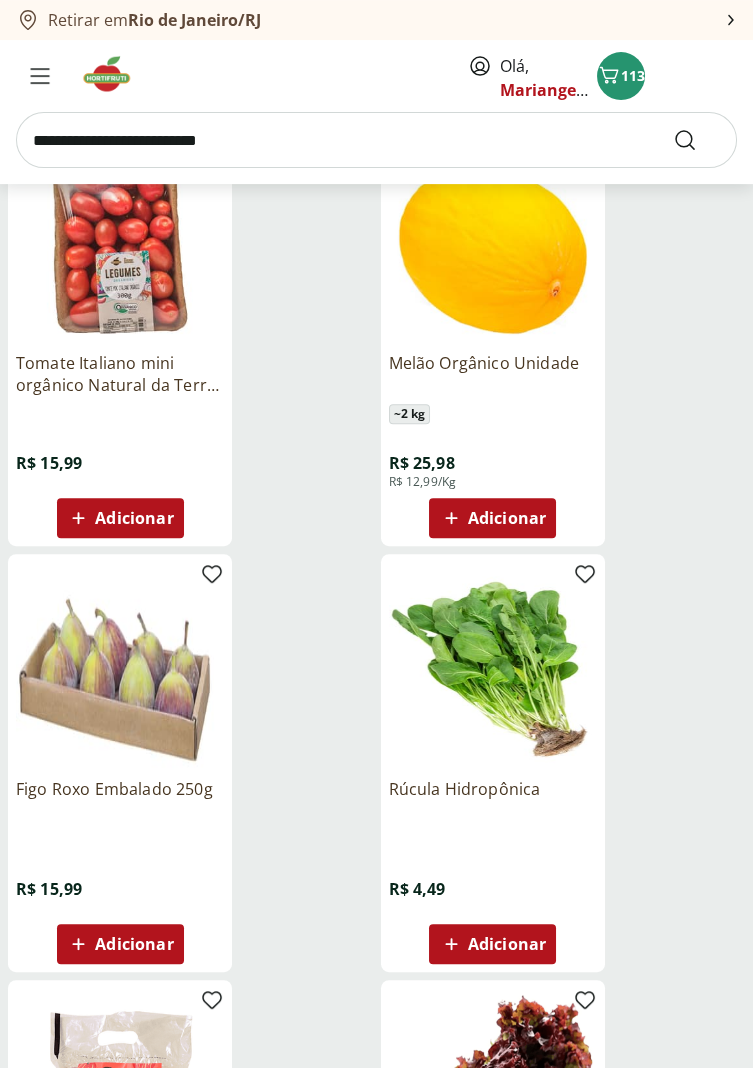 click on "Adicionar" at bounding box center [134, 944] 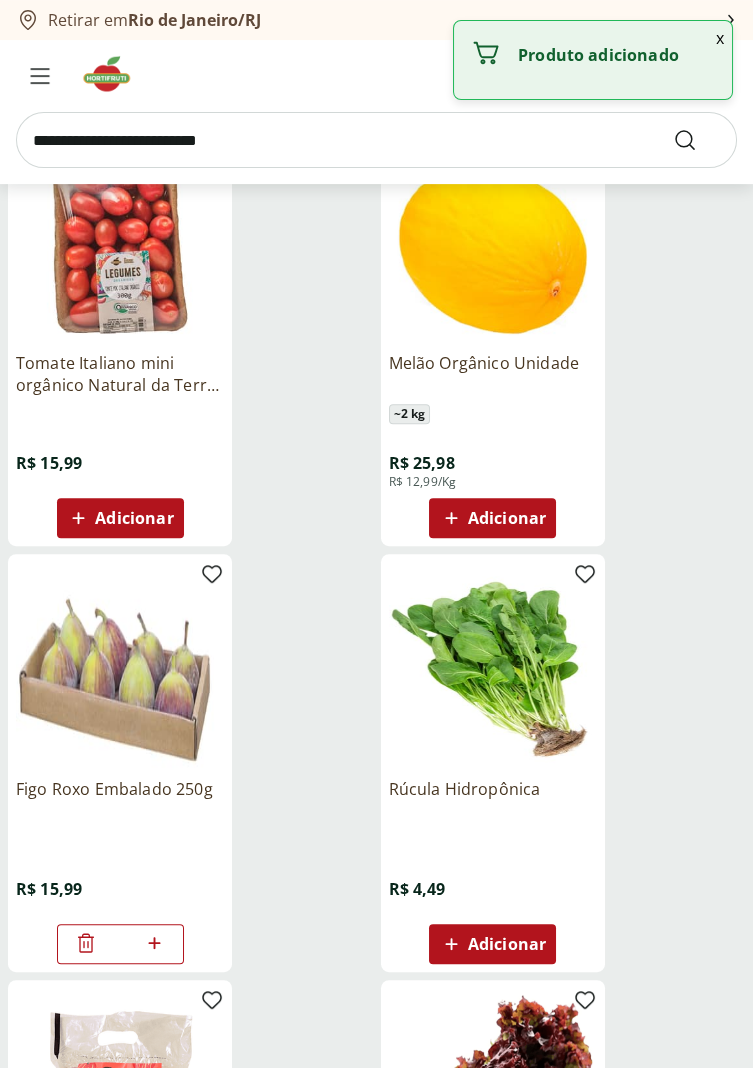 click on "Adicionar" at bounding box center (507, 944) 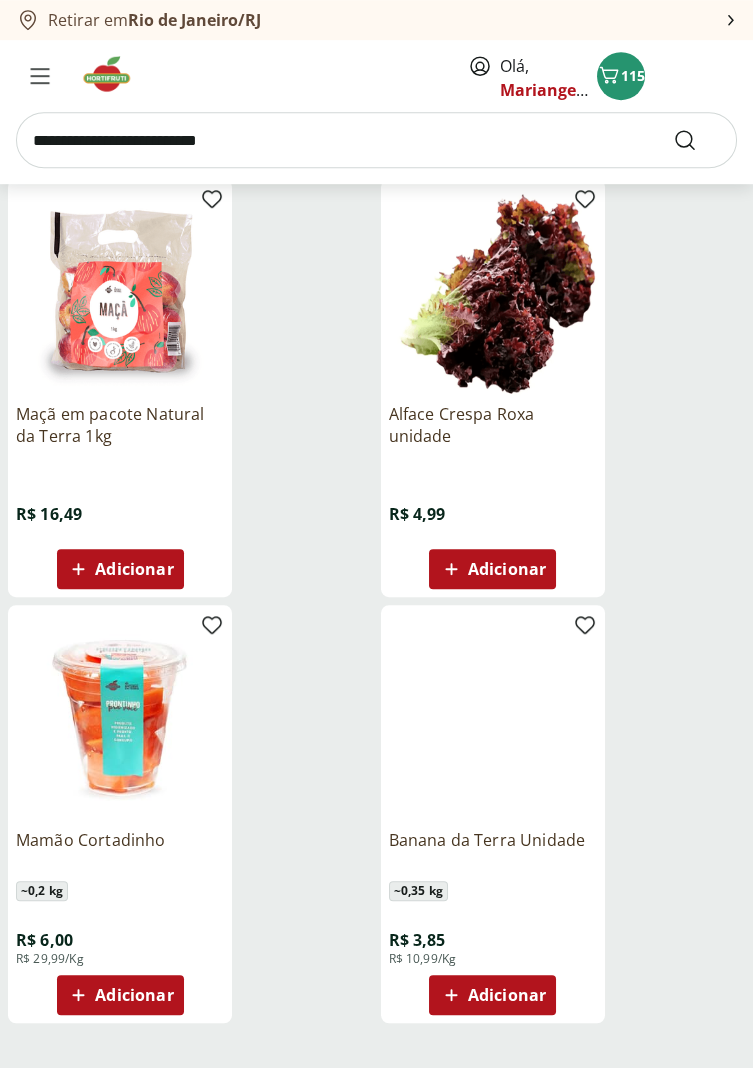 scroll, scrollTop: 27603, scrollLeft: 0, axis: vertical 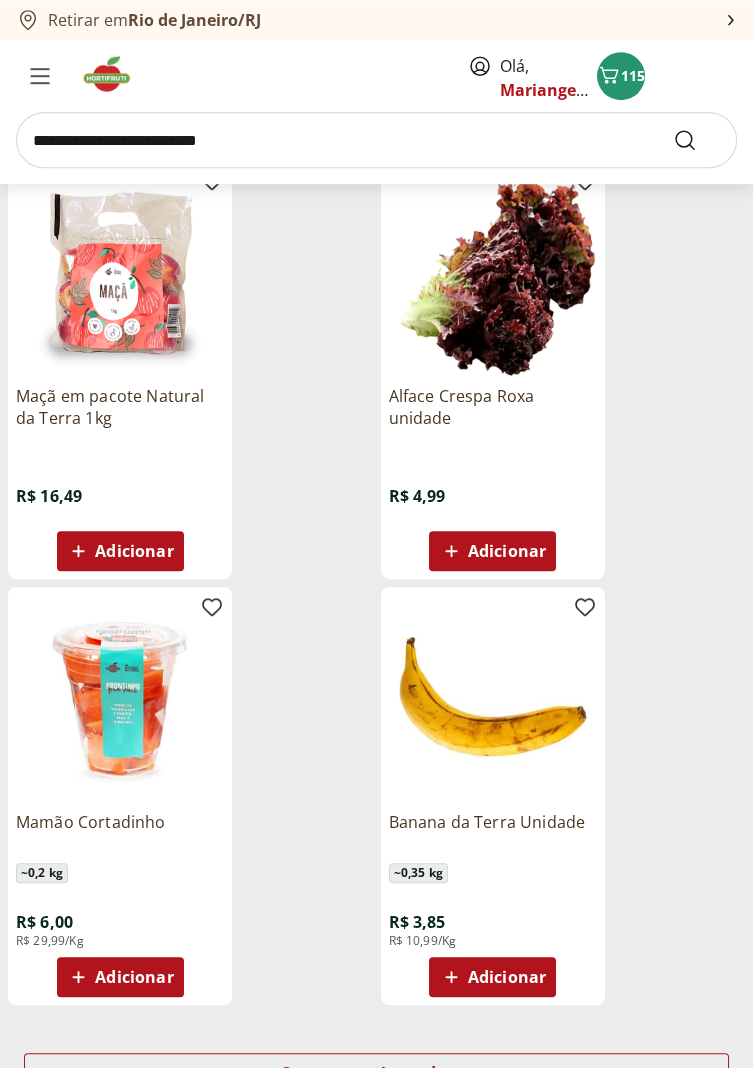 click on "Adicionar" at bounding box center [507, 977] 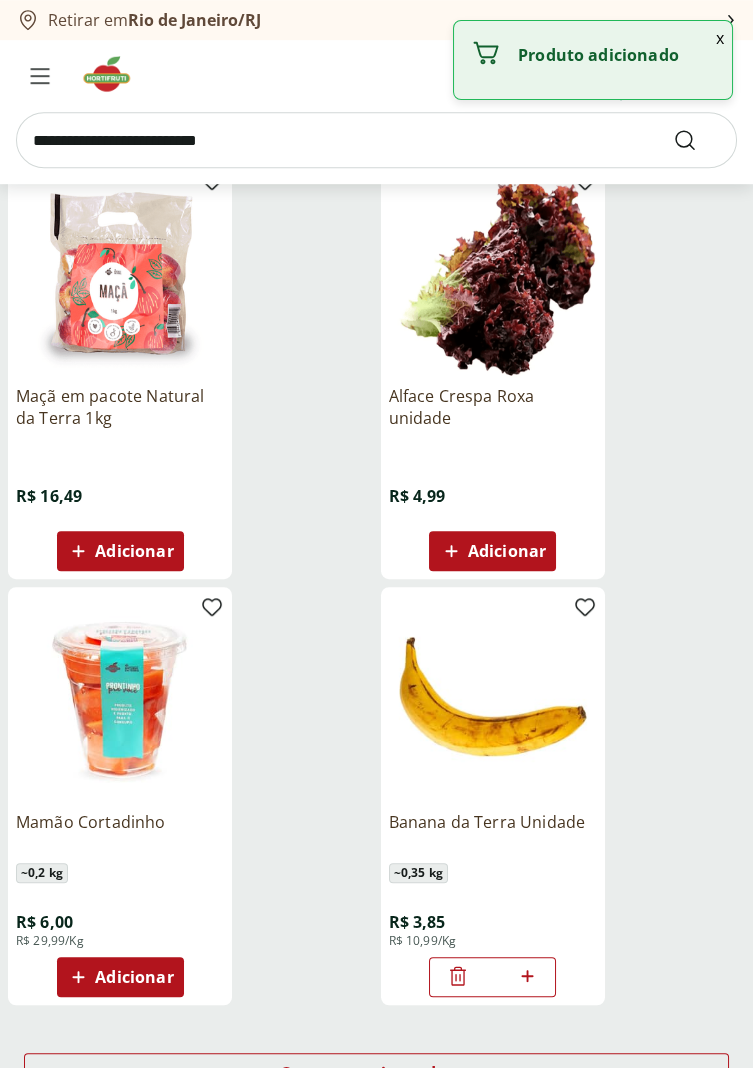 click 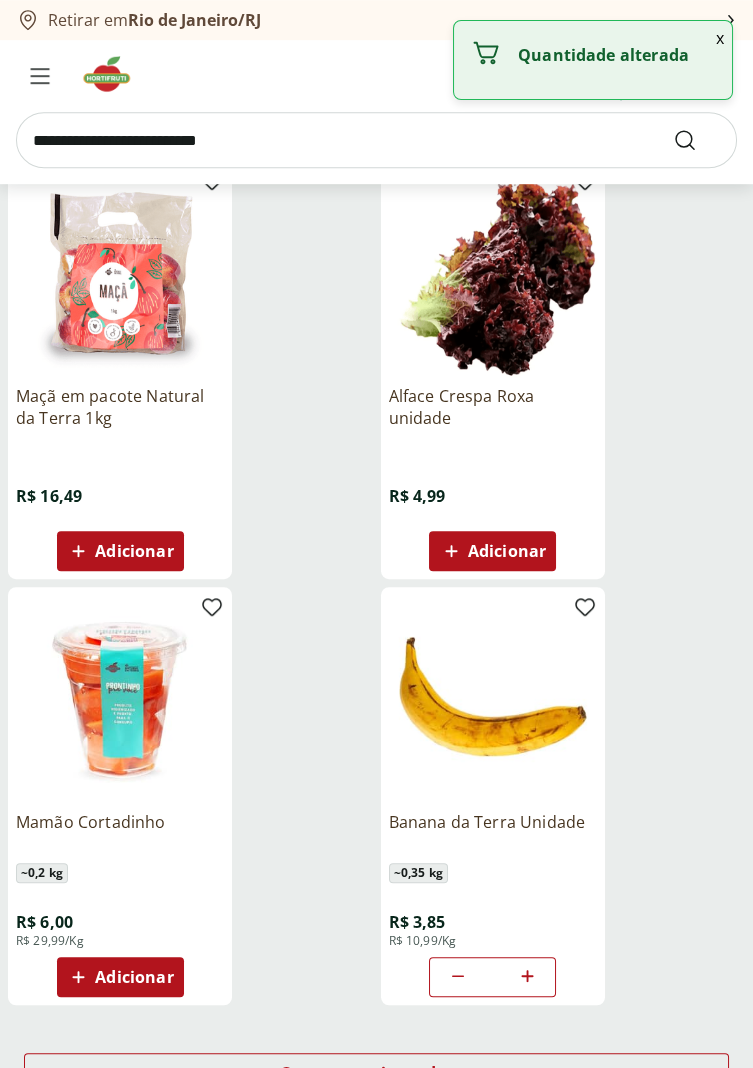 click 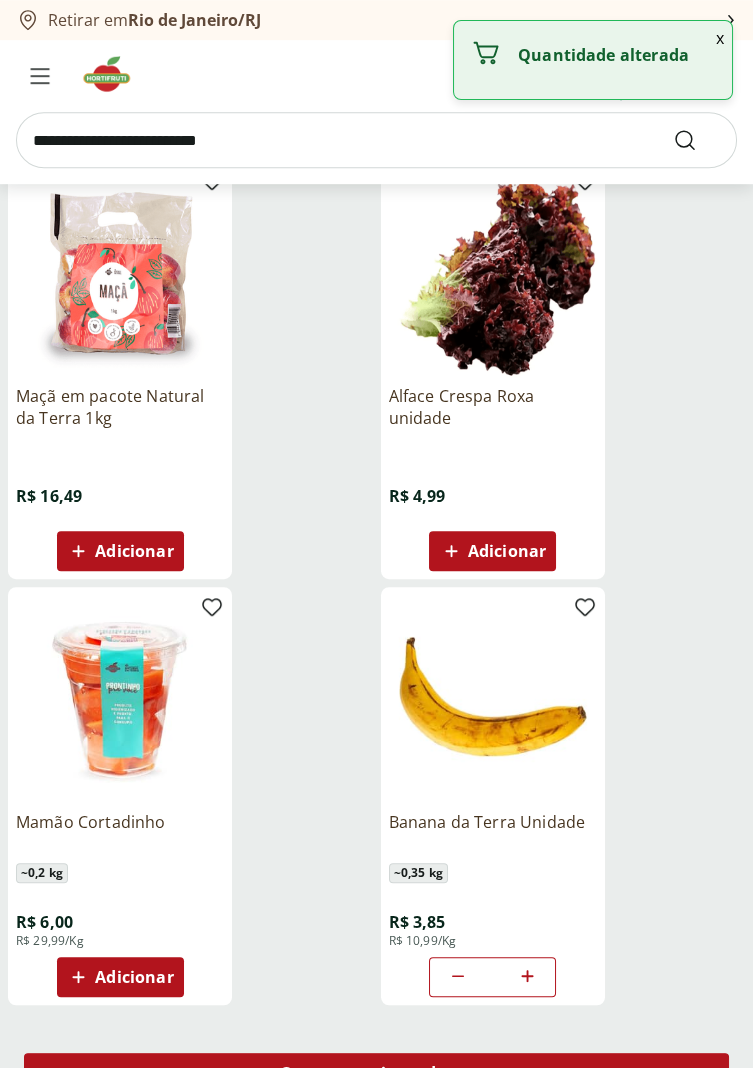 click on "Carregar mais produtos" at bounding box center (376, 1073) 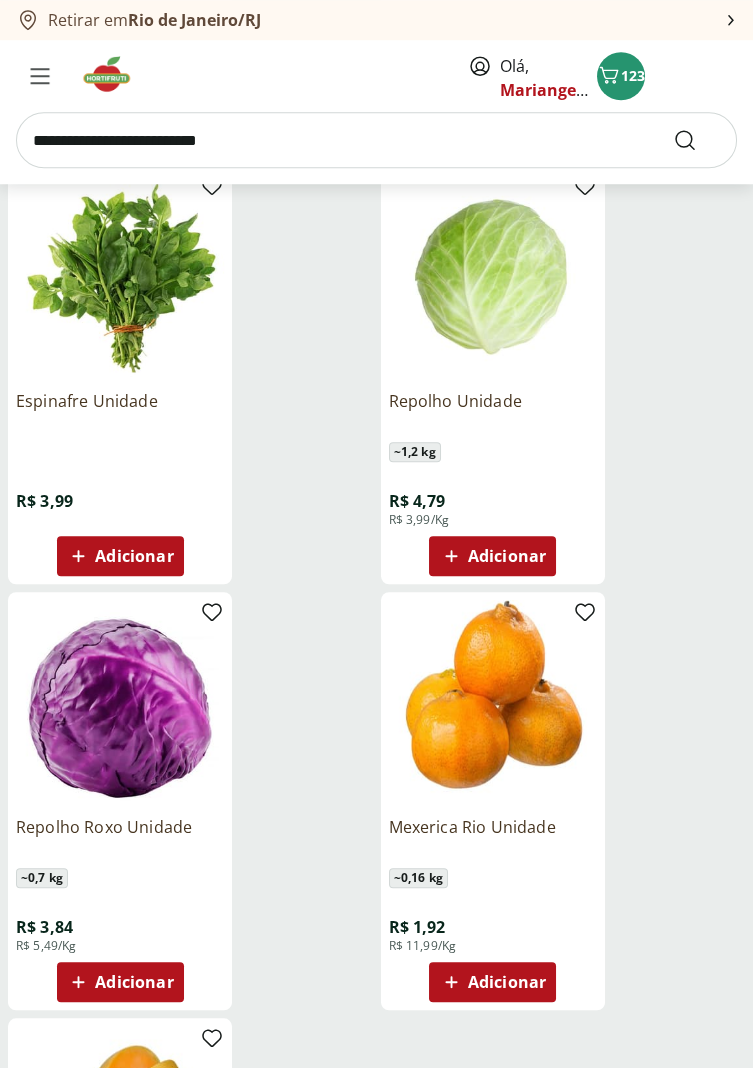 scroll, scrollTop: 28464, scrollLeft: 0, axis: vertical 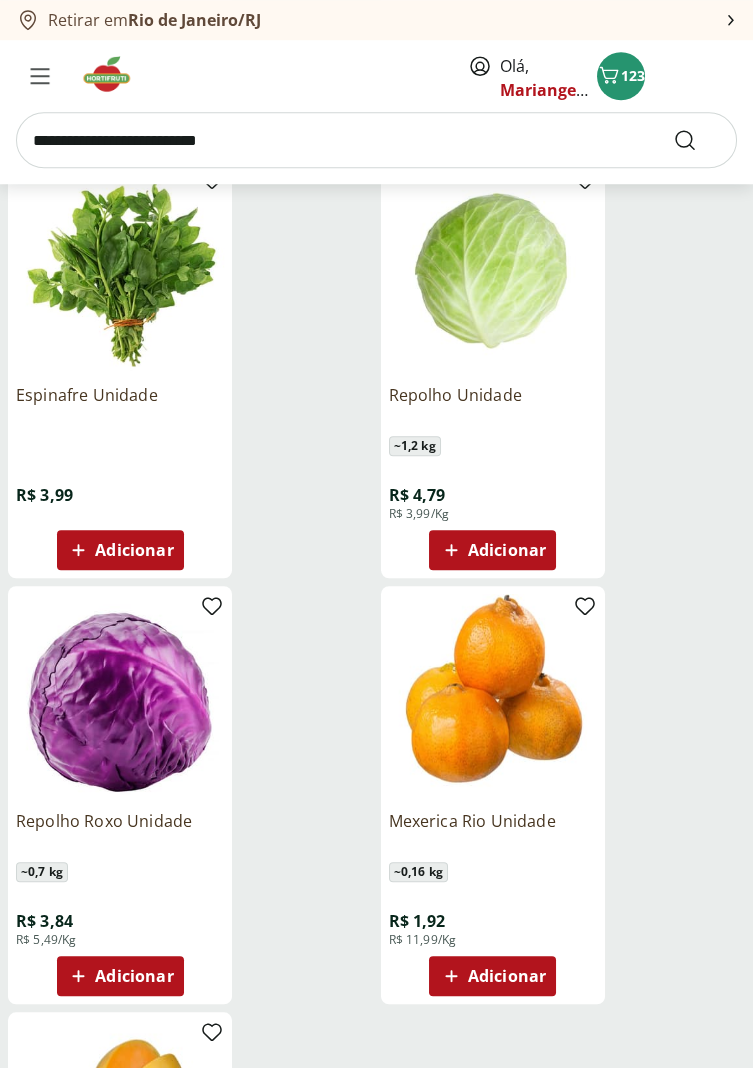 click on "Adicionar" at bounding box center (507, 976) 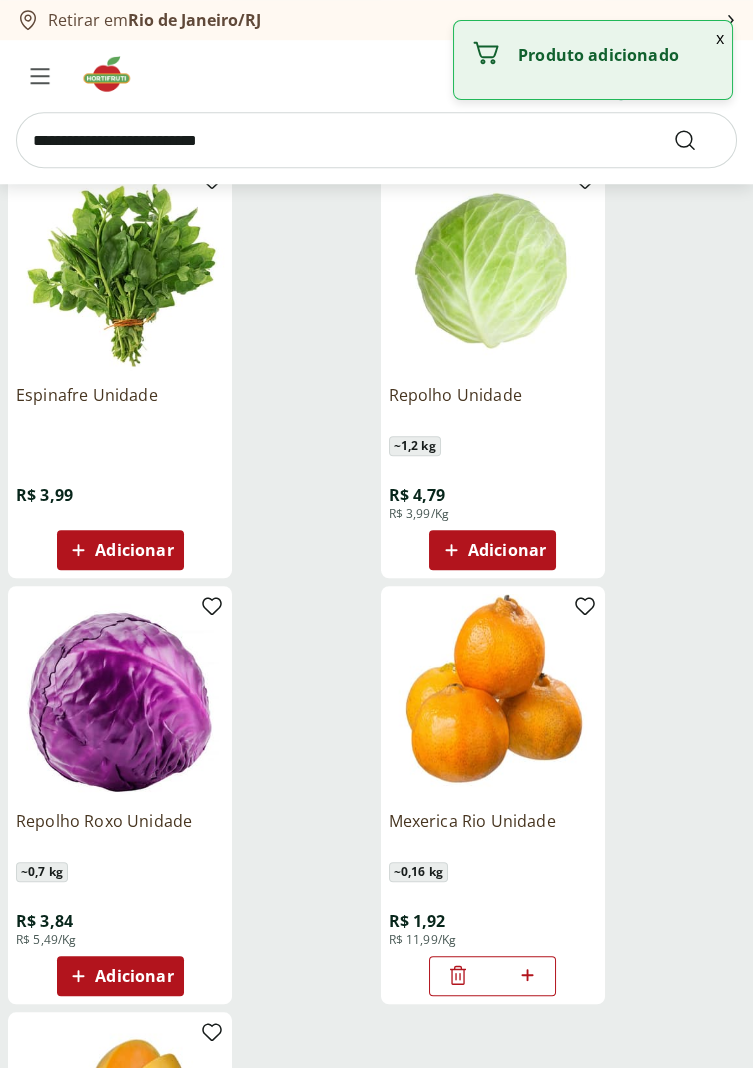 click 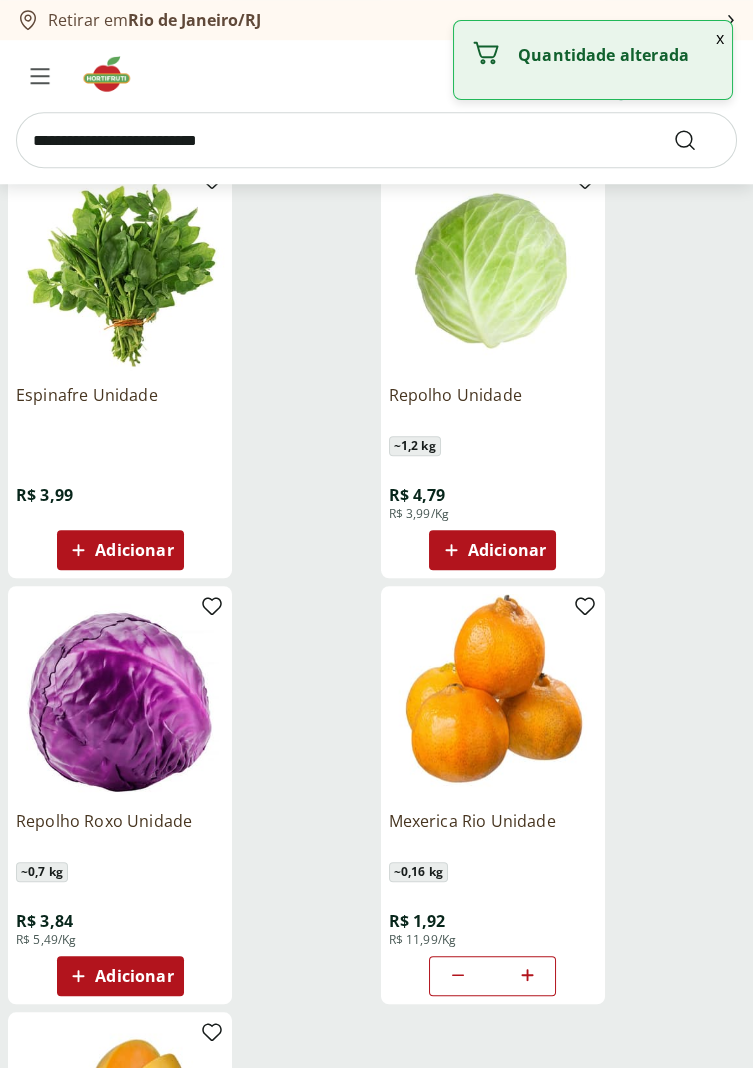 click 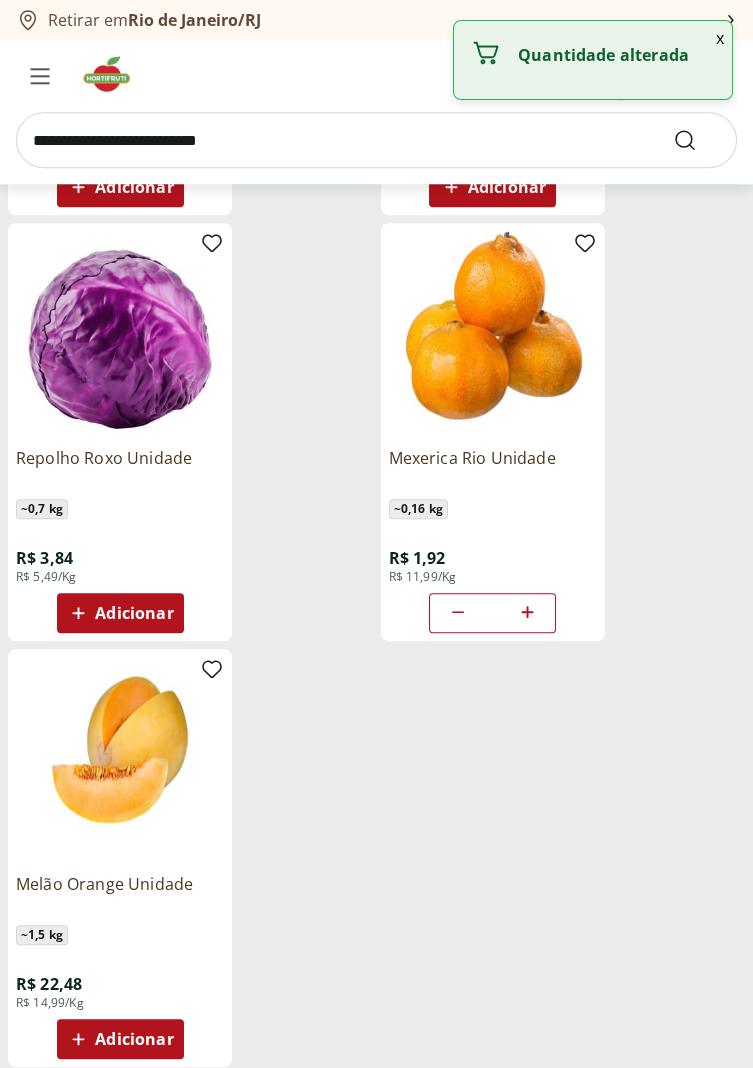 scroll, scrollTop: 28834, scrollLeft: 0, axis: vertical 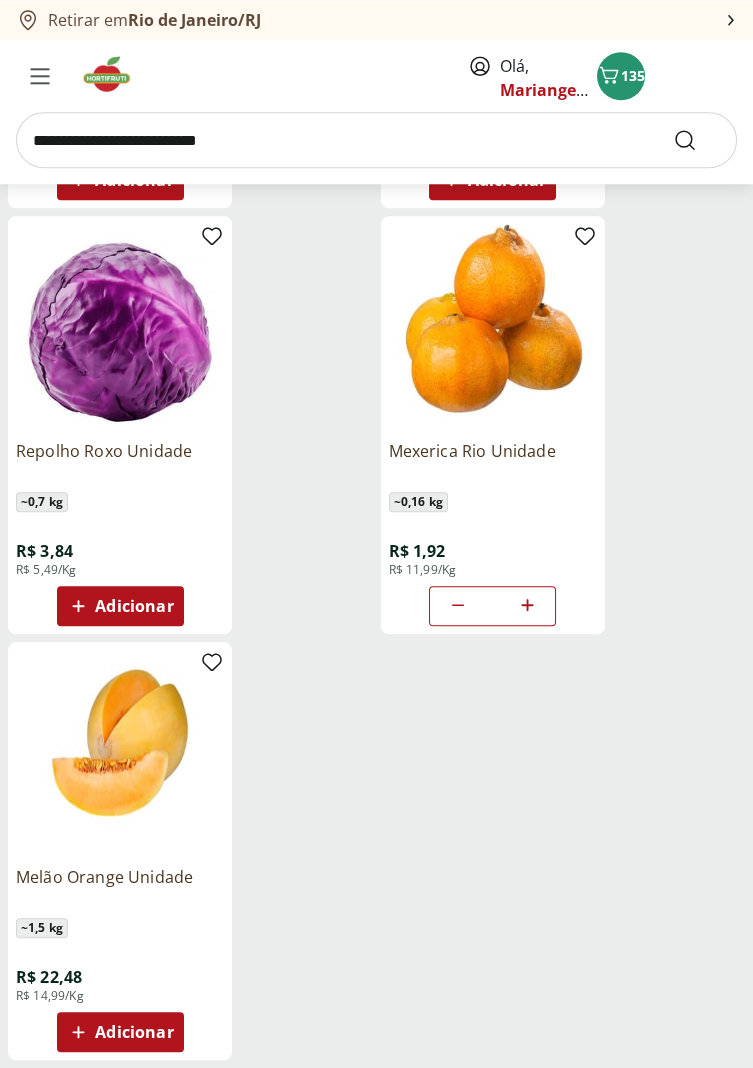 click at bounding box center [376, 140] 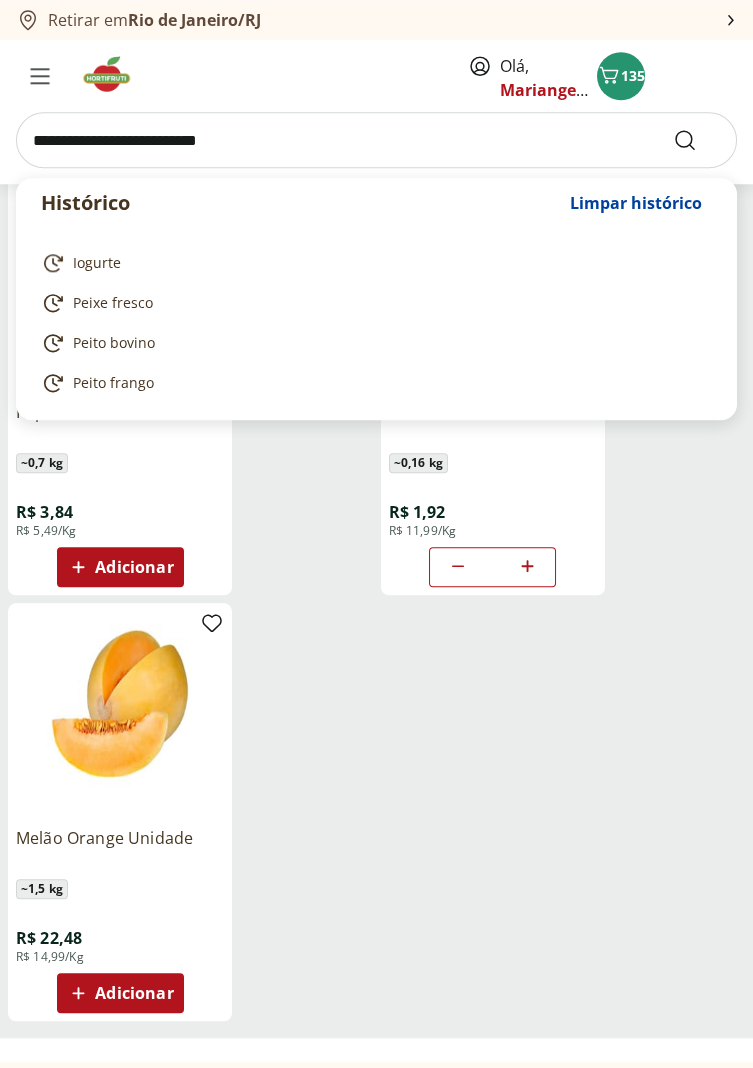 scroll, scrollTop: 28890, scrollLeft: 0, axis: vertical 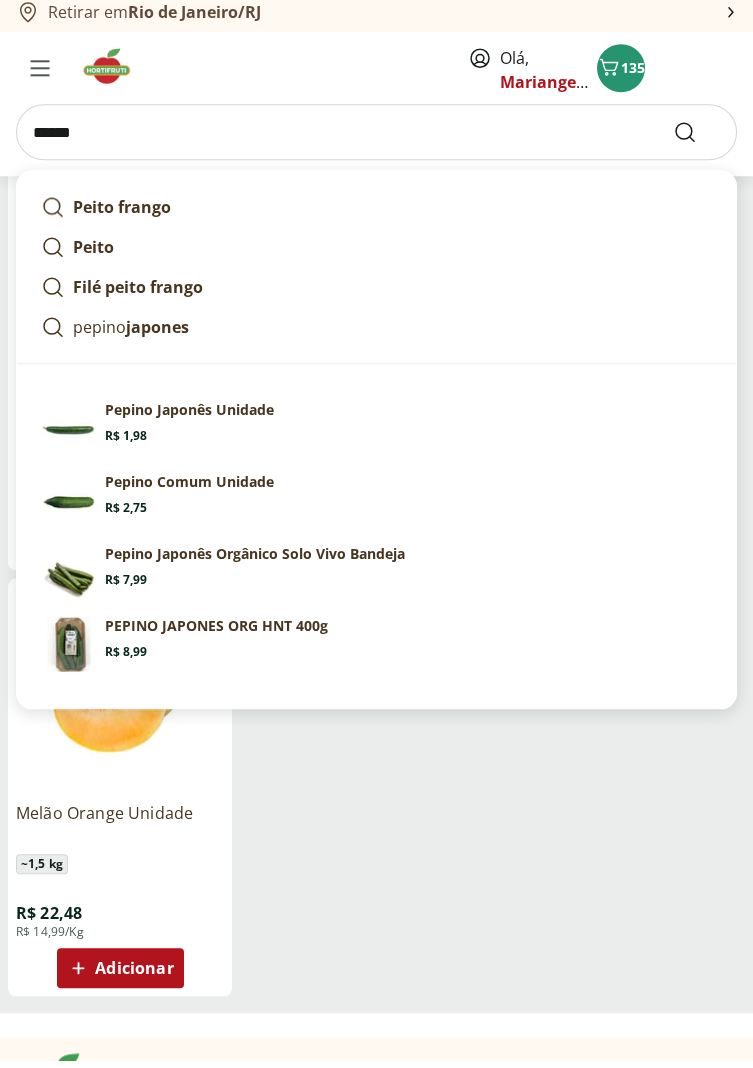type on "******" 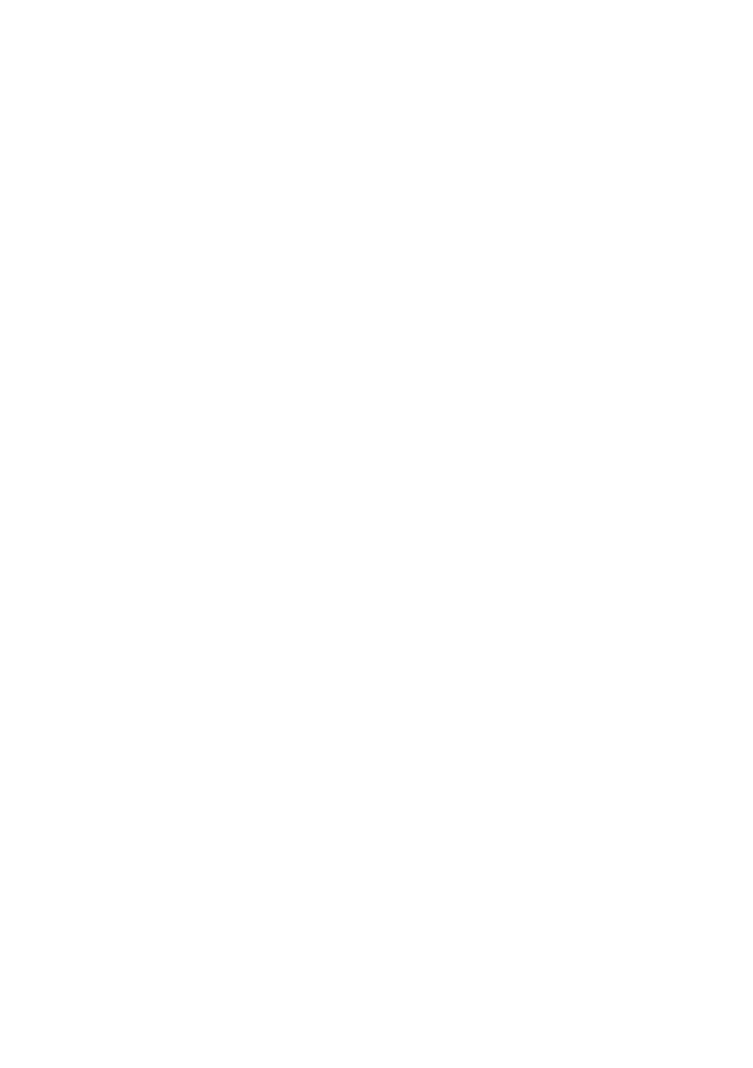 scroll, scrollTop: 0, scrollLeft: 0, axis: both 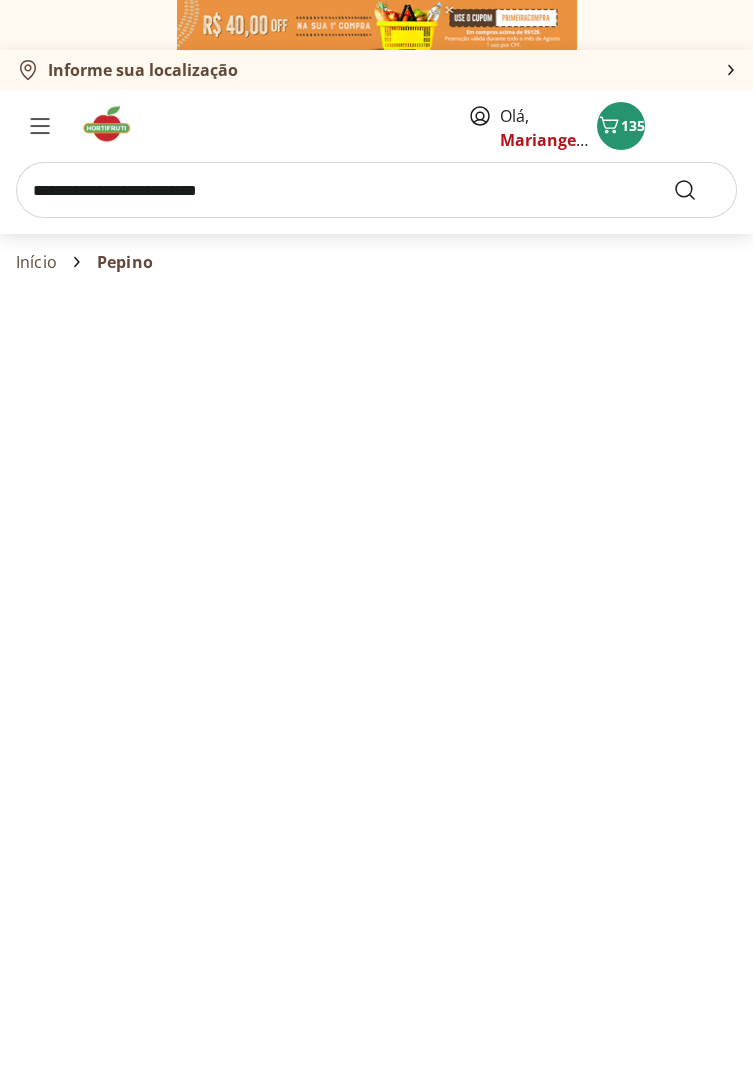 select on "**********" 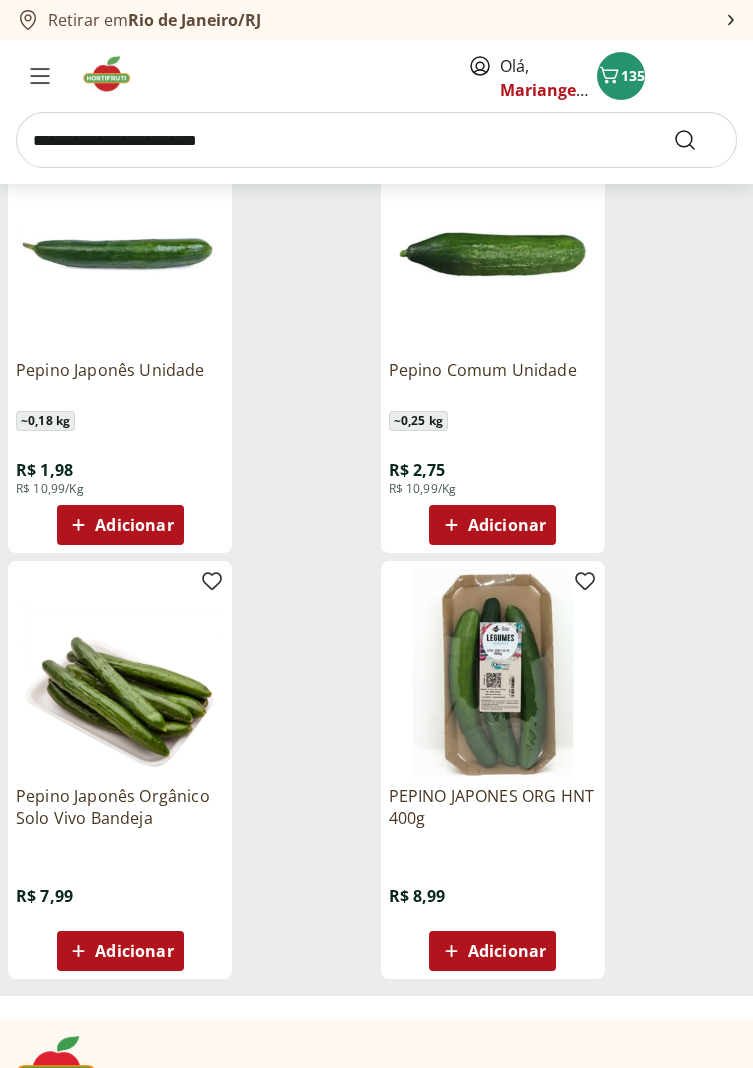 scroll, scrollTop: 290, scrollLeft: 0, axis: vertical 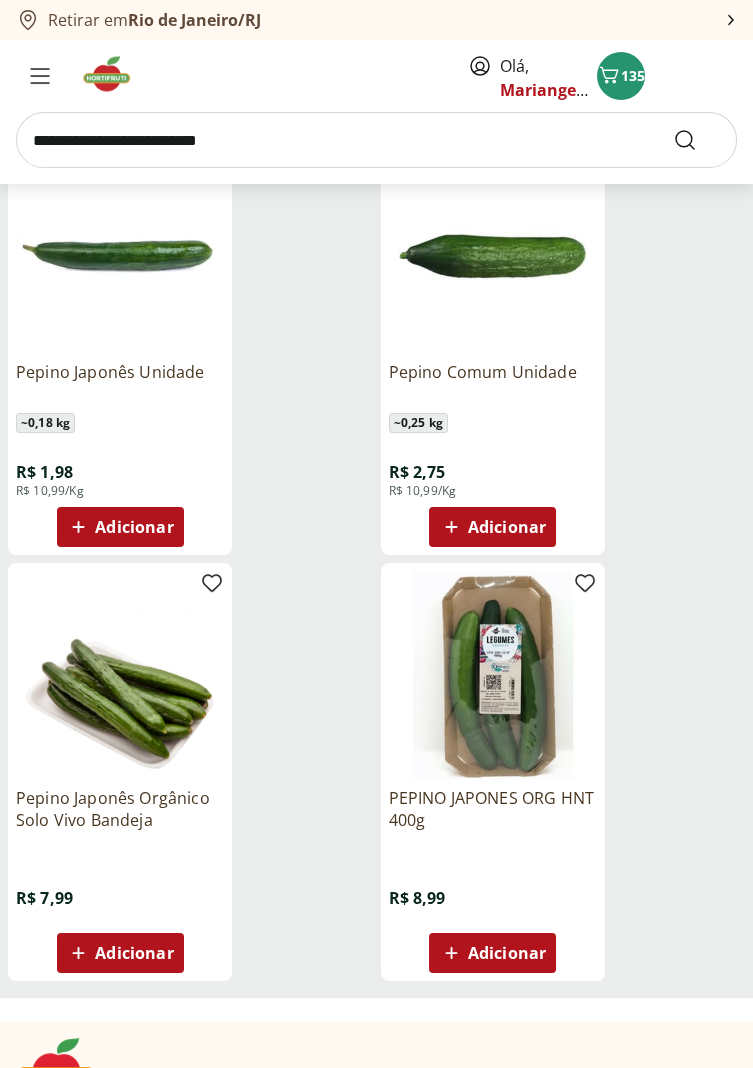 click on "Adicionar" at bounding box center (134, 527) 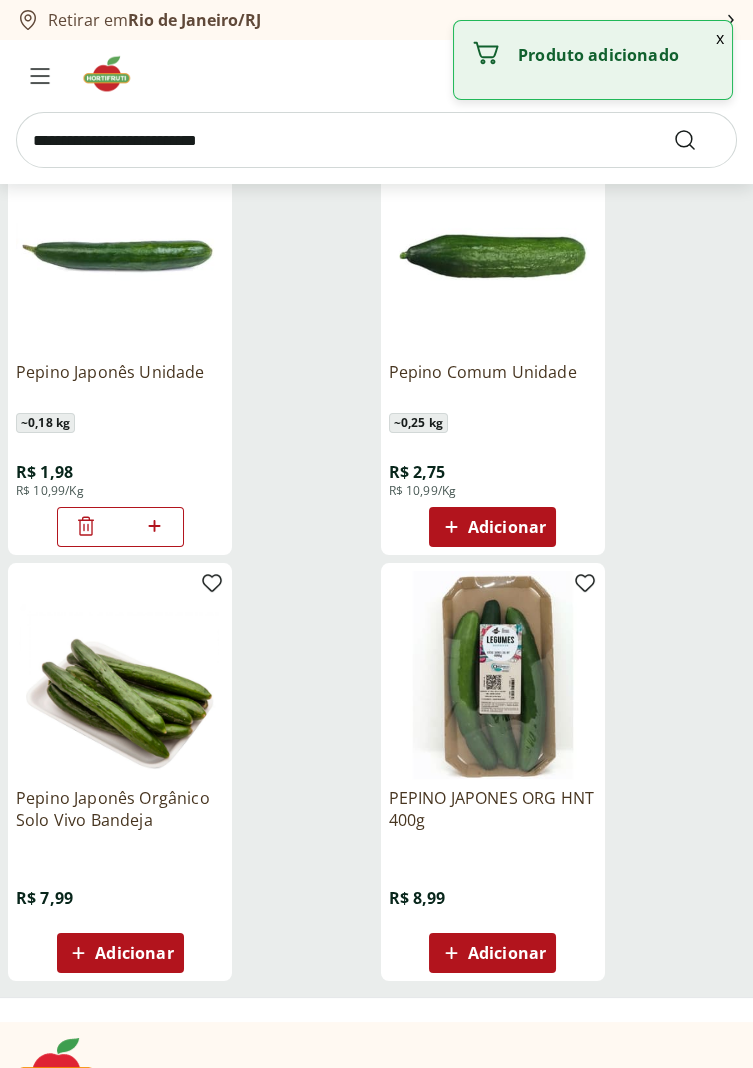 click 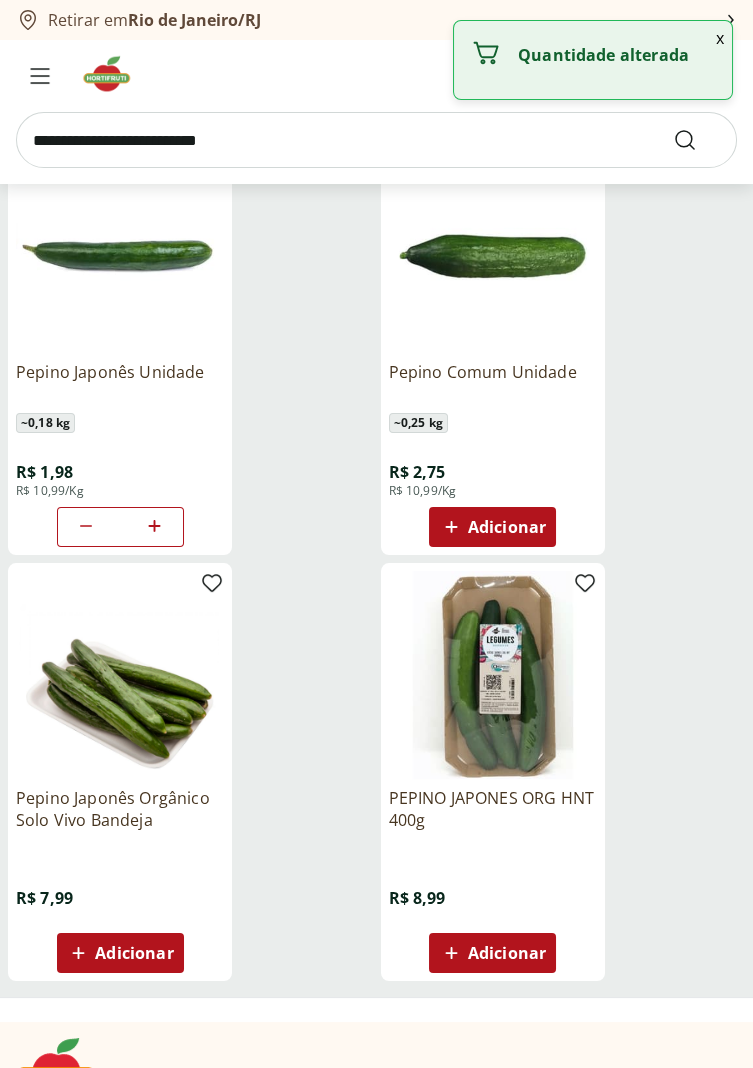 click 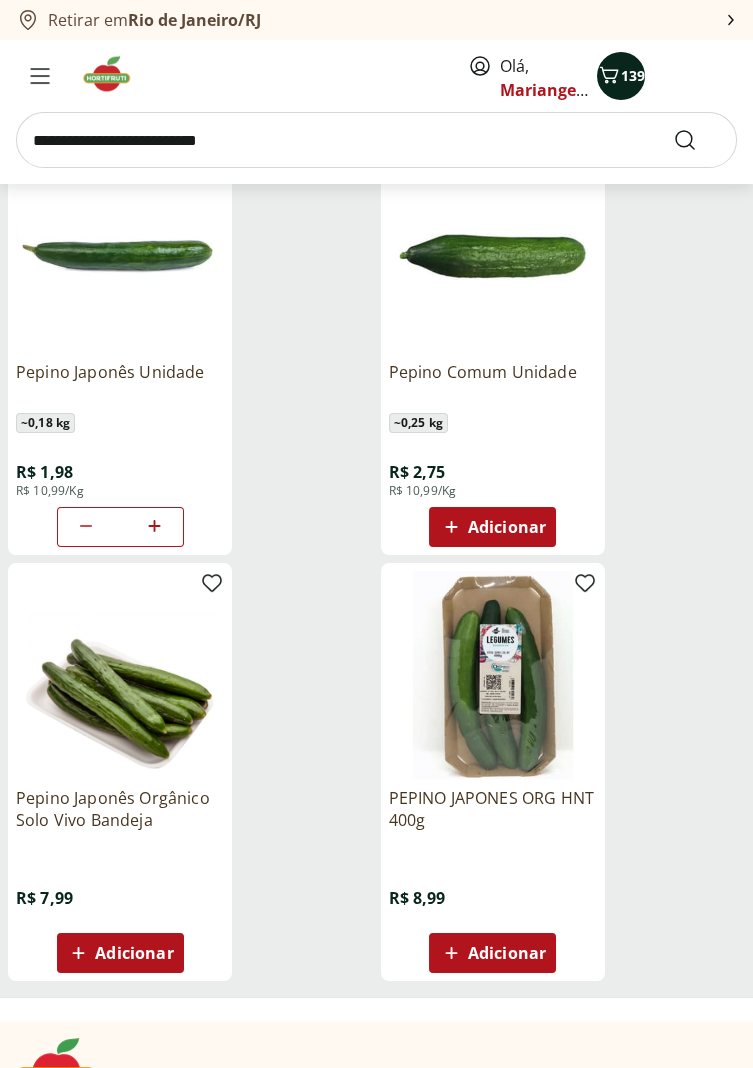 click 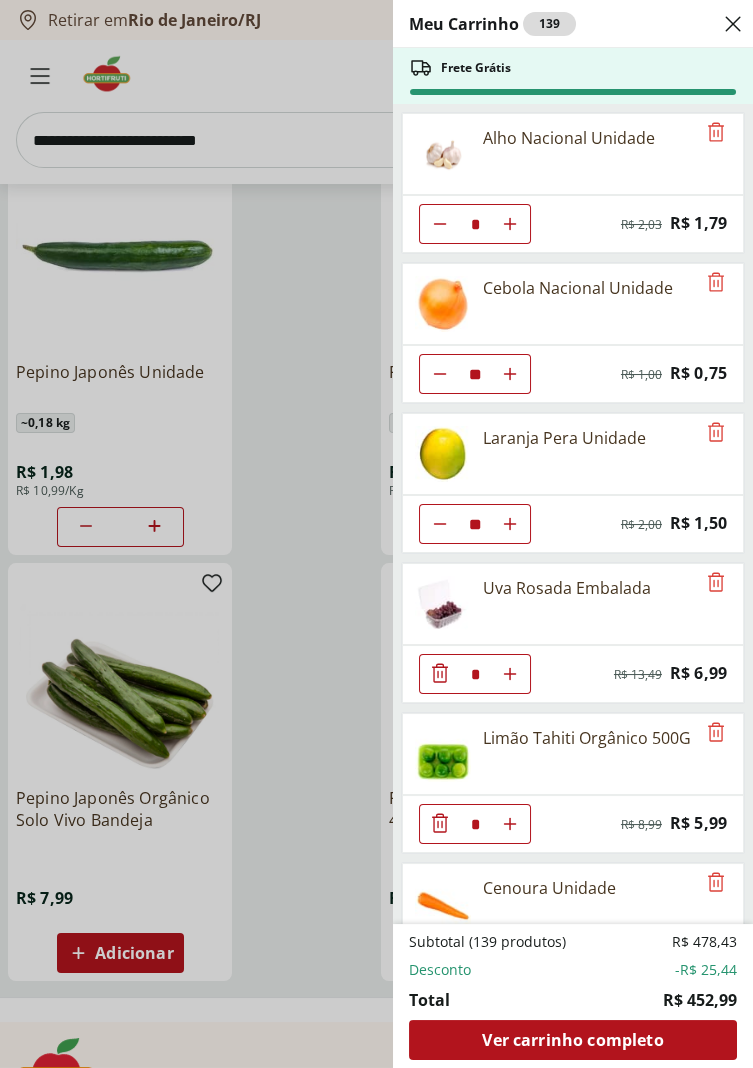 click on "Alho Nacional Unidade * Original price: R$ 2,03 Price: R$ 1,79 Cebola Nacional Unidade ** Original price: R$ 1,00 Price: R$ 0,75 Laranja Pera Unidade ** Original price: R$ 2,00 Price: R$ 1,50 Uva Rosada Embalada * Original price: R$ 13,49 Price: R$ 6,99 Limão Tahiti Orgânico 500G * Original price: R$ 8,99 Price: R$ 5,99 Cenoura Unidade * Price: R$ 0,72 Tomate Grape Fiorello 300g * Price: R$ 7,99 Mamão Papaia Unidade * Price: R$ 6,49 Batata Baroa Amarela Unidade * Price: R$ 3,51 Melão Rei Pedaço * Price: R$ 20,39 Alho Nacional Beneficiado Unidade * Price: R$ 2,99 TOMATE CEREJA RAMA 200G * Price: R$ 8,99 Berinjela Unidade * Price: R$ 2,10 Cheiro Verde Unidade * Price: R$ 1,99 Alho Poró - Unidade * Price: R$ 3,99 Vagem Embalada 300g * Price: R$ 11,49 Tomate Unidade ** Price: R$ 2,20 Melão Doce Natural da Terra Pedaço * Price: R$ 17,99 Pimentão Vermelho Block 150g * Price: R$ 9,99 Banana Nanica Unidade * Price: R$ 1,47 Coentro Unidade * Price: R$ 1,99 Hortelã Unidade * Price: *" at bounding box center (571, 514) 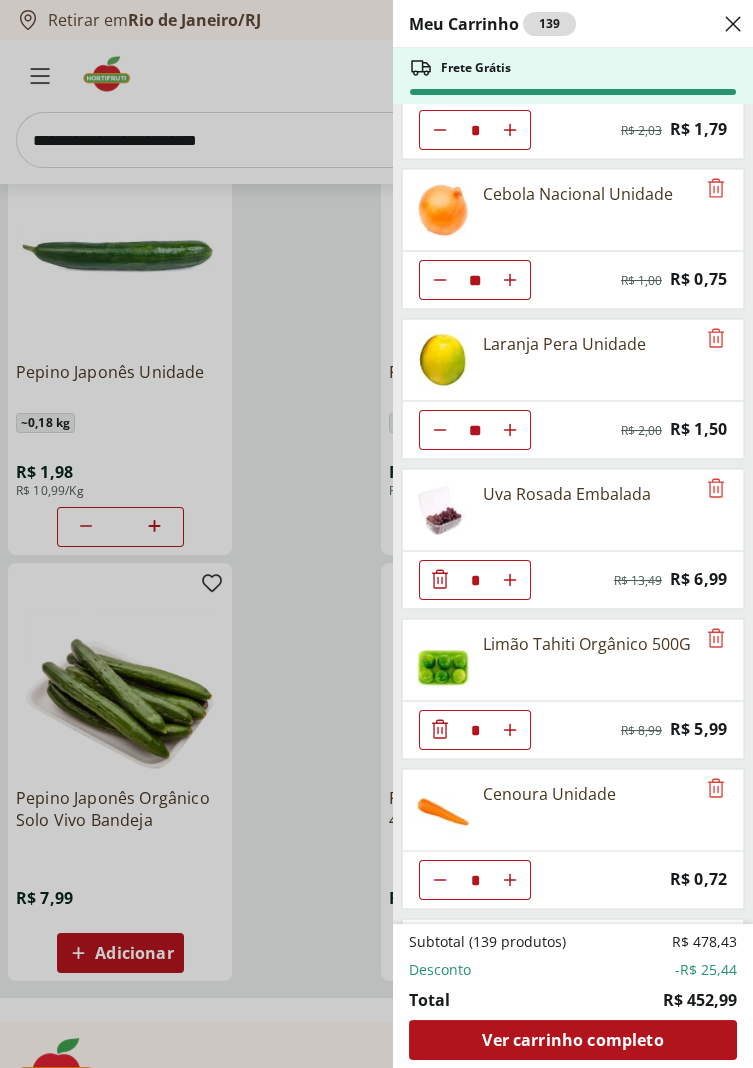 scroll, scrollTop: 0, scrollLeft: 0, axis: both 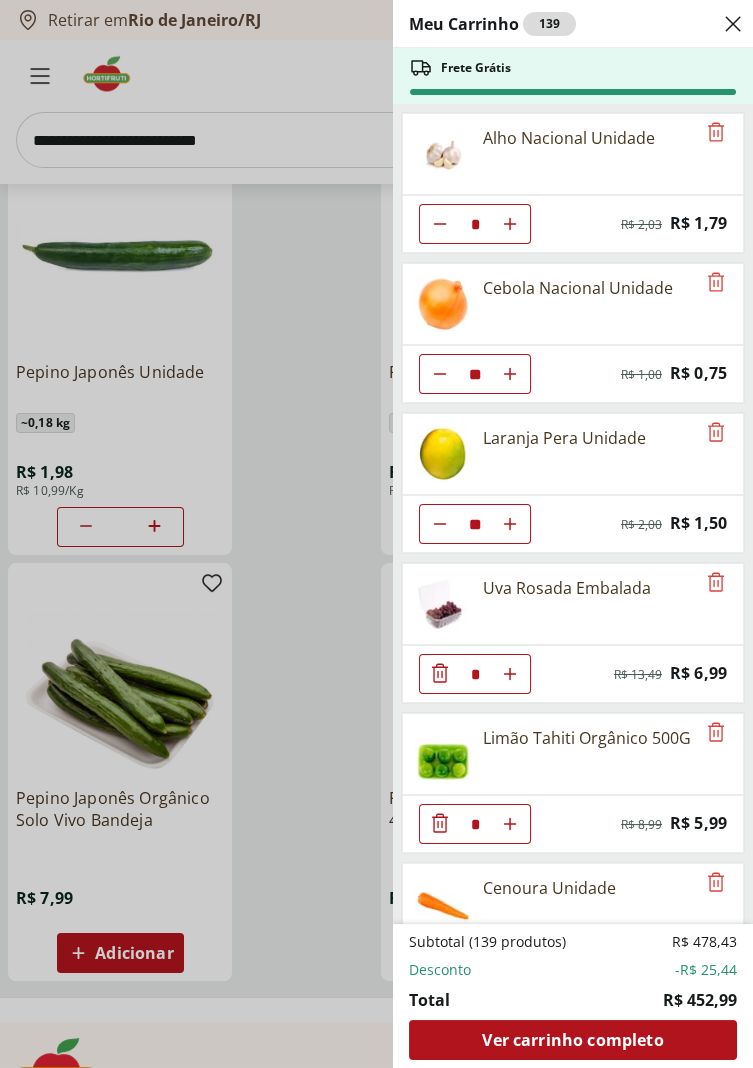 click 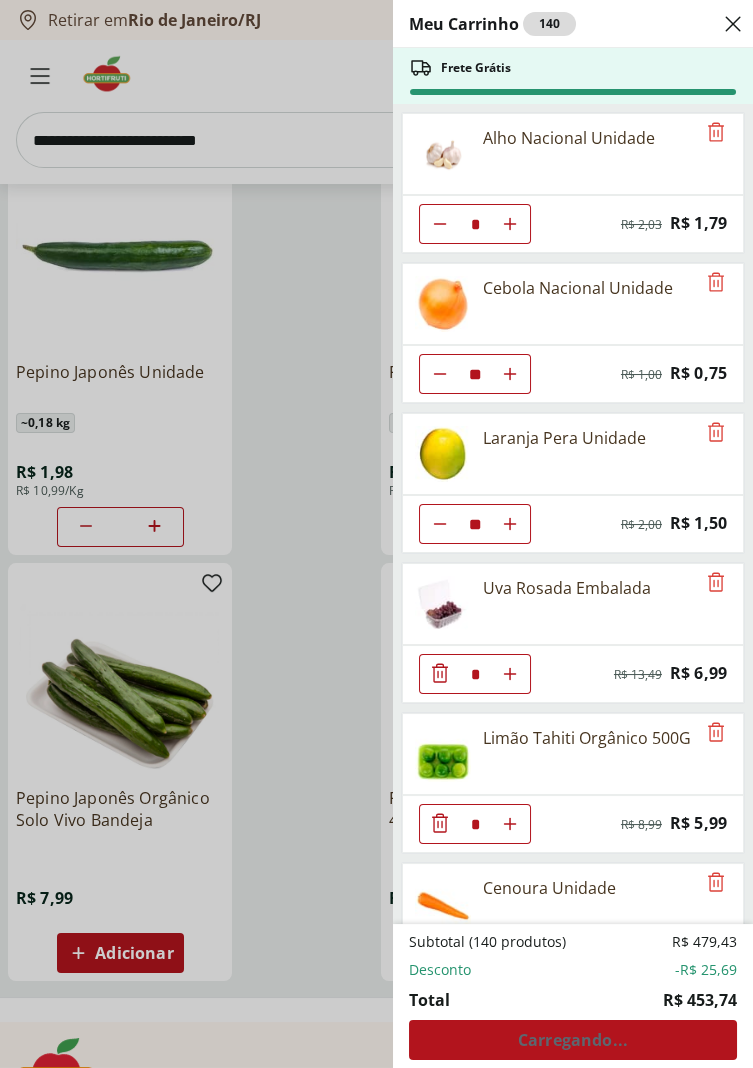 click 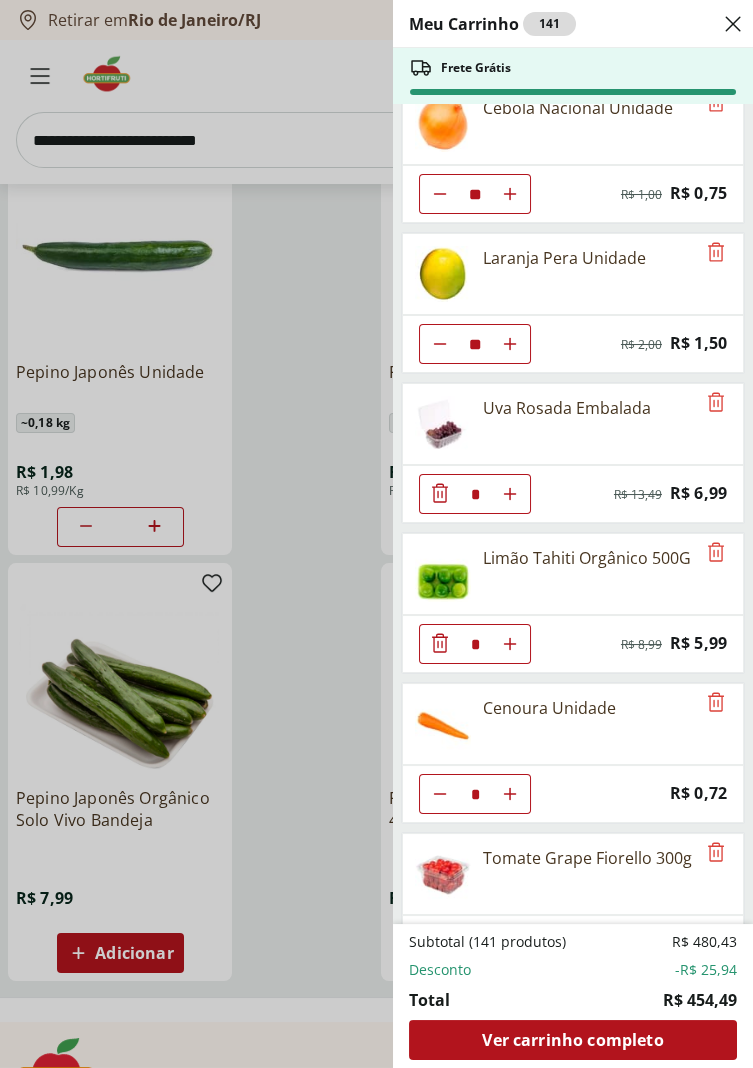 scroll, scrollTop: 183, scrollLeft: 0, axis: vertical 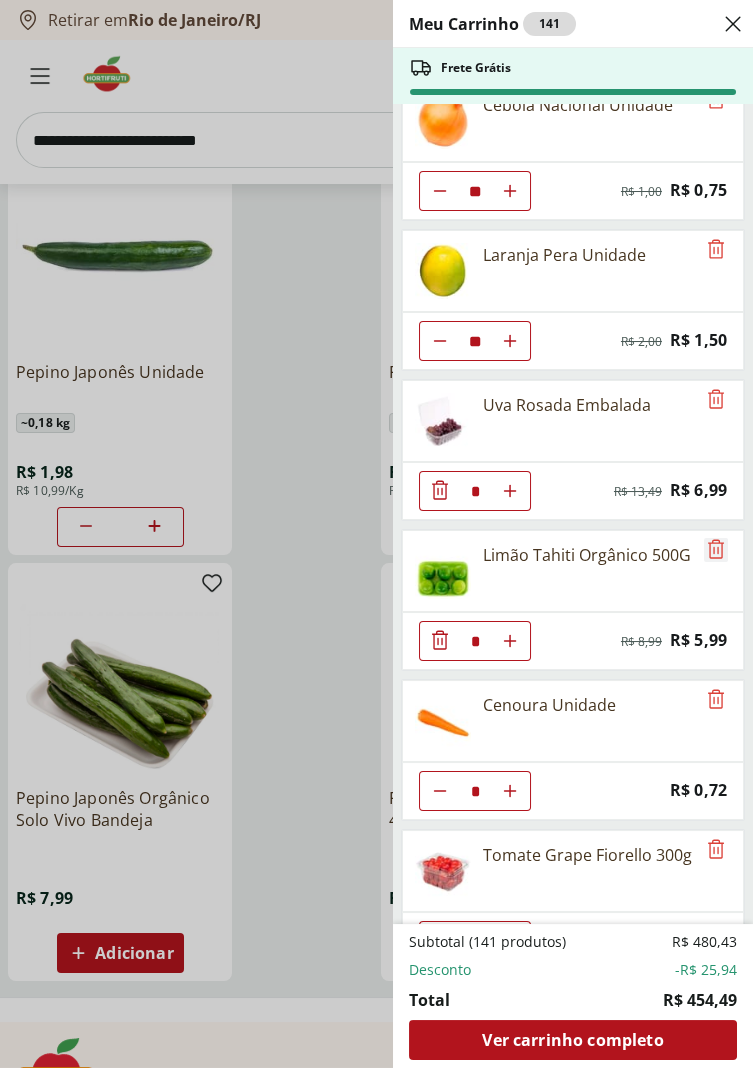 click at bounding box center (716, 550) 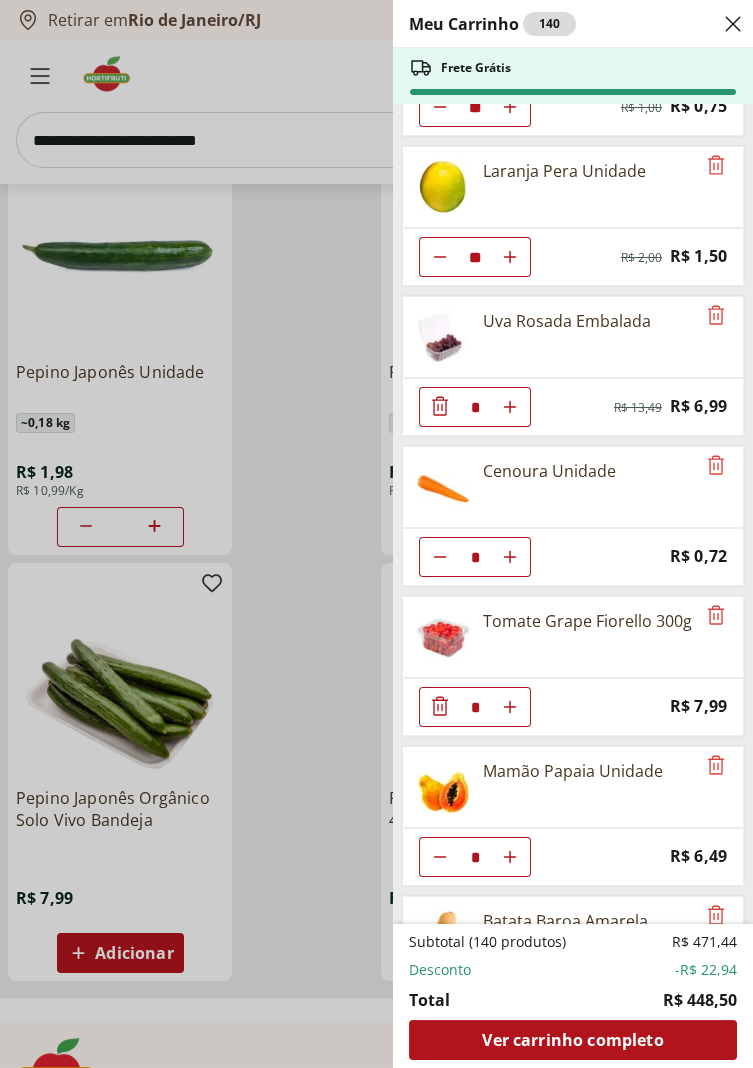 scroll, scrollTop: 274, scrollLeft: 0, axis: vertical 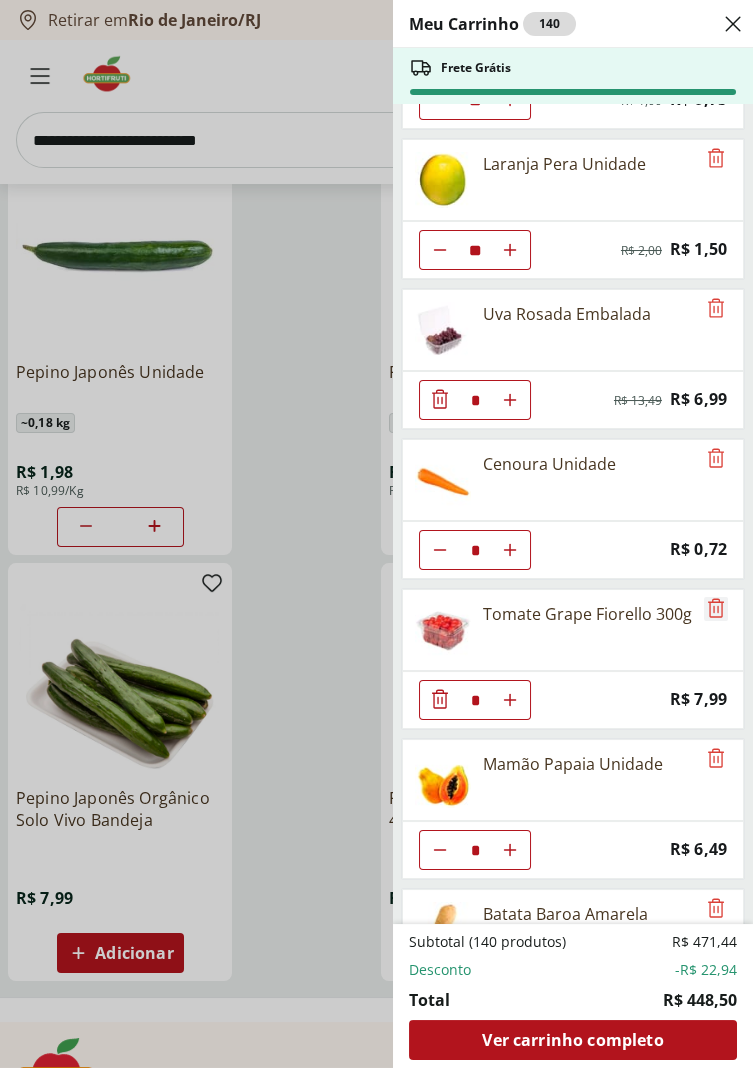 click 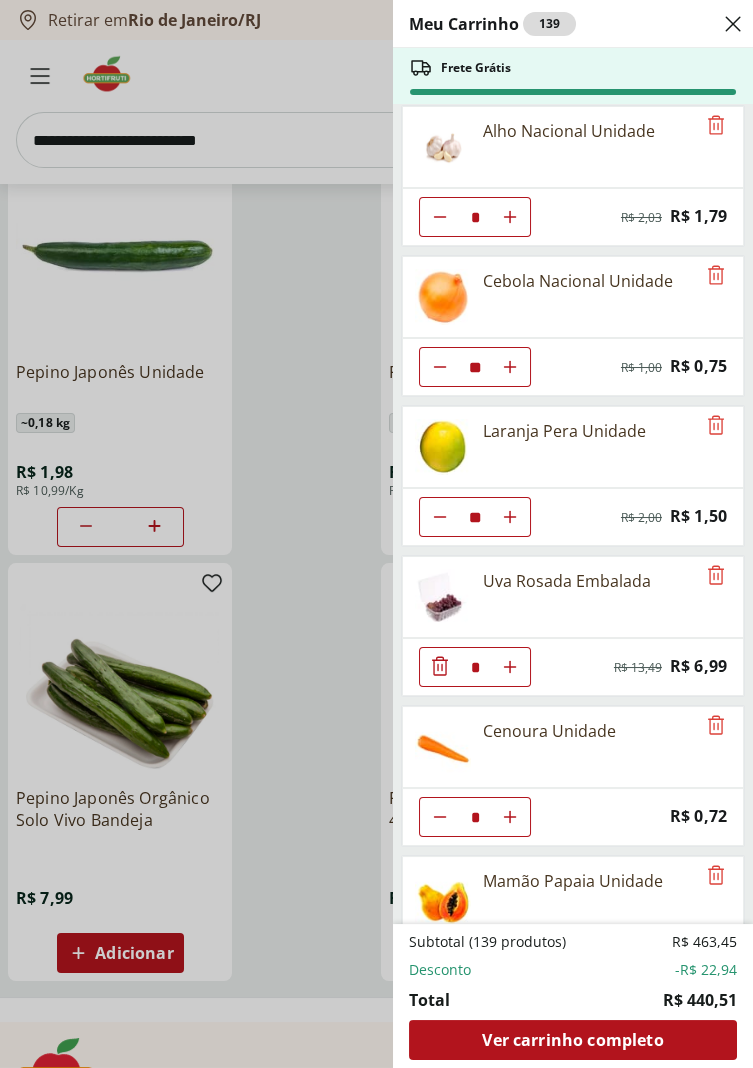 scroll, scrollTop: 0, scrollLeft: 0, axis: both 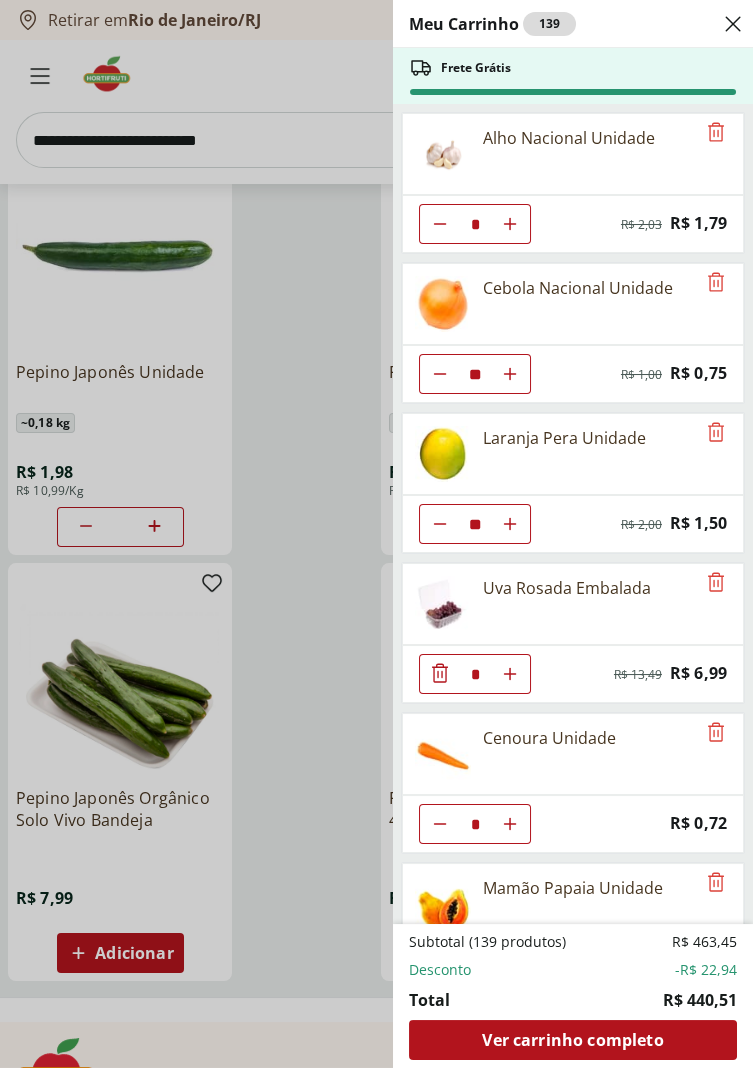click 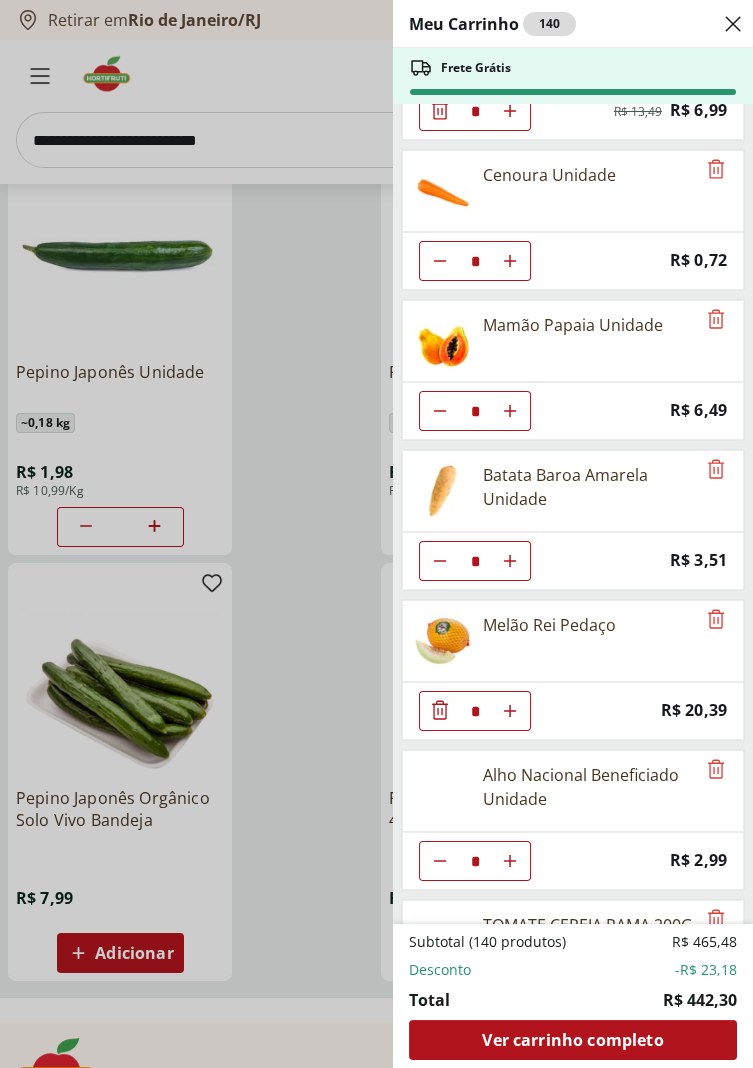 scroll, scrollTop: 564, scrollLeft: 0, axis: vertical 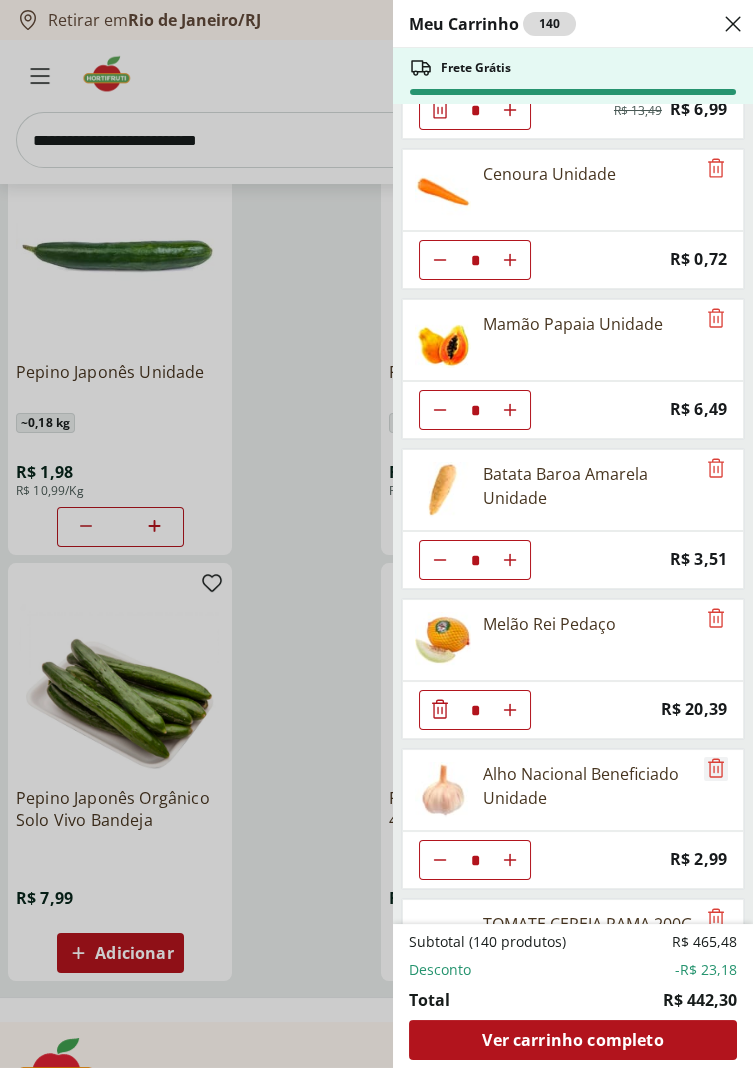 click 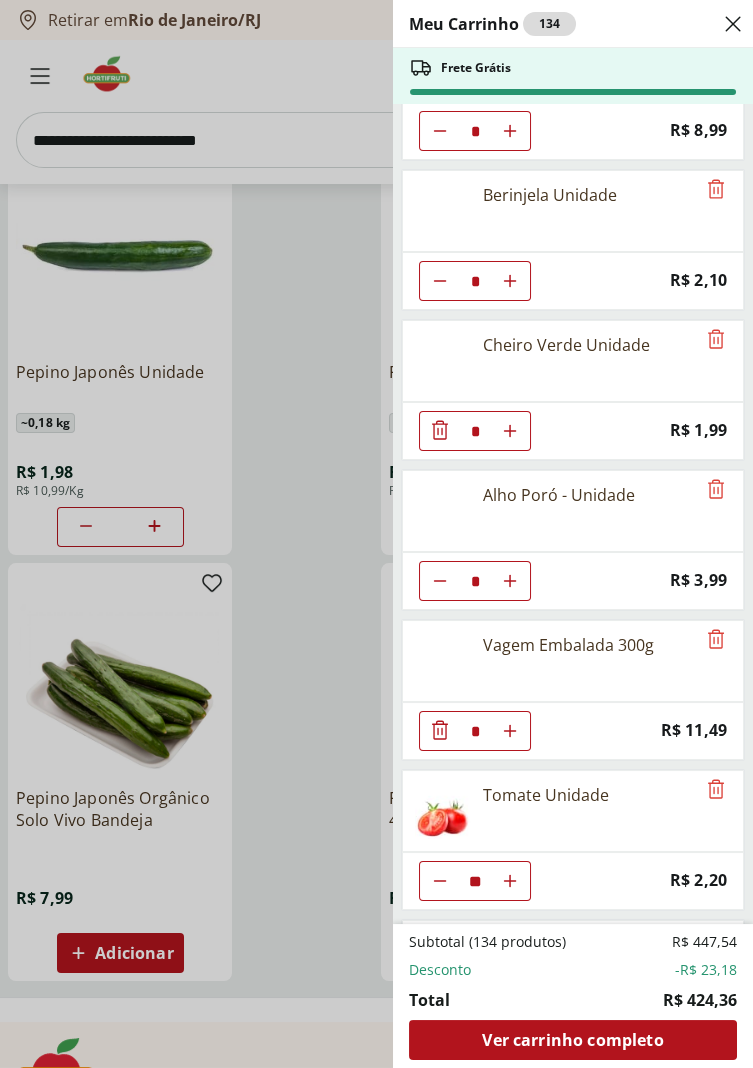scroll, scrollTop: 1294, scrollLeft: 0, axis: vertical 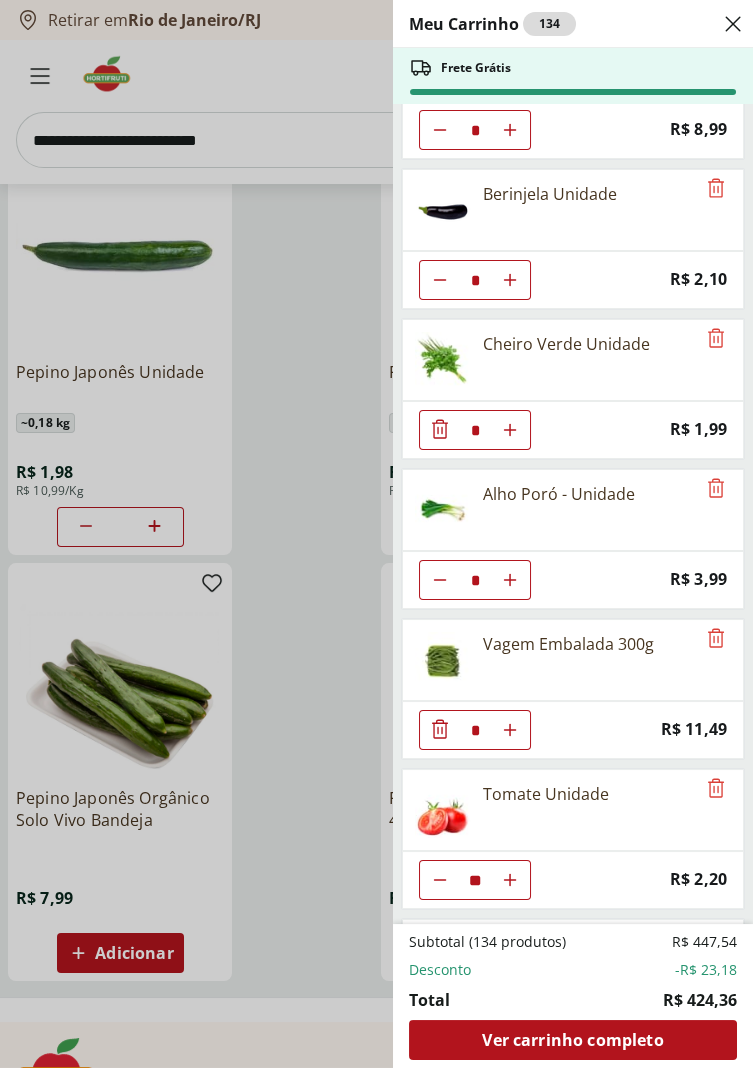 click 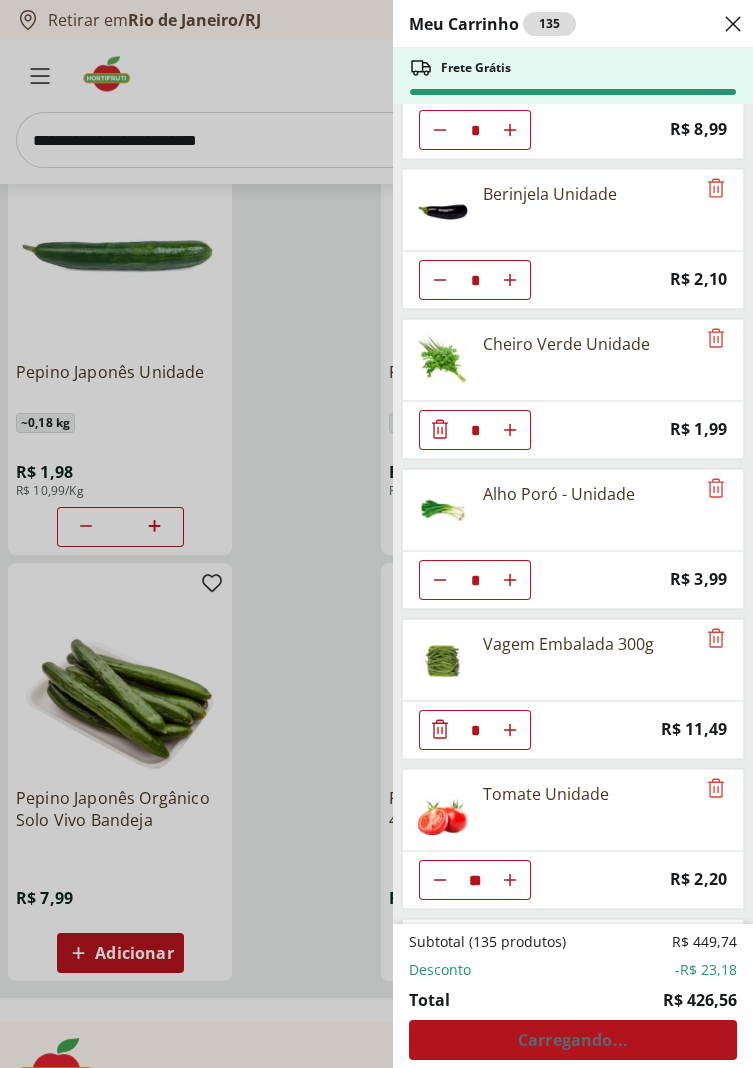 click 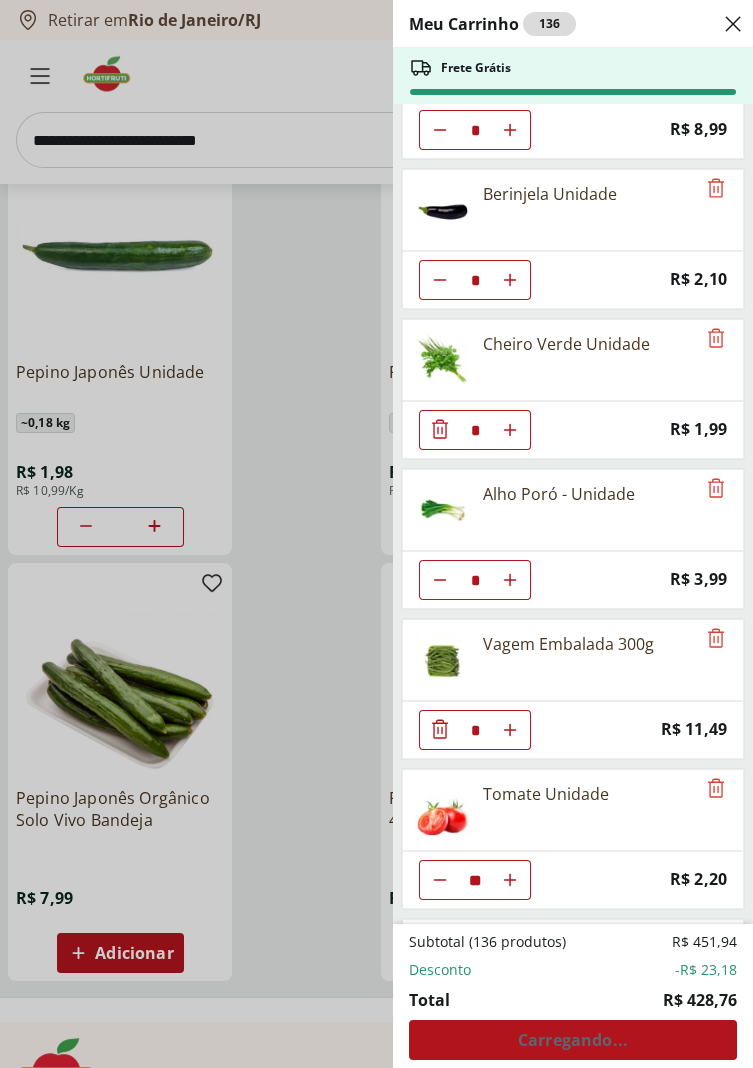click 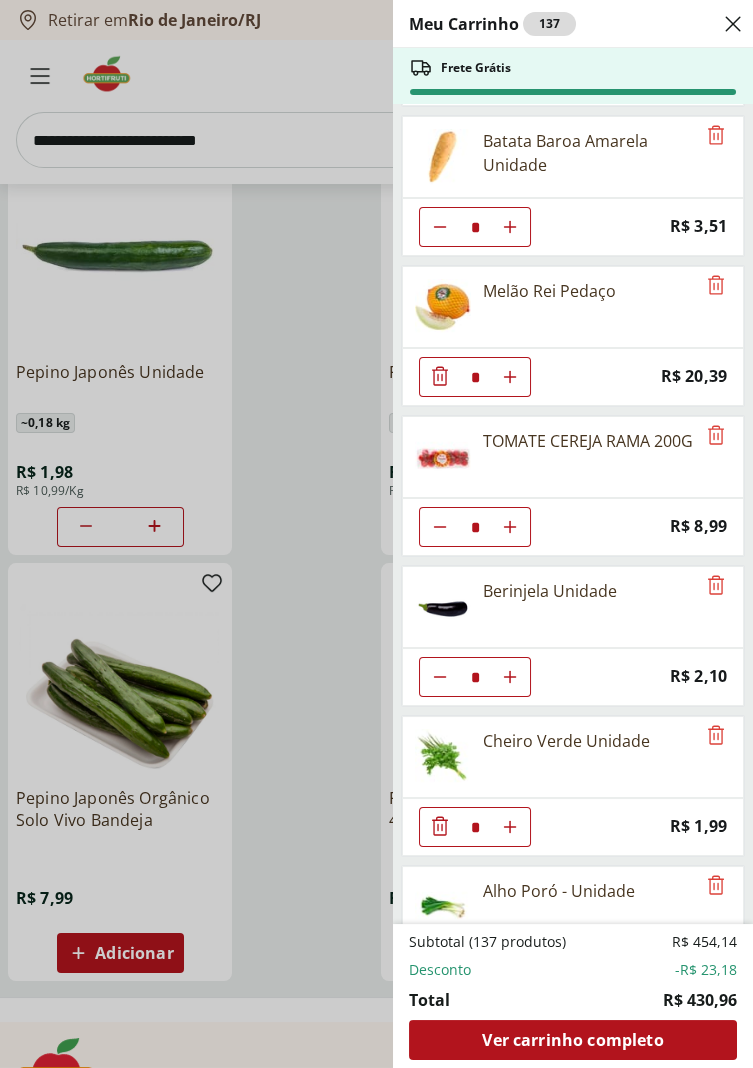 scroll, scrollTop: 892, scrollLeft: 0, axis: vertical 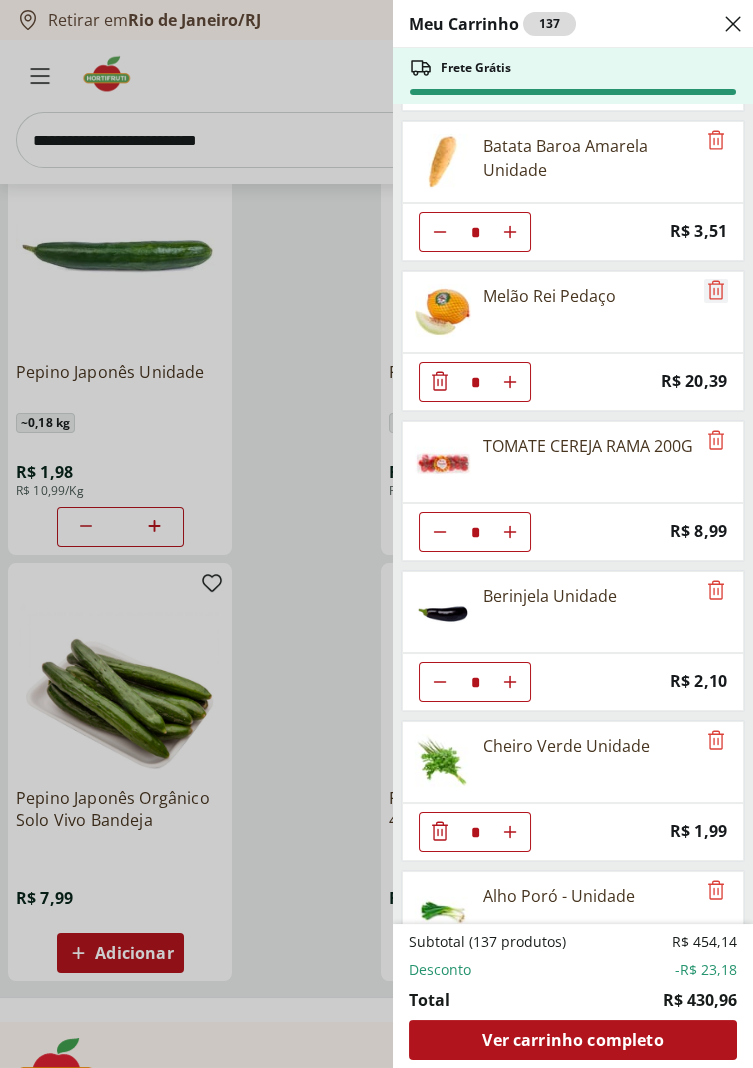 click 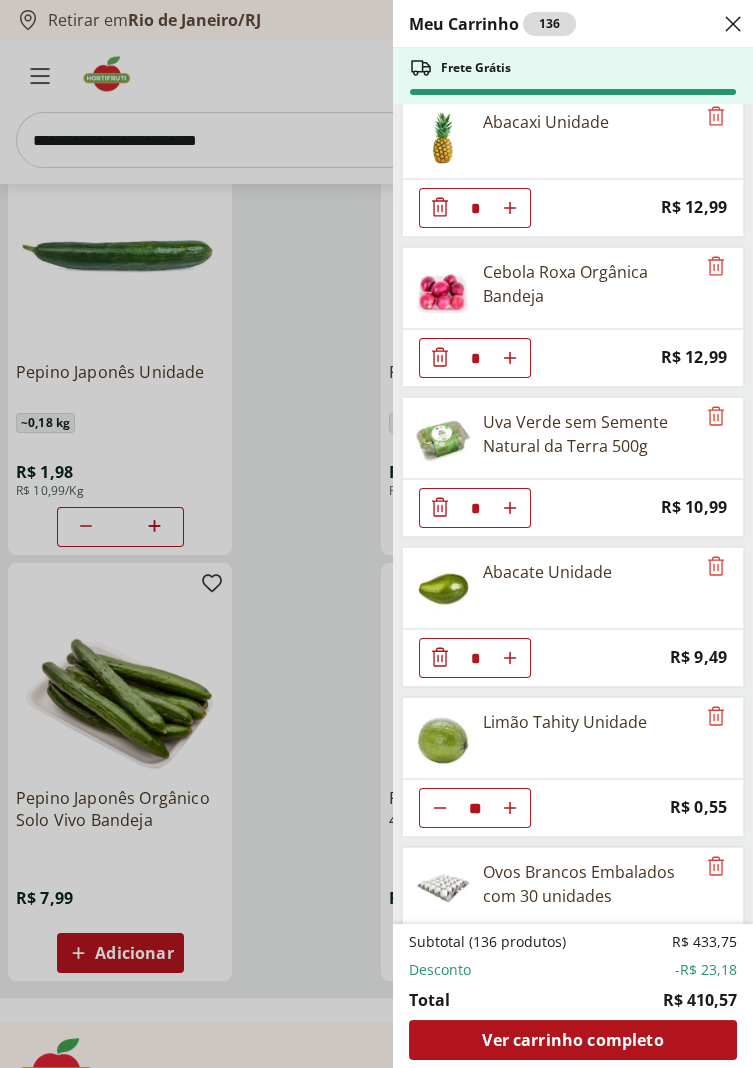 scroll, scrollTop: 2867, scrollLeft: 0, axis: vertical 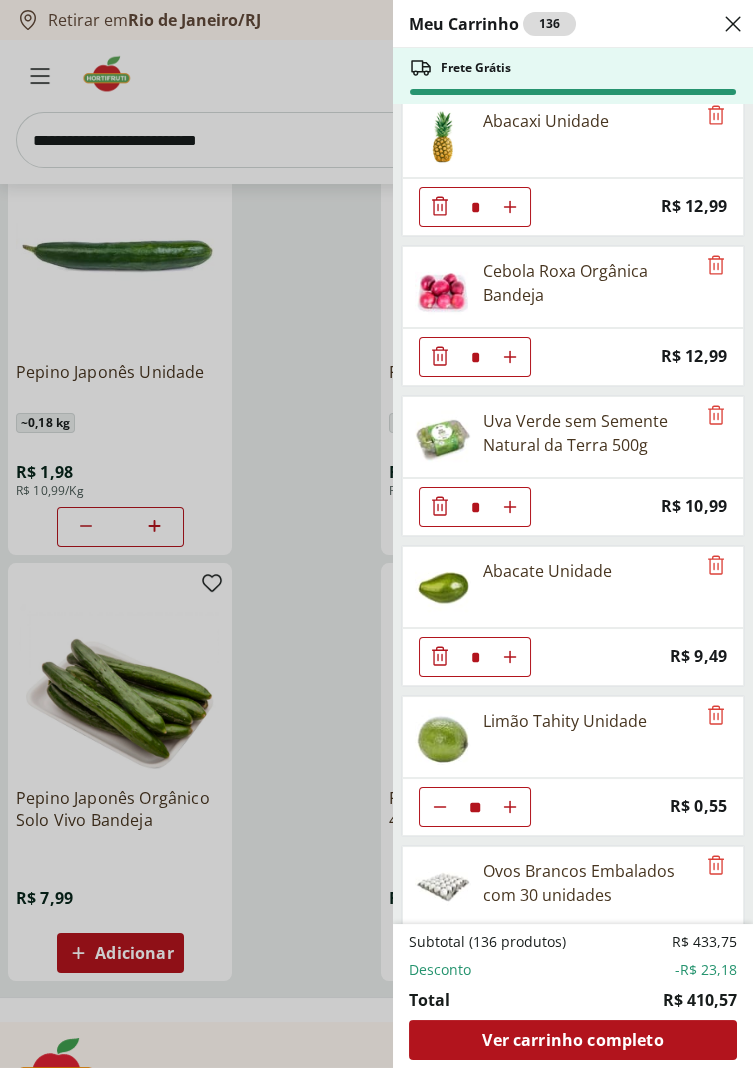 click on "Meu Carrinho 136 Frete Grátis Alho Nacional Unidade * Original price: R$ 2,03 Price: R$ 1,79 Cebola Nacional Unidade ** Original price: R$ 1,00 Price: R$ 0,75 Laranja Pera Unidade ** Original price: R$ 2,00 Price: R$ 1,50 Uva Rosada Embalada * Original price: R$ 13,49 Price: R$ 6,99 Cenoura Unidade * Price: R$ 0,72 Mamão Papaia Unidade * Price: R$ 6,49 Batata Baroa Amarela Unidade * Price: R$ 3,51 TOMATE CEREJA RAMA 200G * Price: R$ 8,99 Berinjela Unidade * Price: R$ 2,10 Cheiro Verde Unidade * Price: R$ 1,99 Alho Poró - Unidade * Price: R$ 3,99 Vagem Embalada 300g * Price: R$ 11,49 Tomate Unidade ** Price: R$ 2,20 Melão Doce Natural da Terra Pedaço * Price: R$ 17,99 Pimentão Vermelho Block 150g * Price: R$ 9,99 Banana Nanica Unidade * Price: R$ 1,47 Coentro Unidade * Price: R$ 1,99 Hortelã Unidade * Price: R$ 3,99 Manjericão Hasegawa * Price: R$ 3,49 Abacaxi Unidade * Price: R$ 12,99 Cebola Roxa Orgânica Bandeja * Price: R$ 12,99 Uva Verde sem Semente Natural da Terra 500g *" at bounding box center (376, 534) 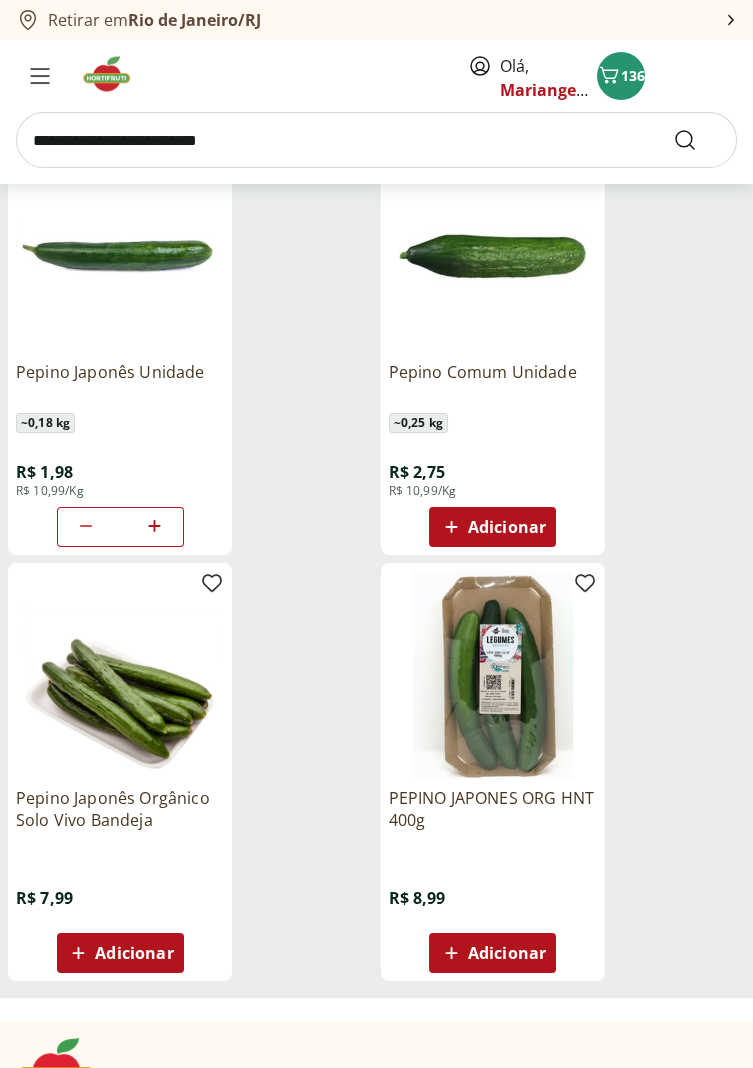 click at bounding box center [376, 140] 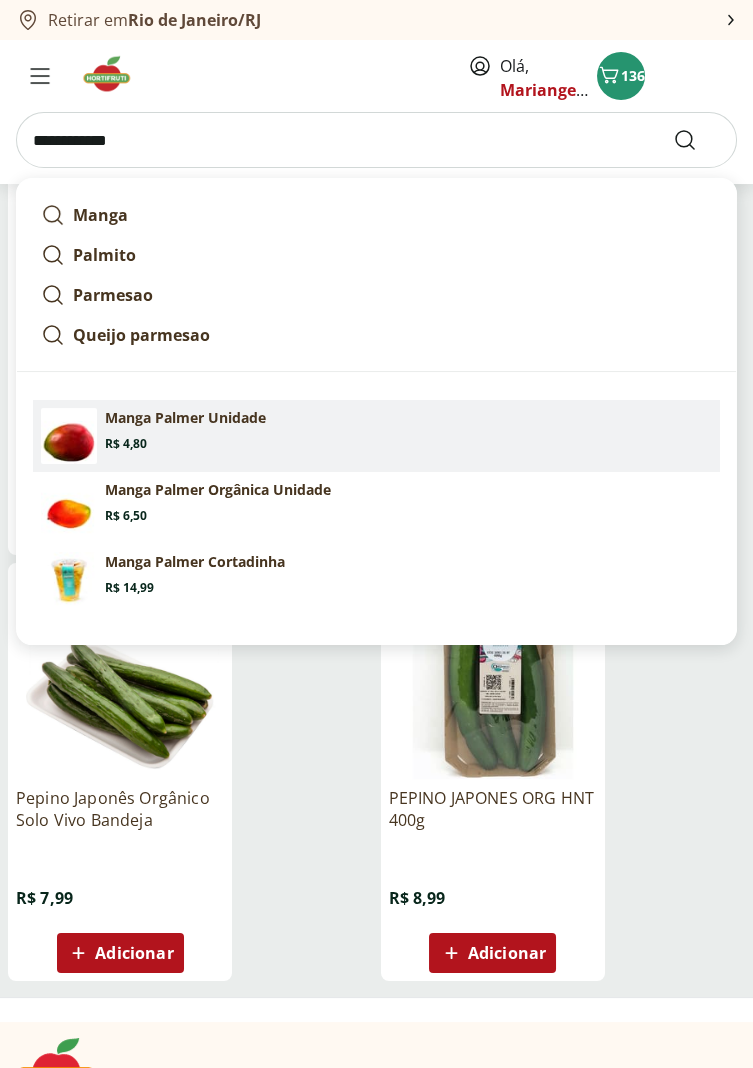 click on "Manga Palmer Unidade" at bounding box center (185, 418) 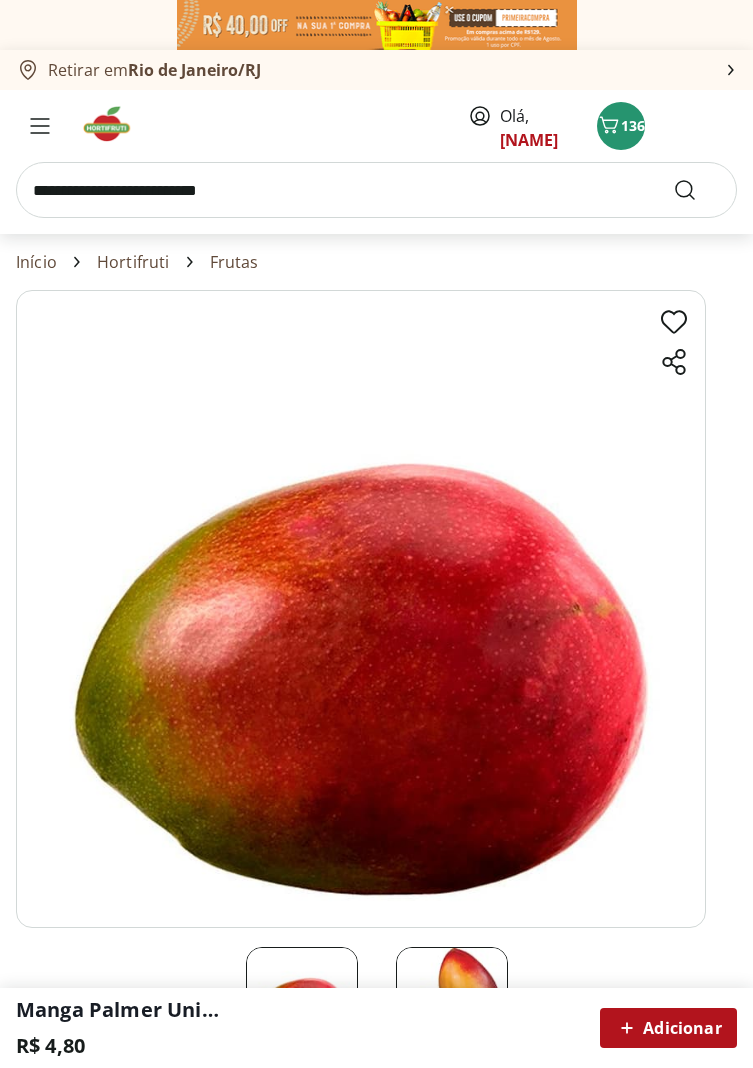 scroll, scrollTop: 0, scrollLeft: 0, axis: both 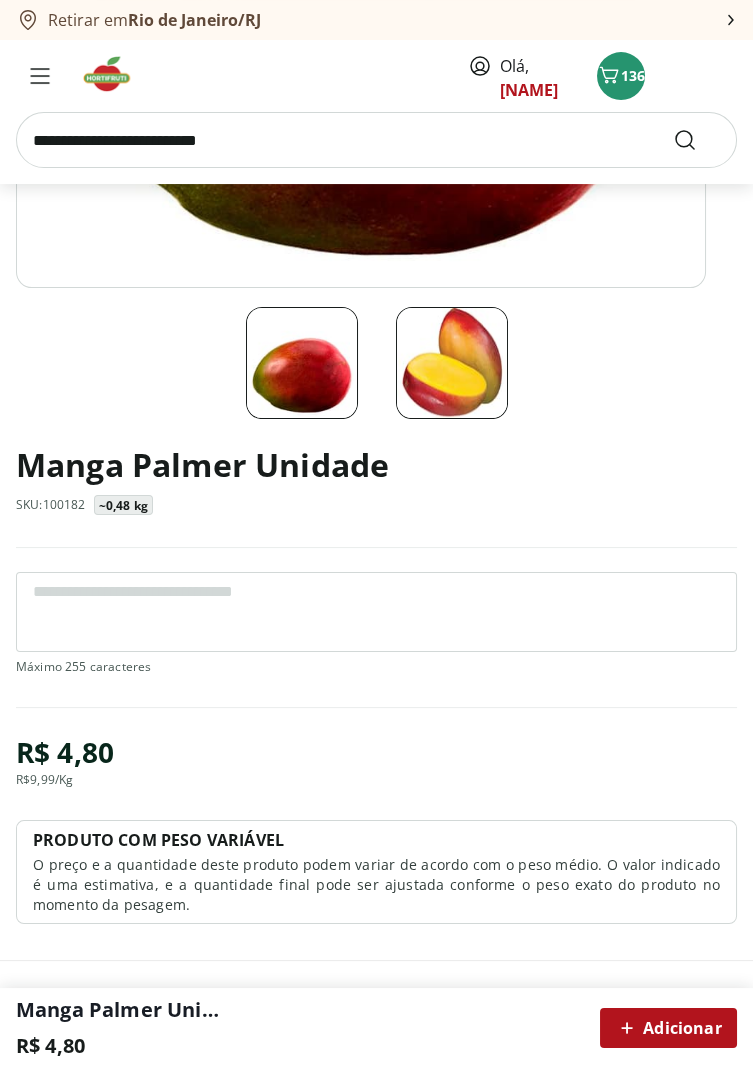 click on "Adicionar" at bounding box center [668, 1028] 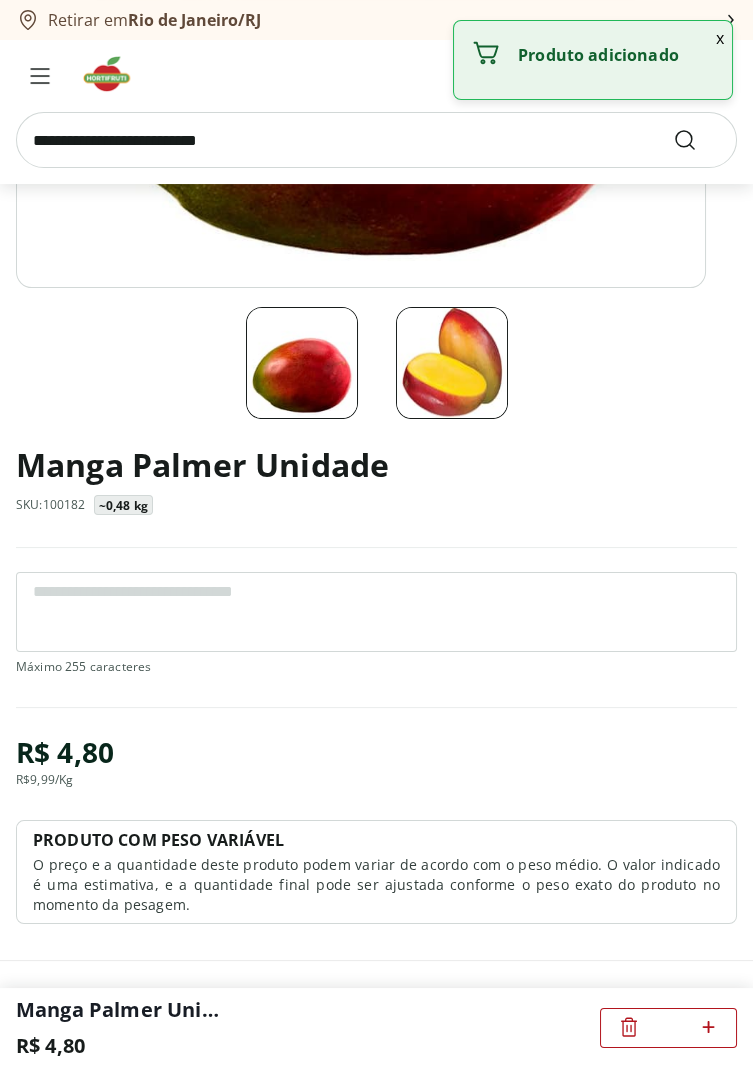 click at bounding box center [376, 140] 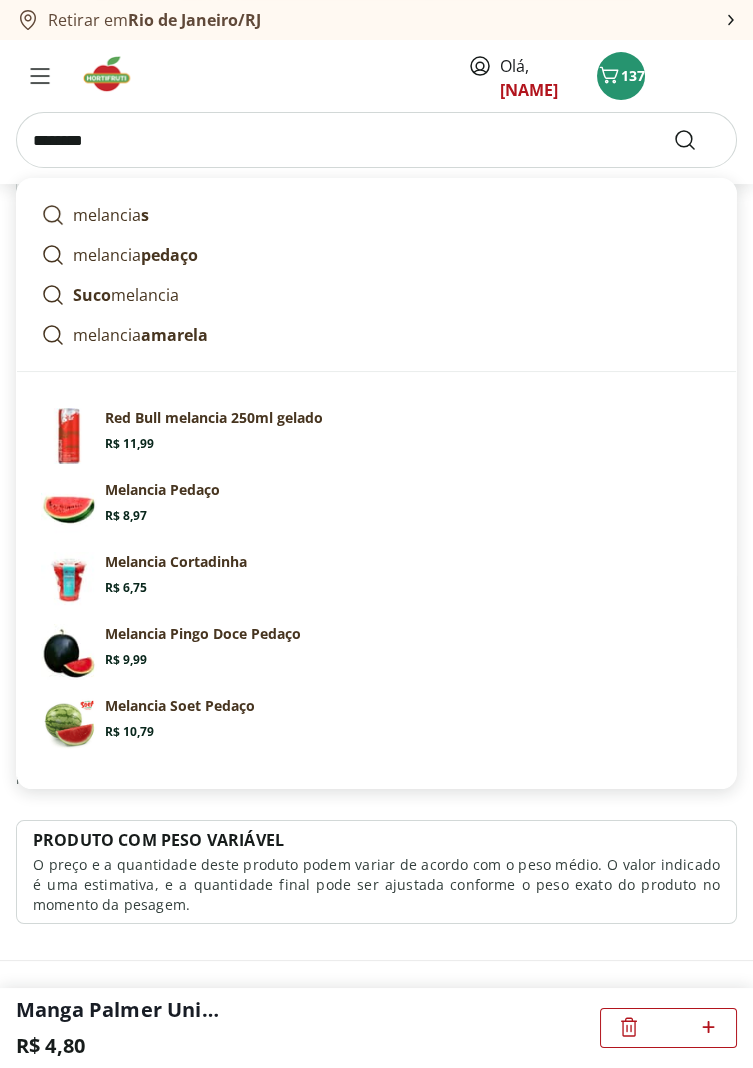type on "********" 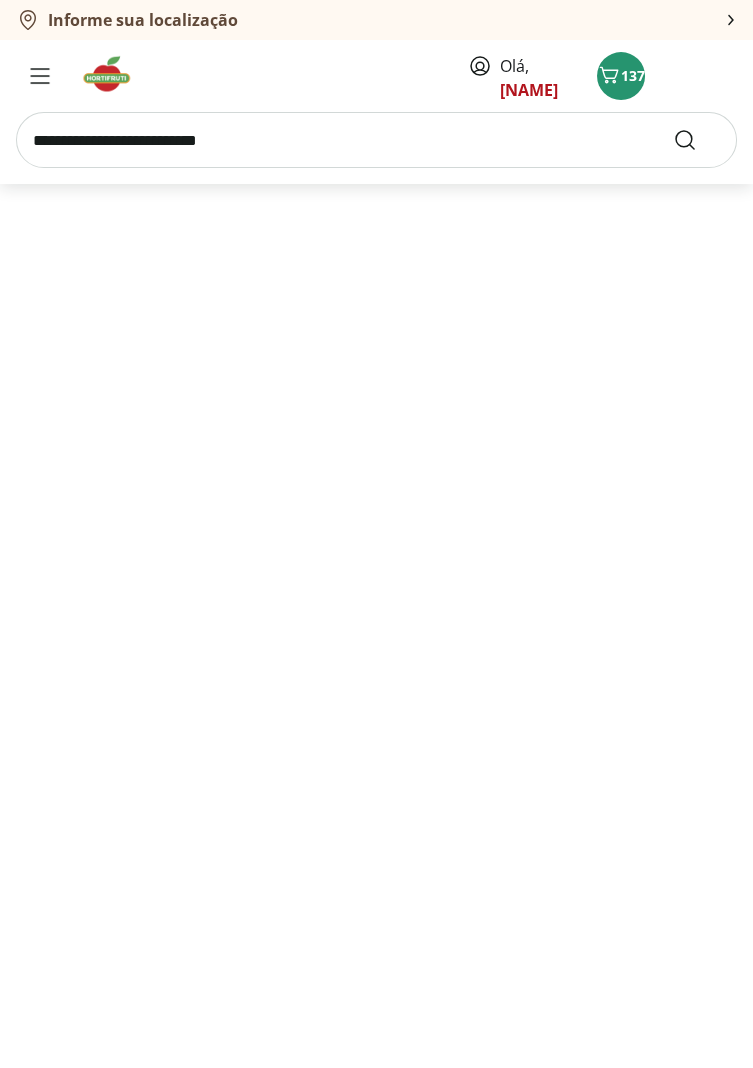 scroll, scrollTop: 0, scrollLeft: 0, axis: both 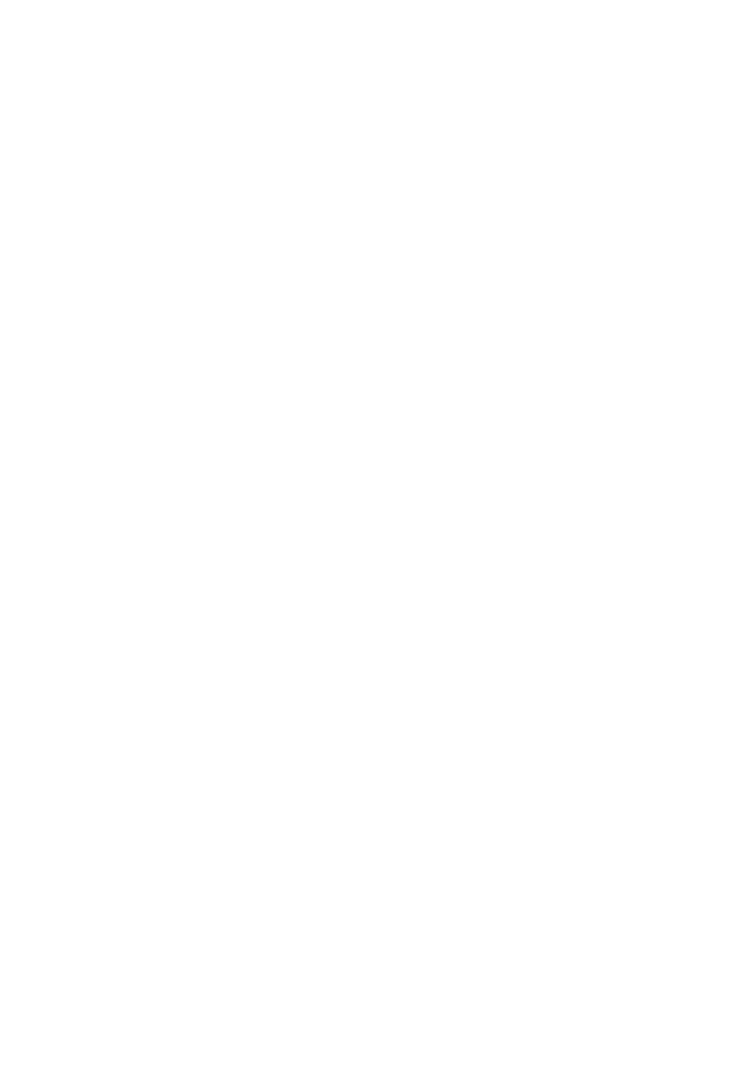 select on "**********" 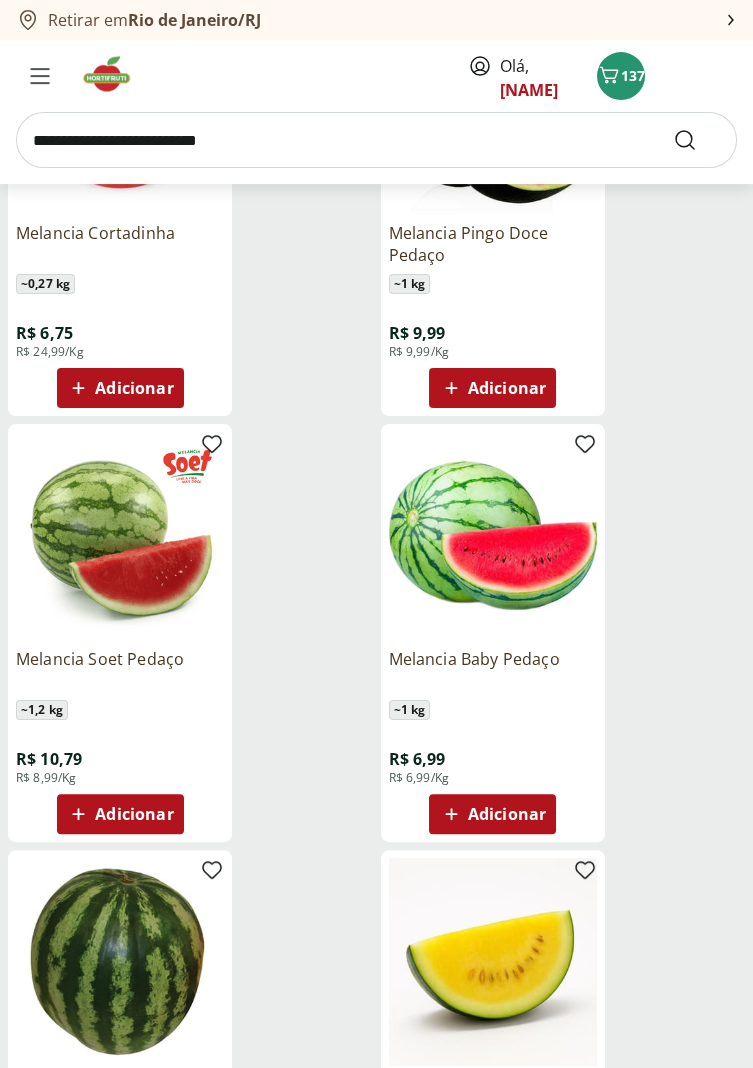 scroll, scrollTop: 839, scrollLeft: 0, axis: vertical 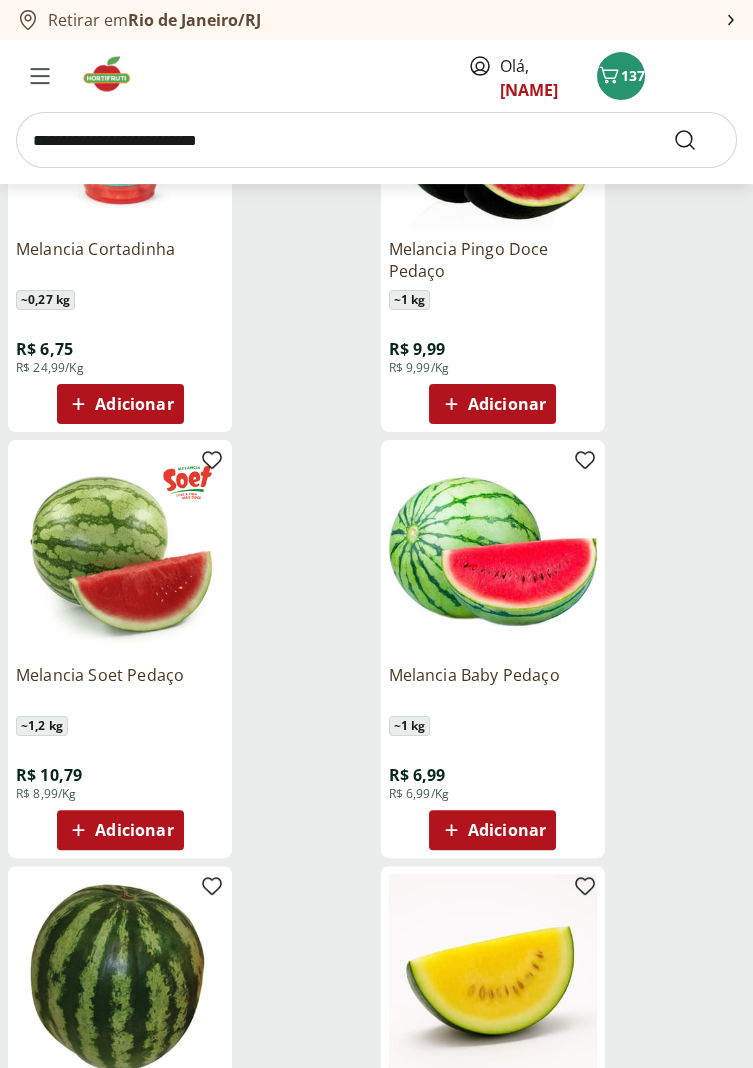 click at bounding box center [376, 140] 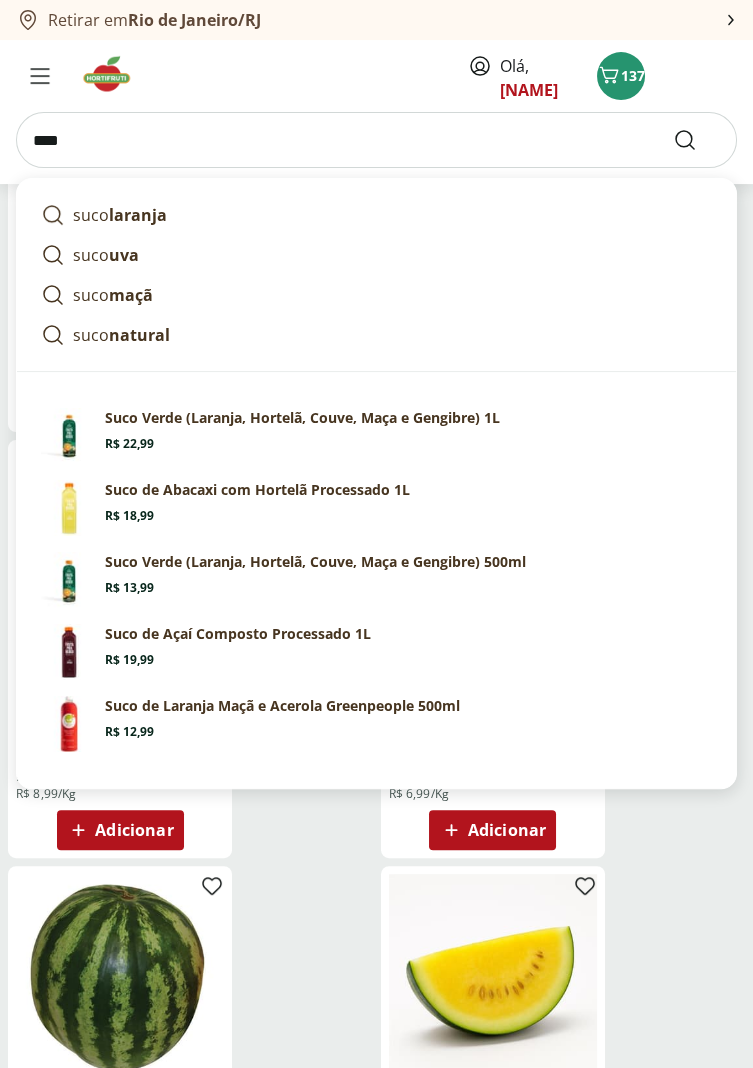 type on "****" 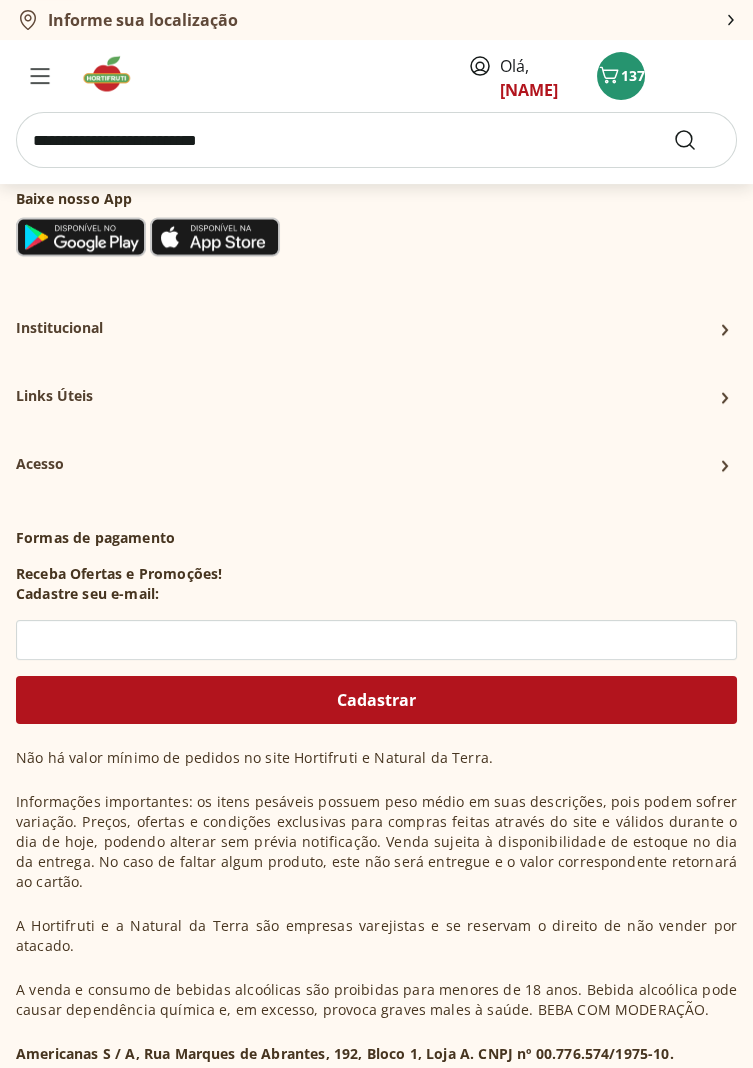 scroll, scrollTop: 0, scrollLeft: 0, axis: both 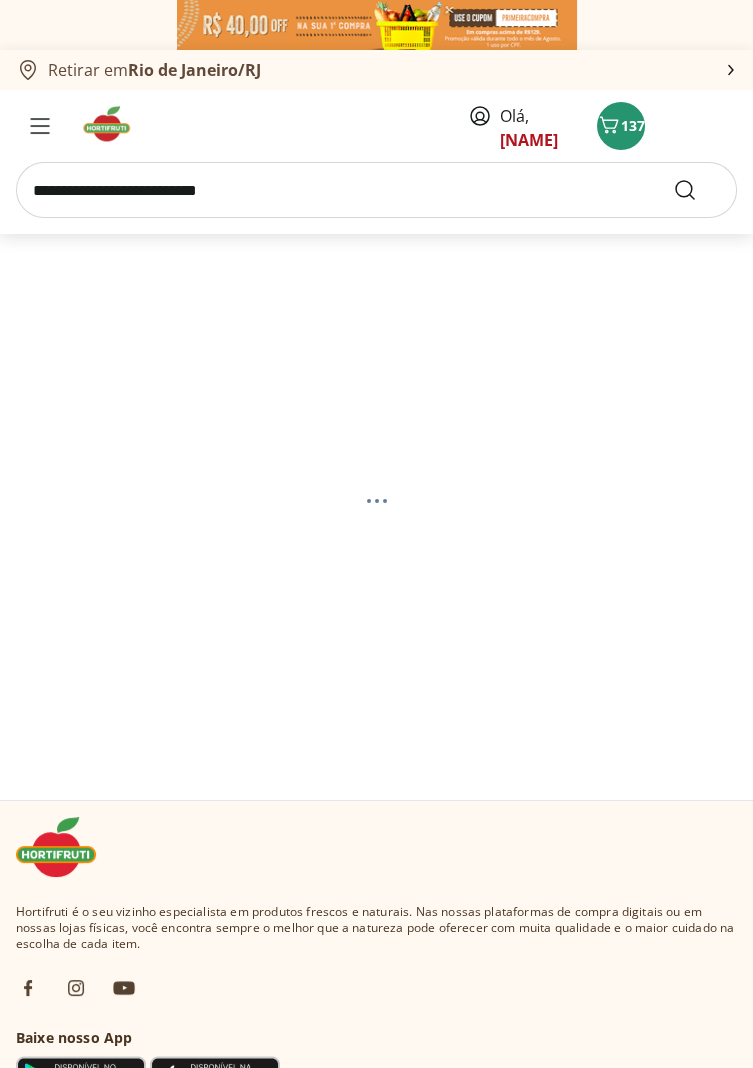 select on "**********" 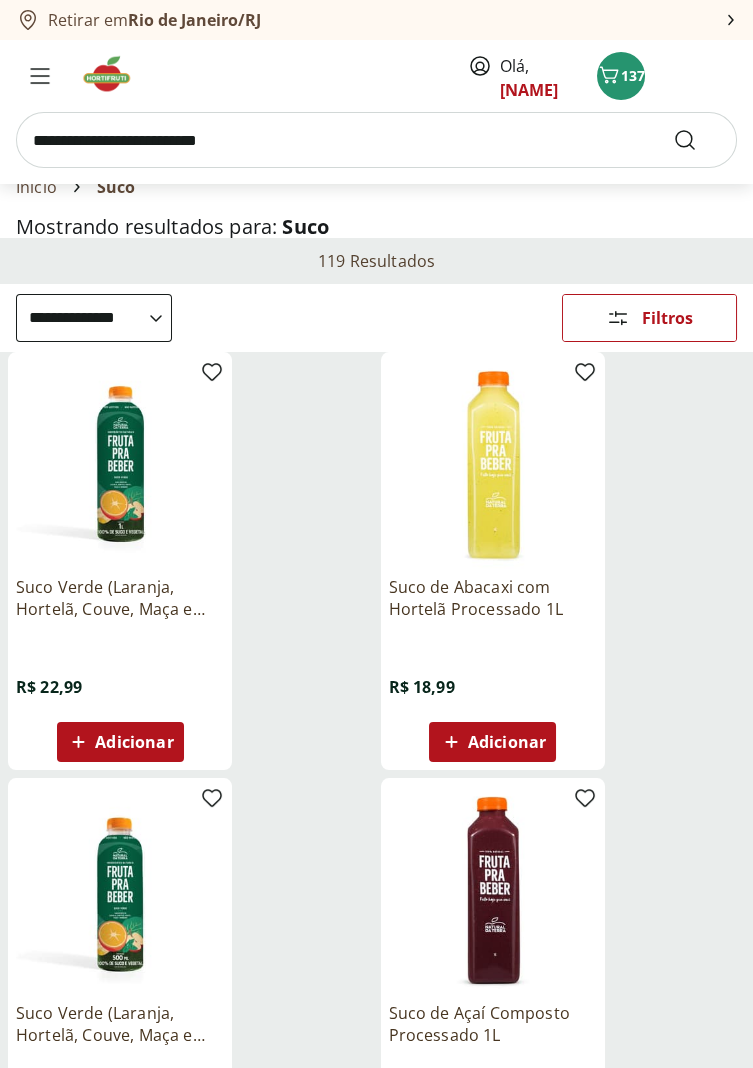 scroll, scrollTop: 80, scrollLeft: 0, axis: vertical 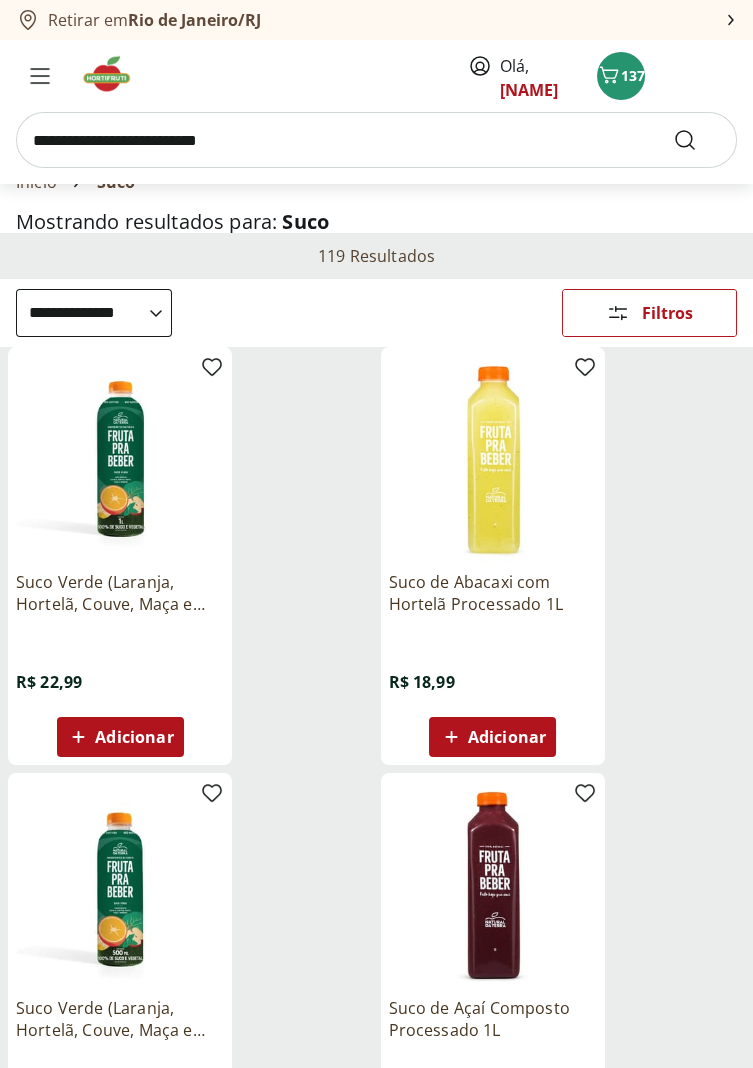 click at bounding box center [120, 459] 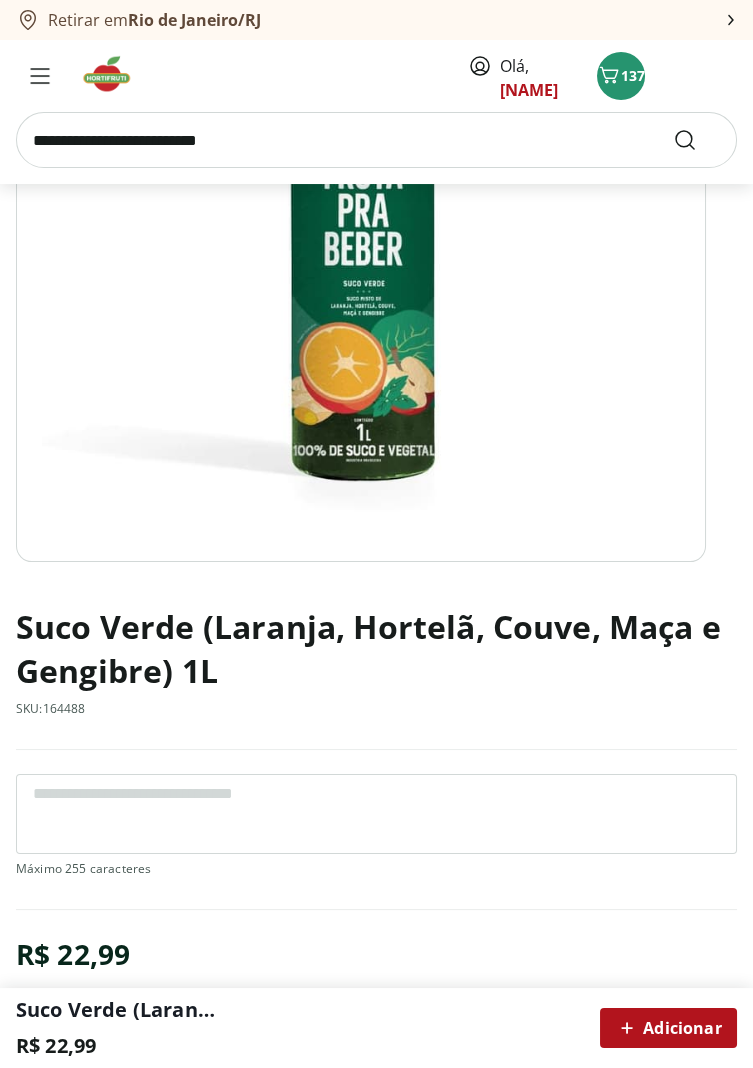 scroll, scrollTop: 373, scrollLeft: 0, axis: vertical 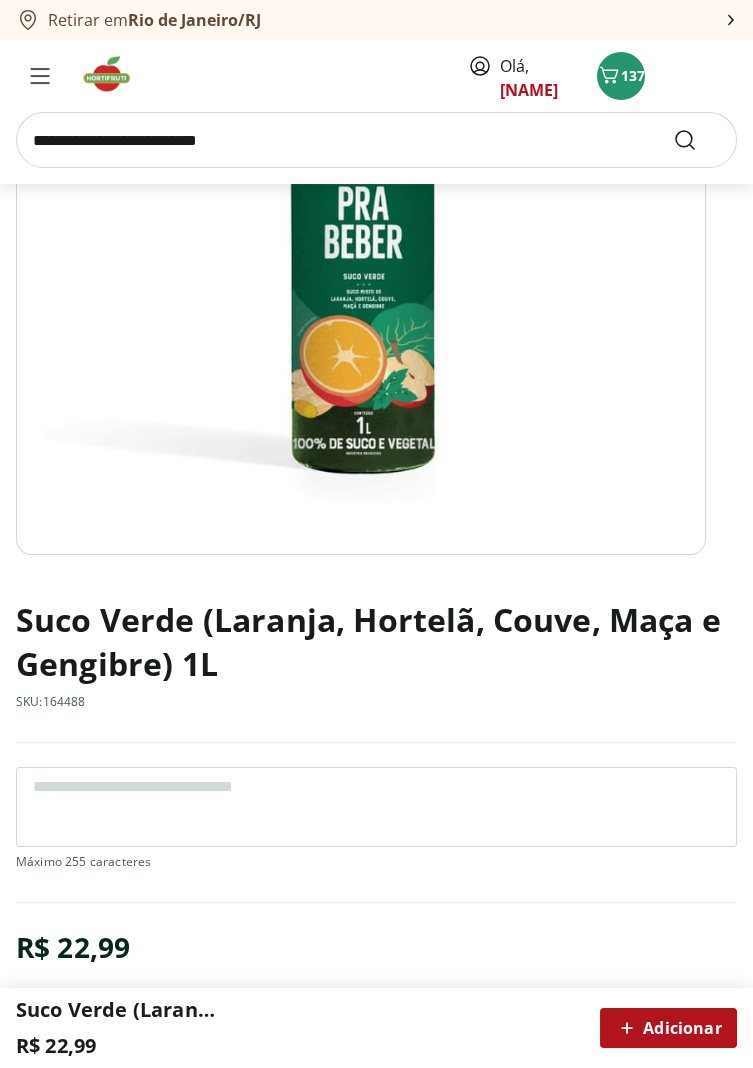 click on "Adicionar" at bounding box center (668, 1028) 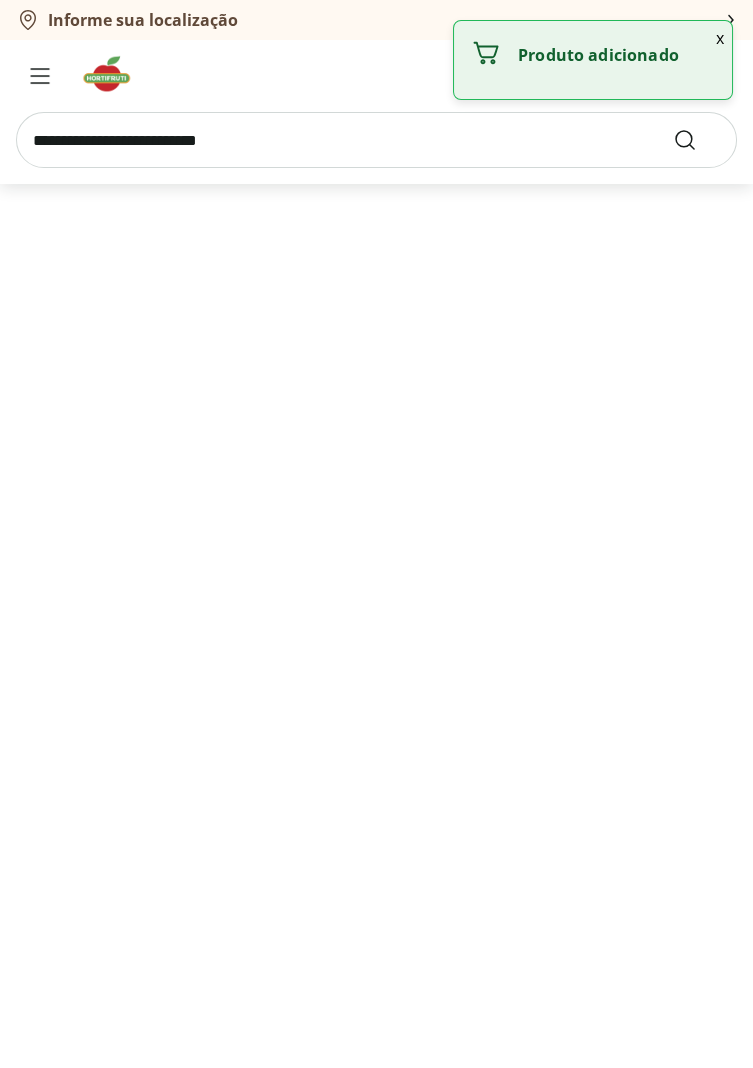 scroll, scrollTop: 80, scrollLeft: 0, axis: vertical 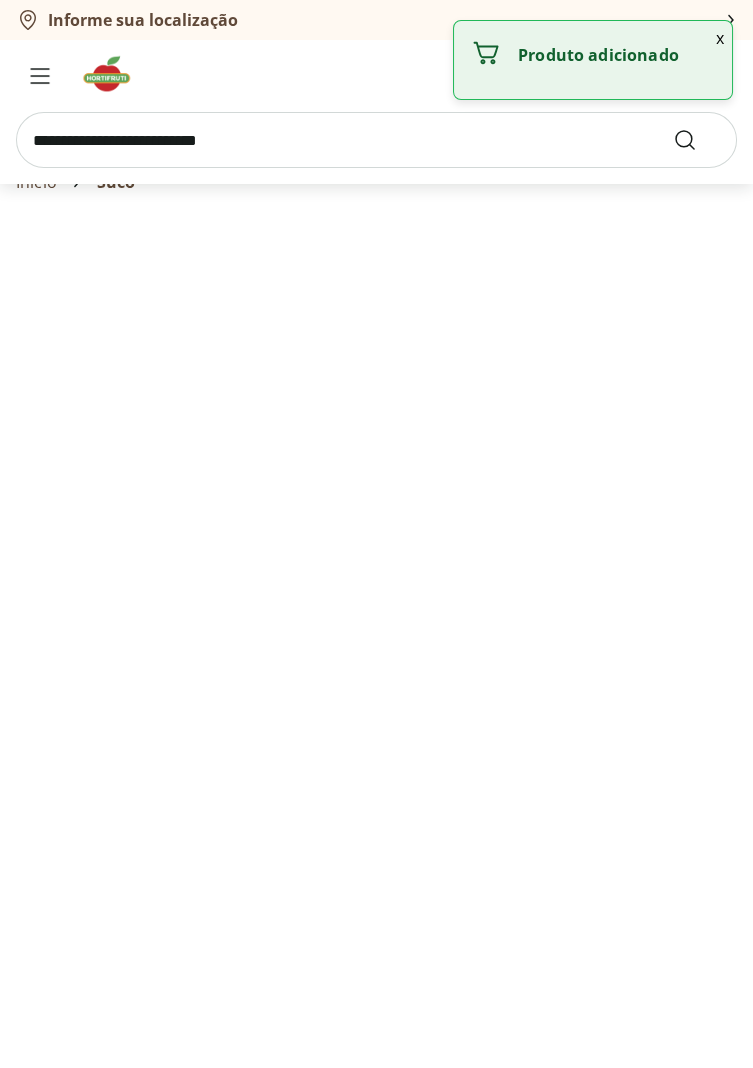 select on "**********" 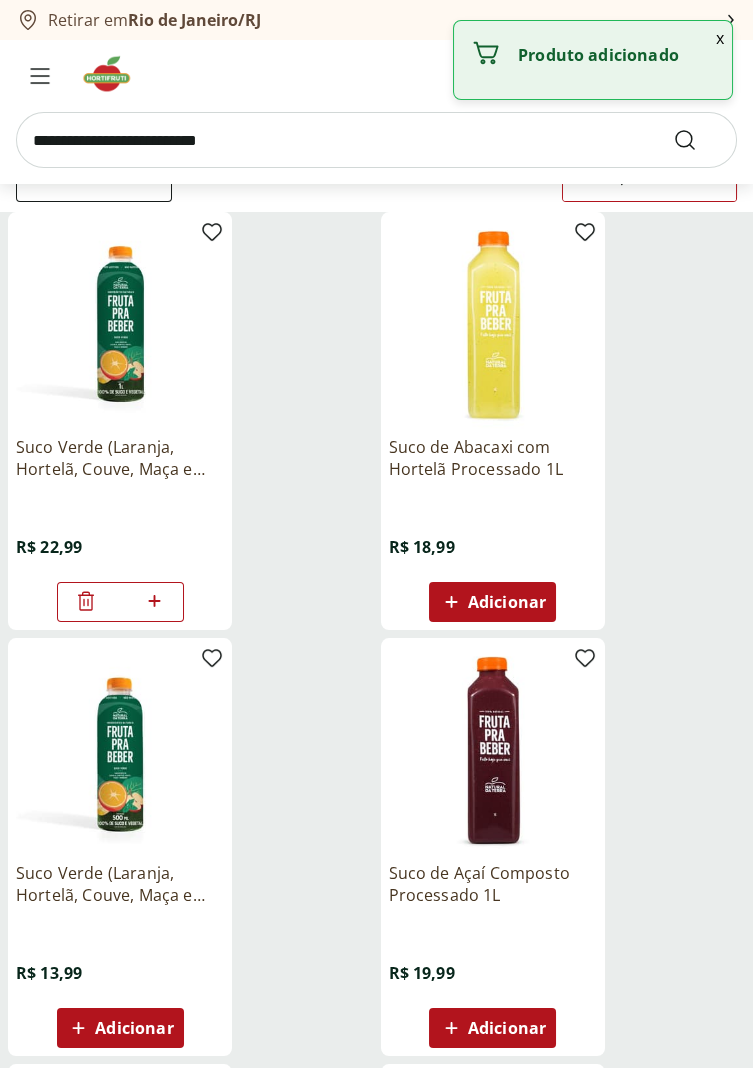 scroll, scrollTop: 216, scrollLeft: 0, axis: vertical 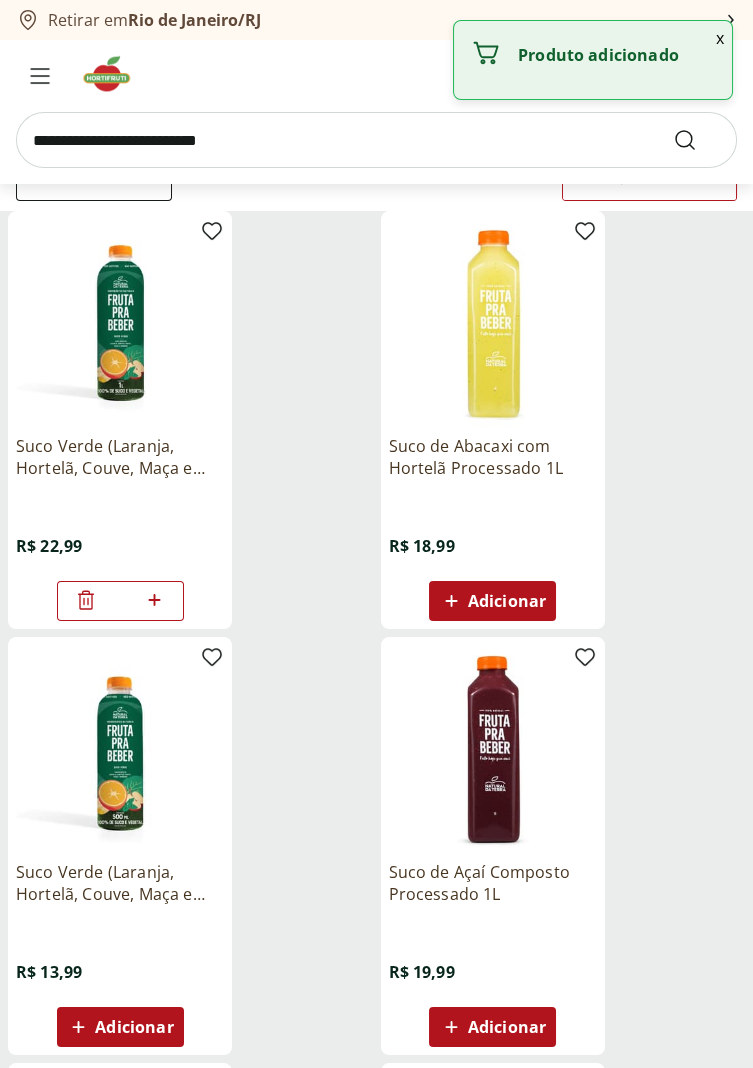 click on "Adicionar" at bounding box center (507, 1027) 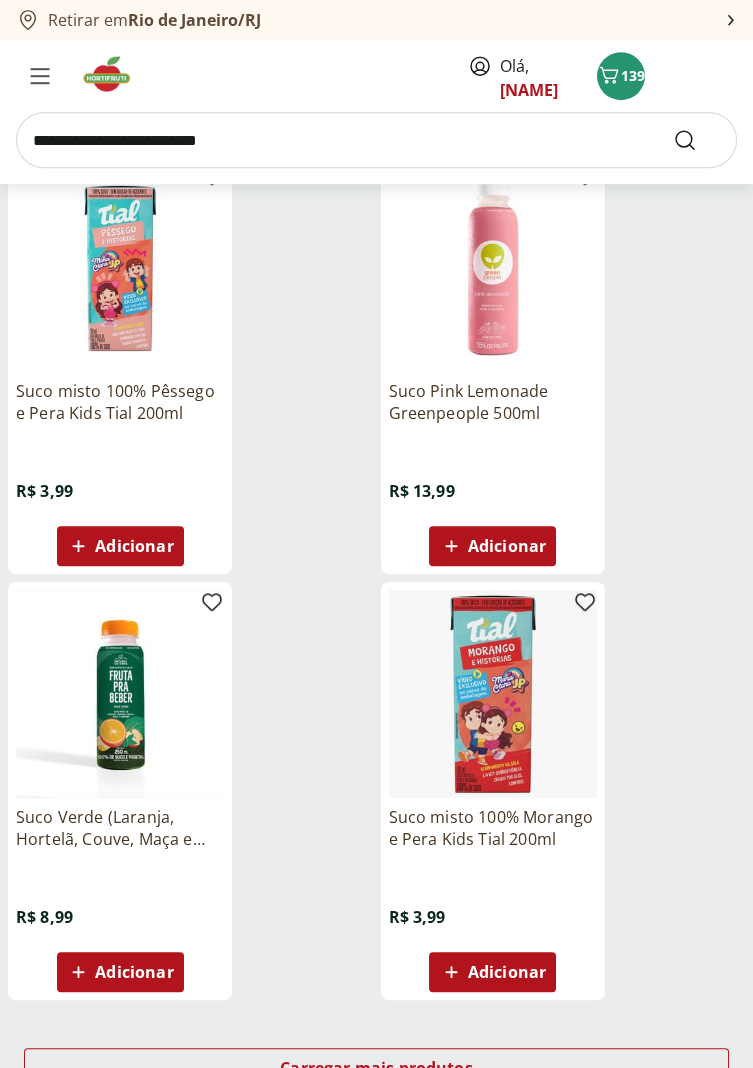 scroll, scrollTop: 1981, scrollLeft: 0, axis: vertical 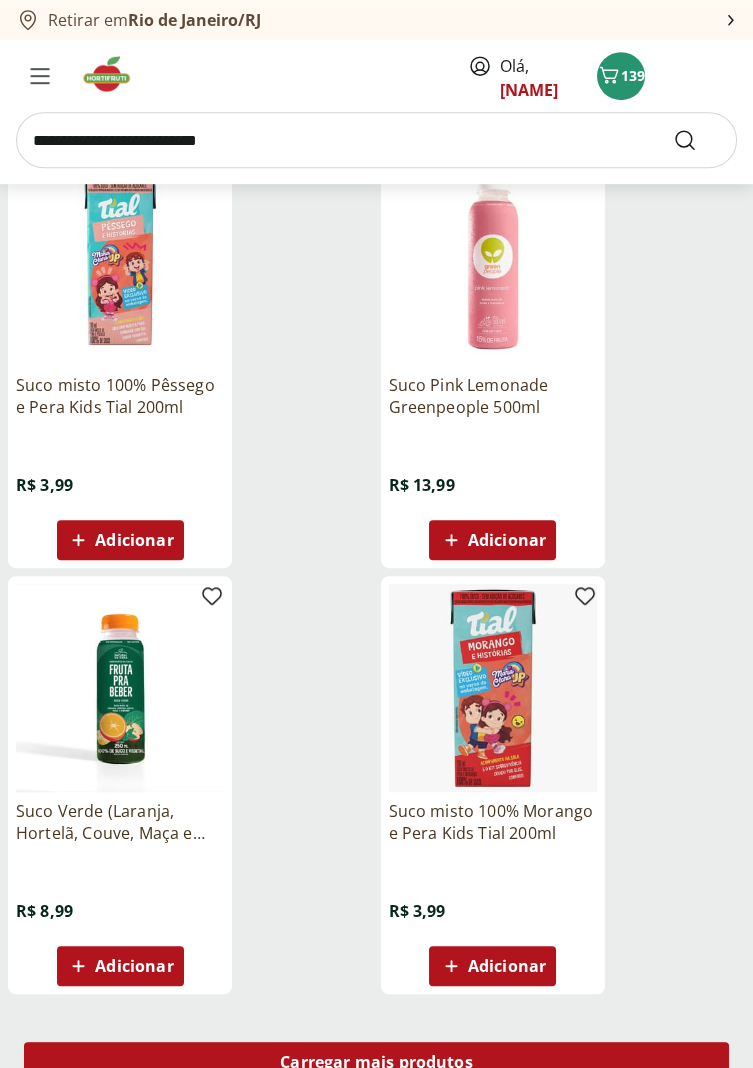 click on "Carregar mais produtos" at bounding box center [376, 1062] 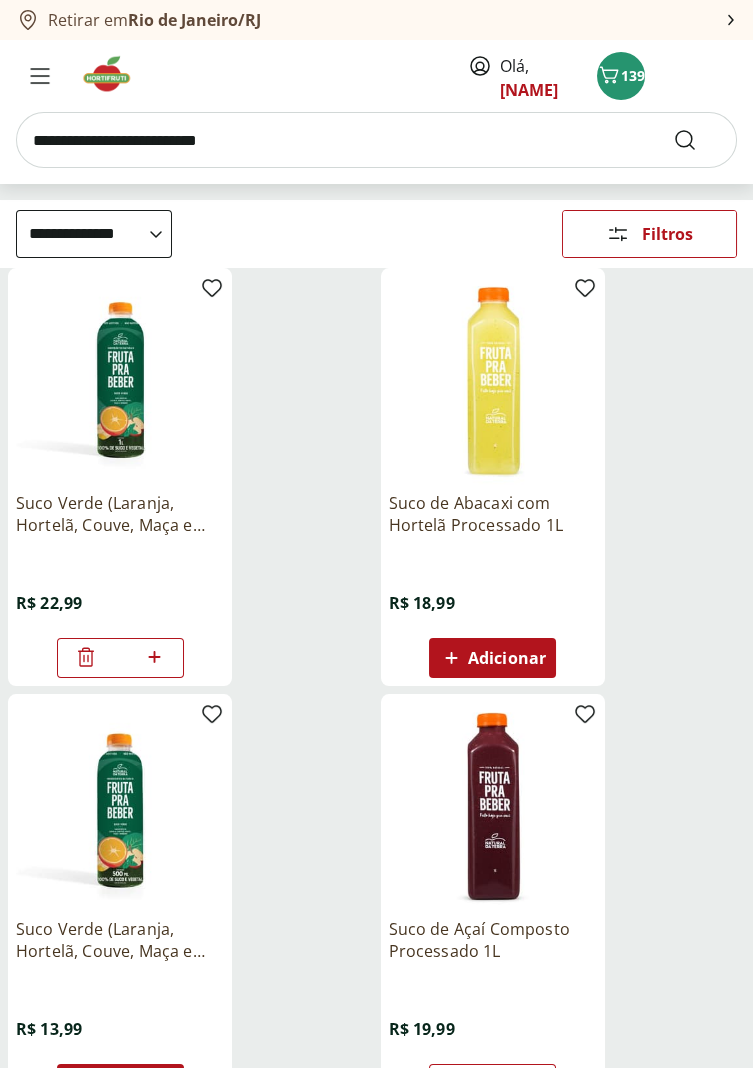 scroll, scrollTop: 183, scrollLeft: 0, axis: vertical 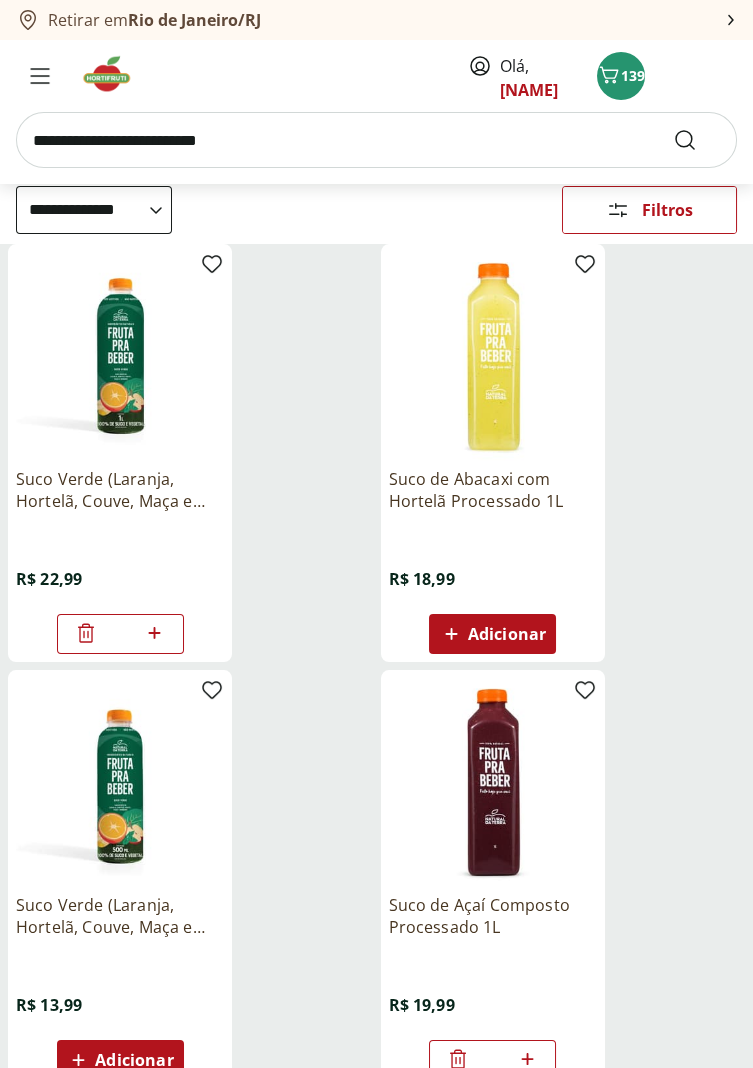 click at bounding box center [120, 782] 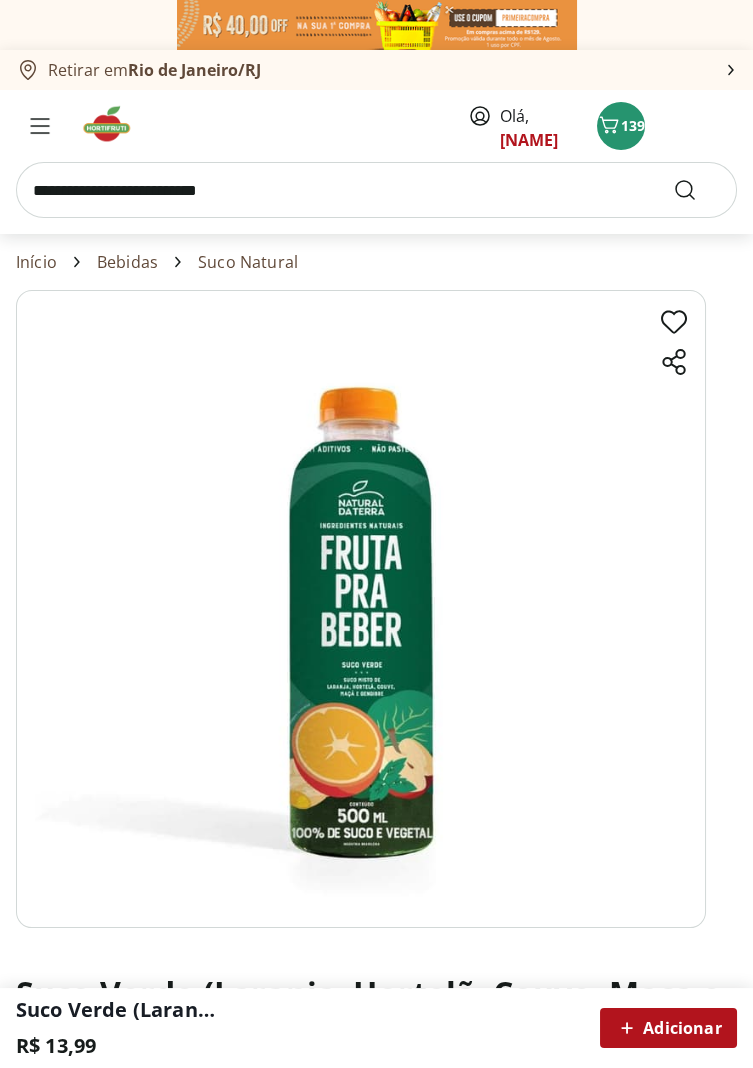 click on "Adicionar" at bounding box center [668, 1028] 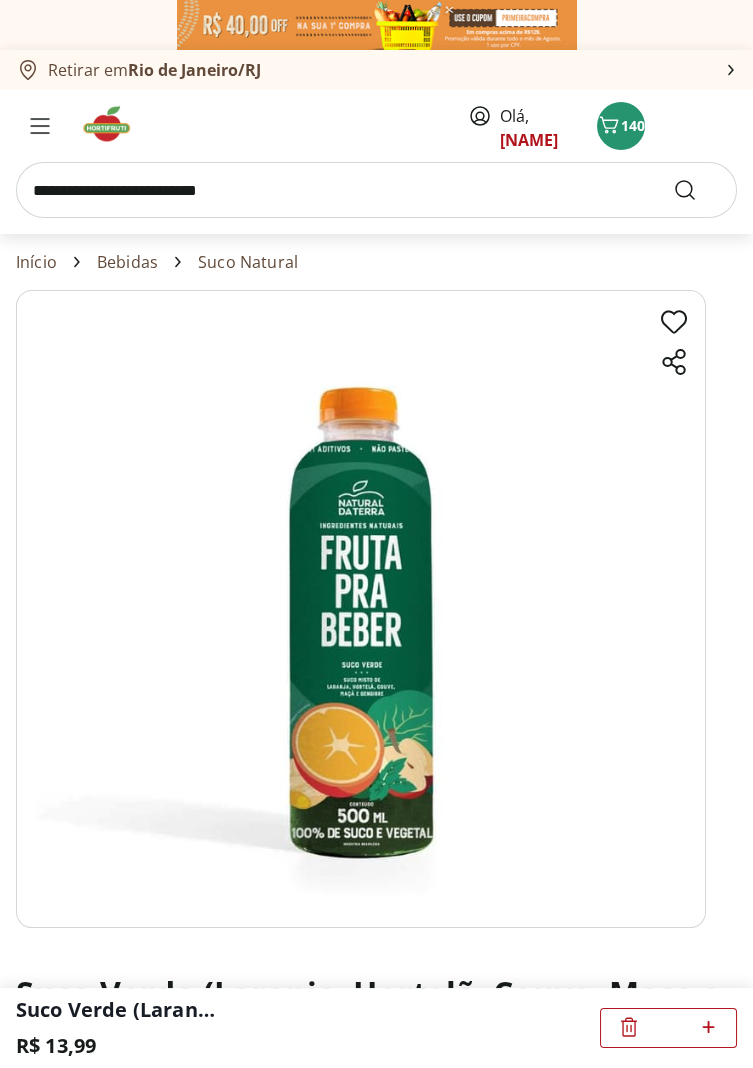 scroll, scrollTop: 183, scrollLeft: 0, axis: vertical 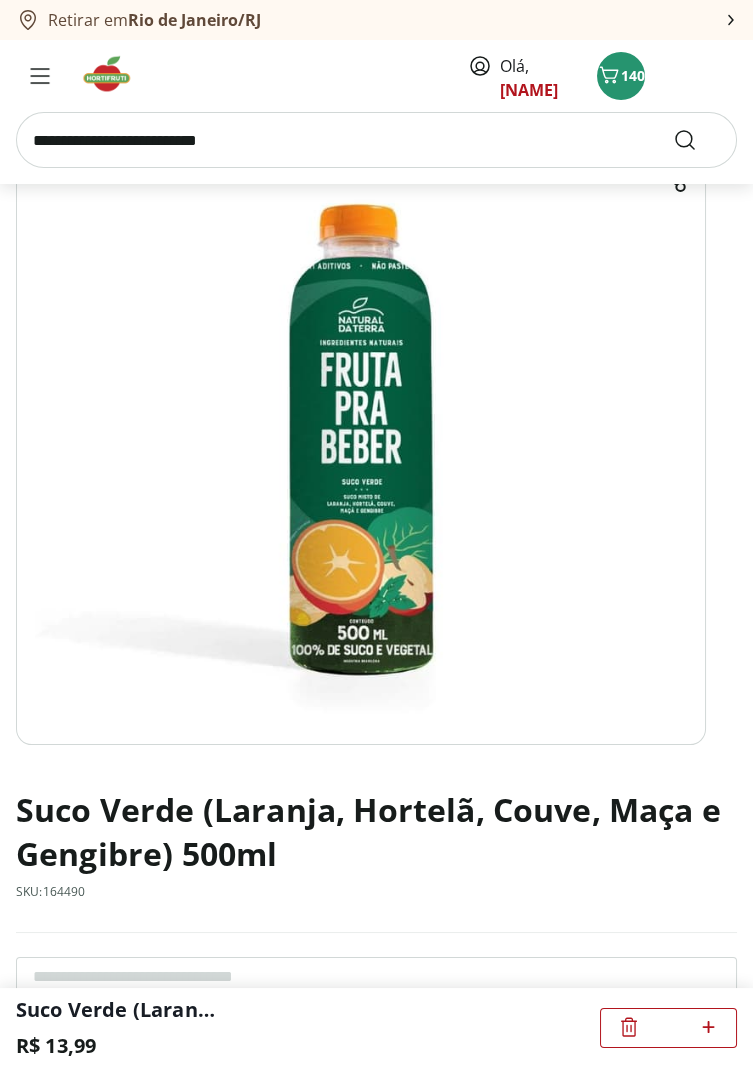 select on "**********" 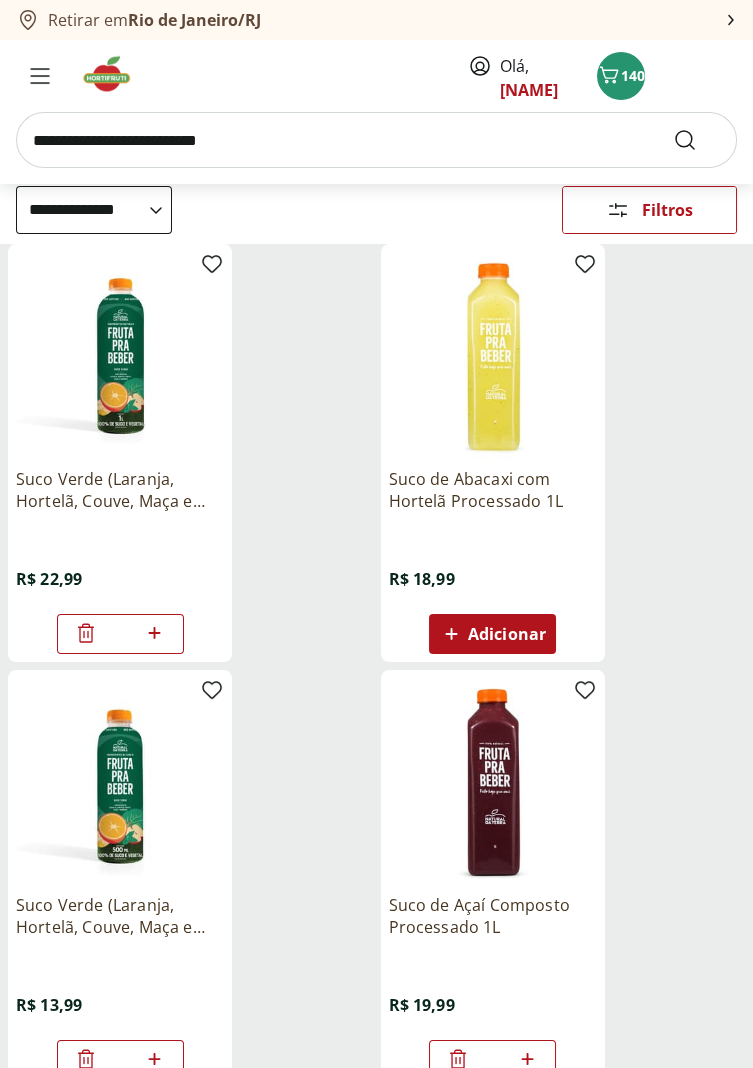 click 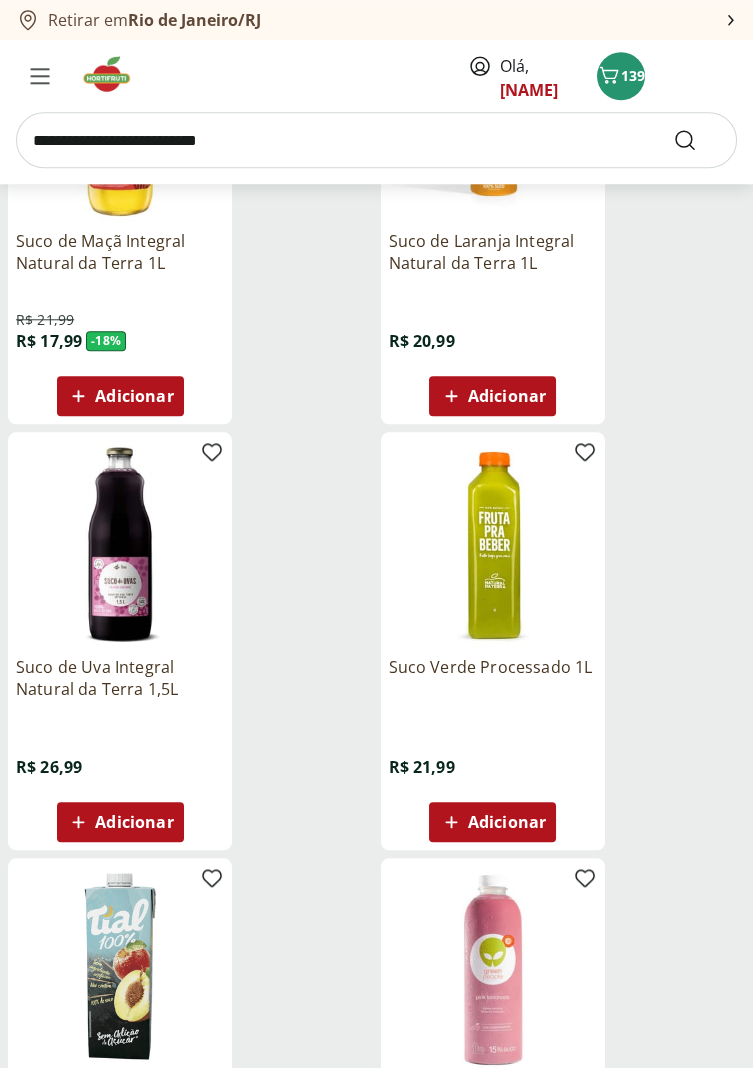 scroll, scrollTop: 3412, scrollLeft: 0, axis: vertical 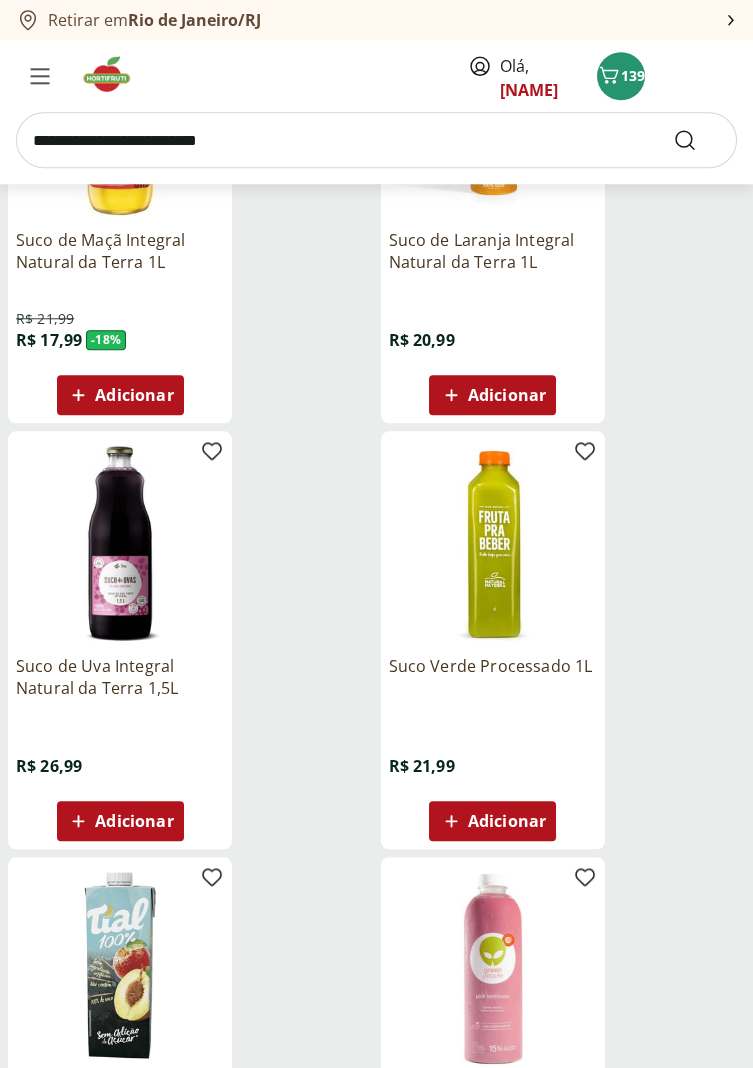 click at bounding box center [493, 543] 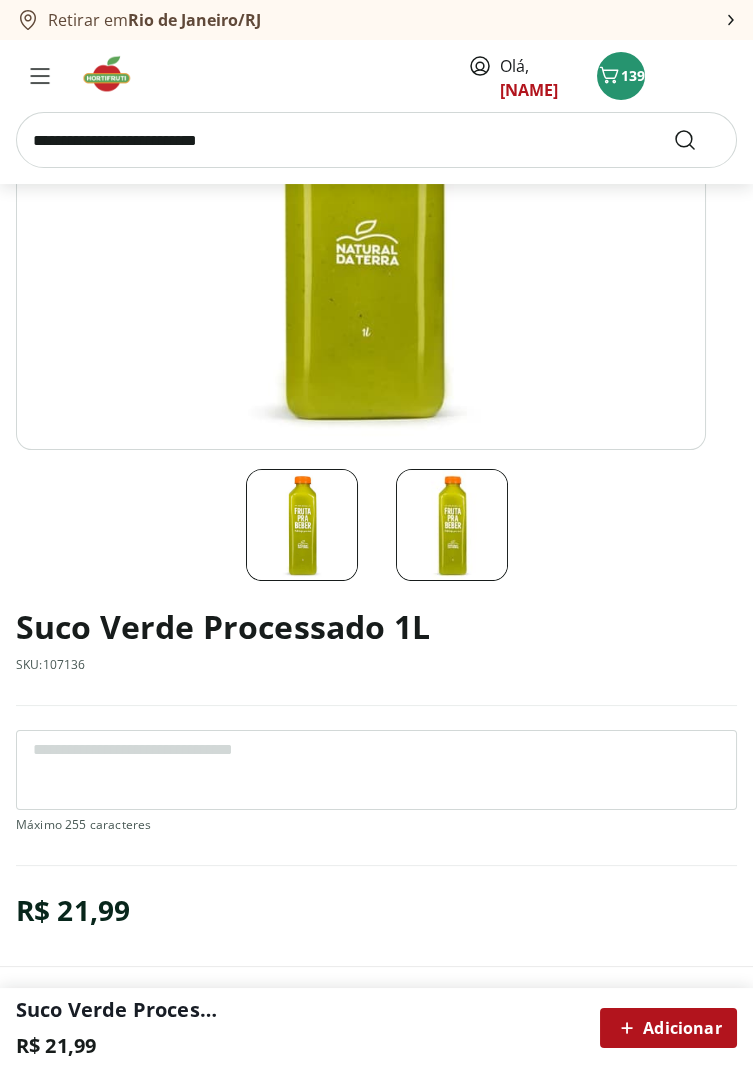scroll, scrollTop: 482, scrollLeft: 0, axis: vertical 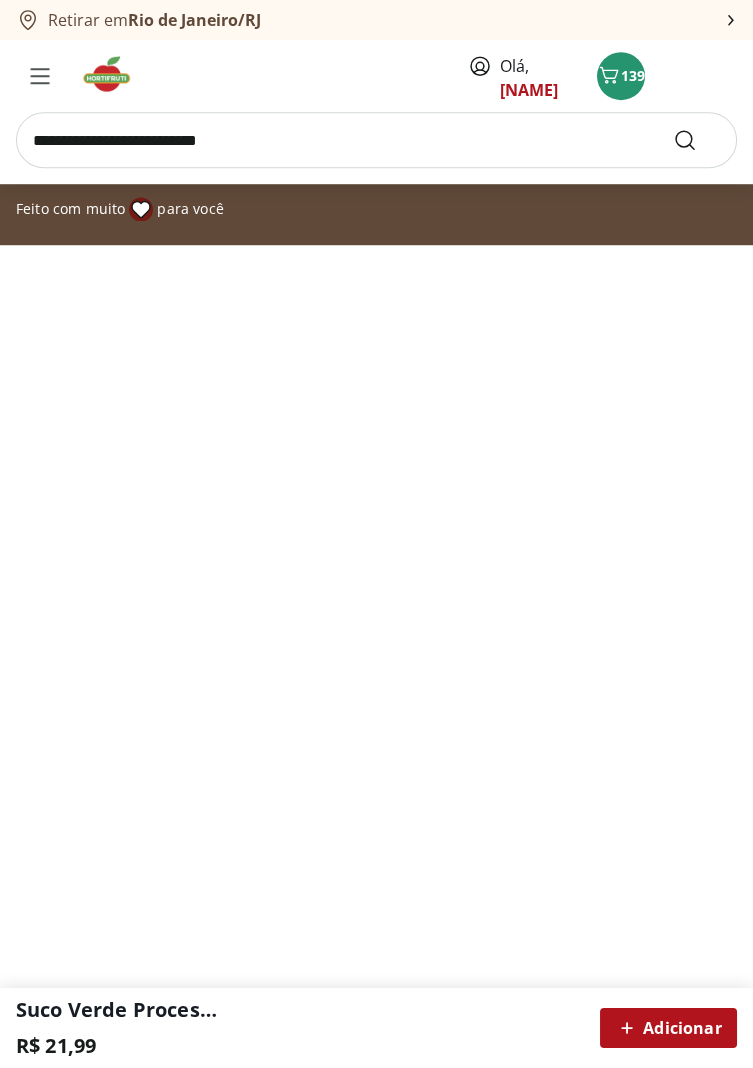 select on "**********" 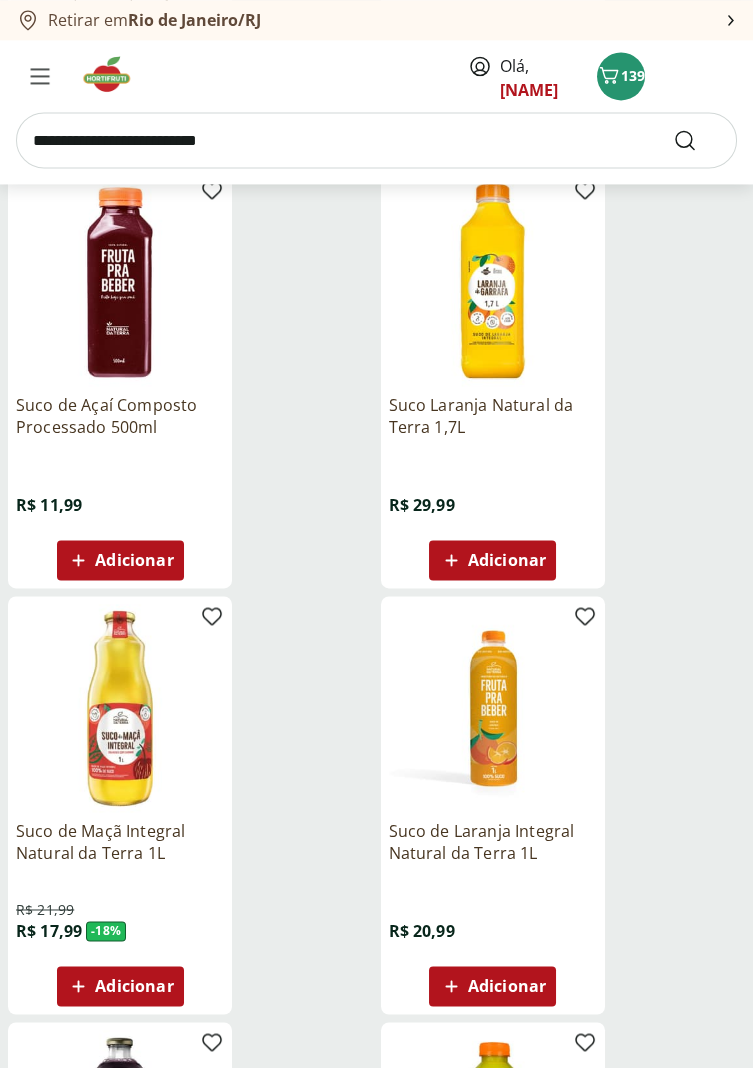 scroll, scrollTop: 5293, scrollLeft: 0, axis: vertical 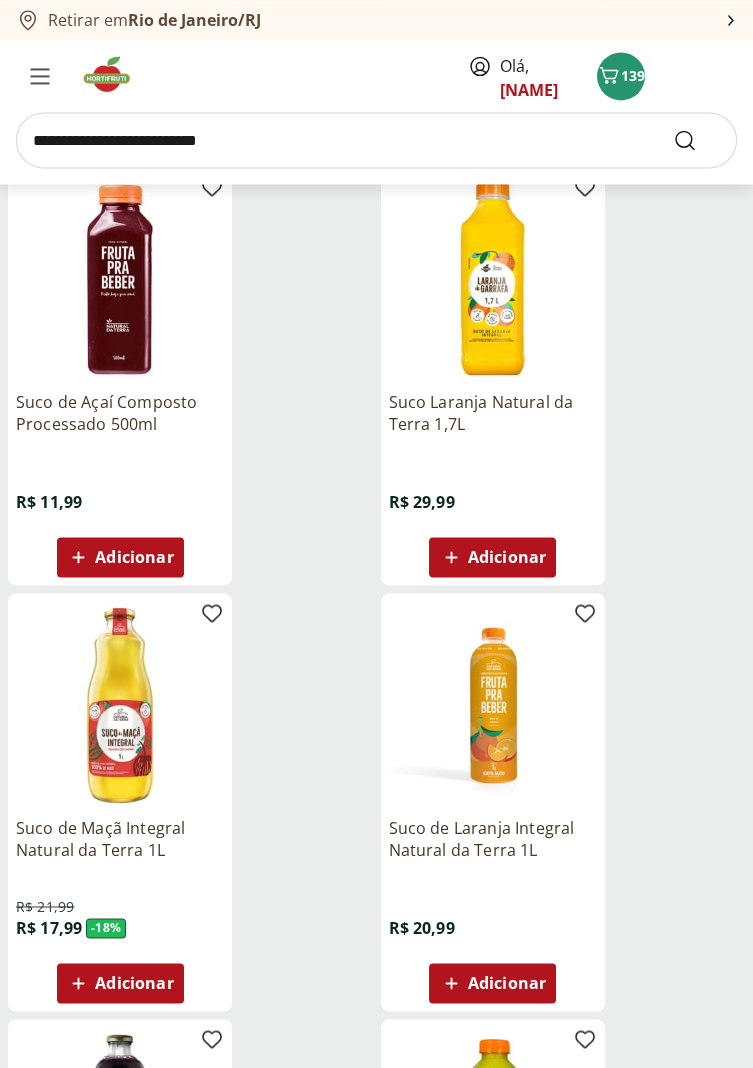 click on "Adicionar" at bounding box center [507, 557] 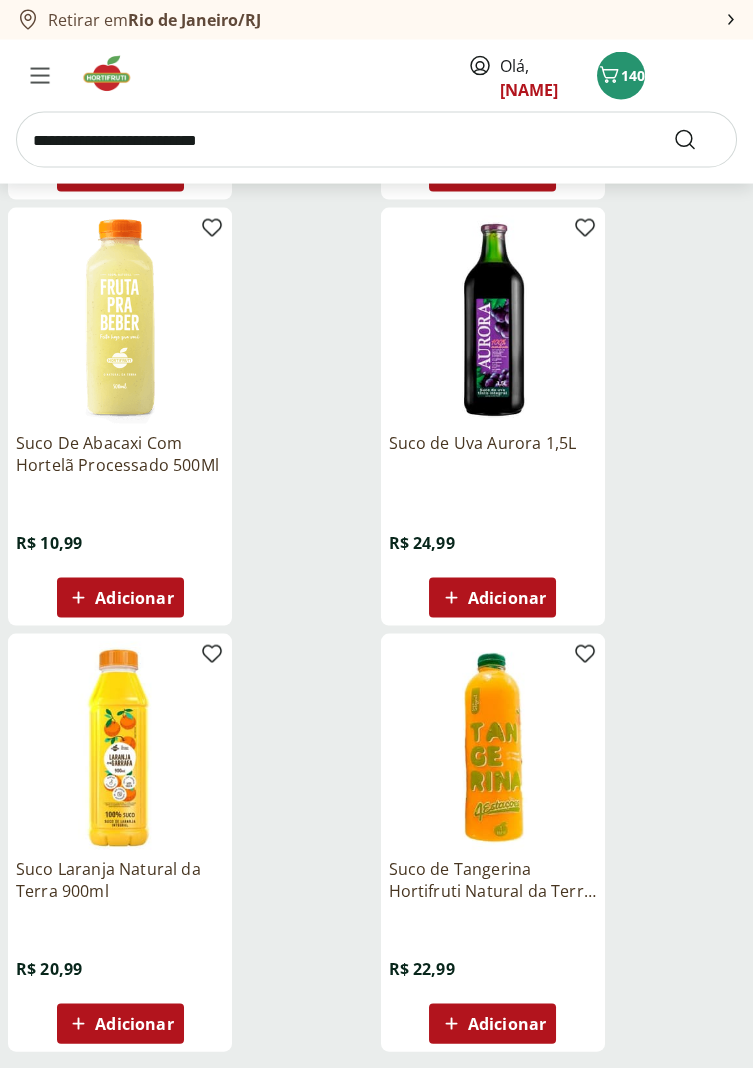 scroll, scrollTop: 6957, scrollLeft: 0, axis: vertical 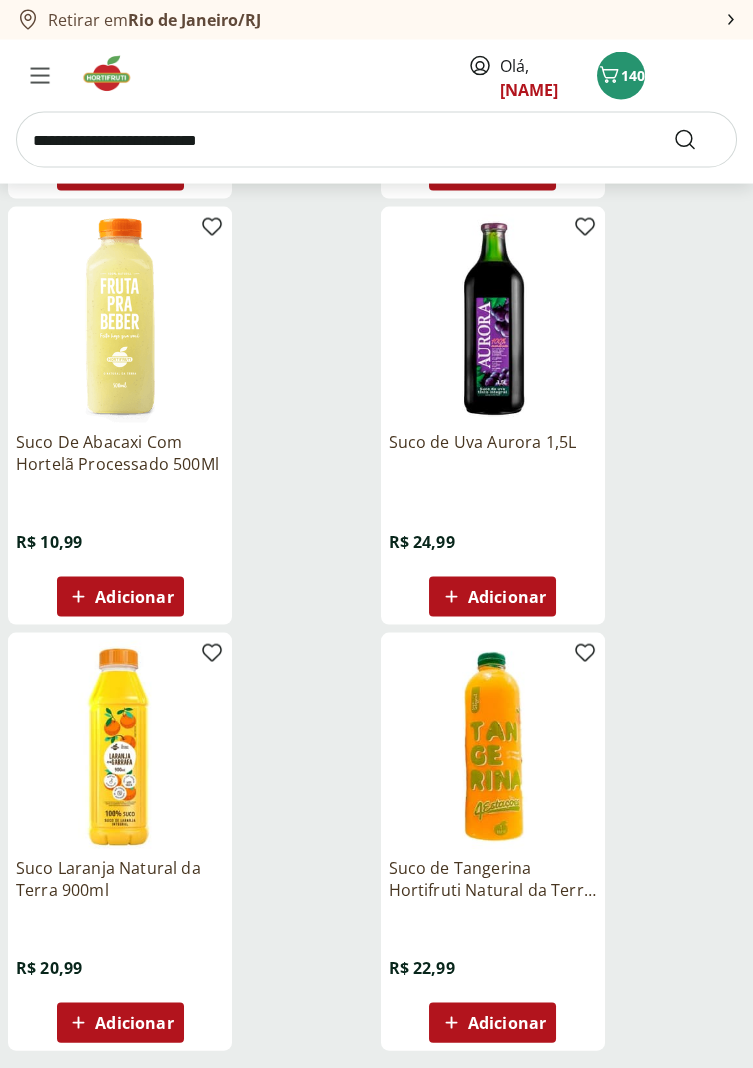 click on "Adicionar" at bounding box center (492, 1023) 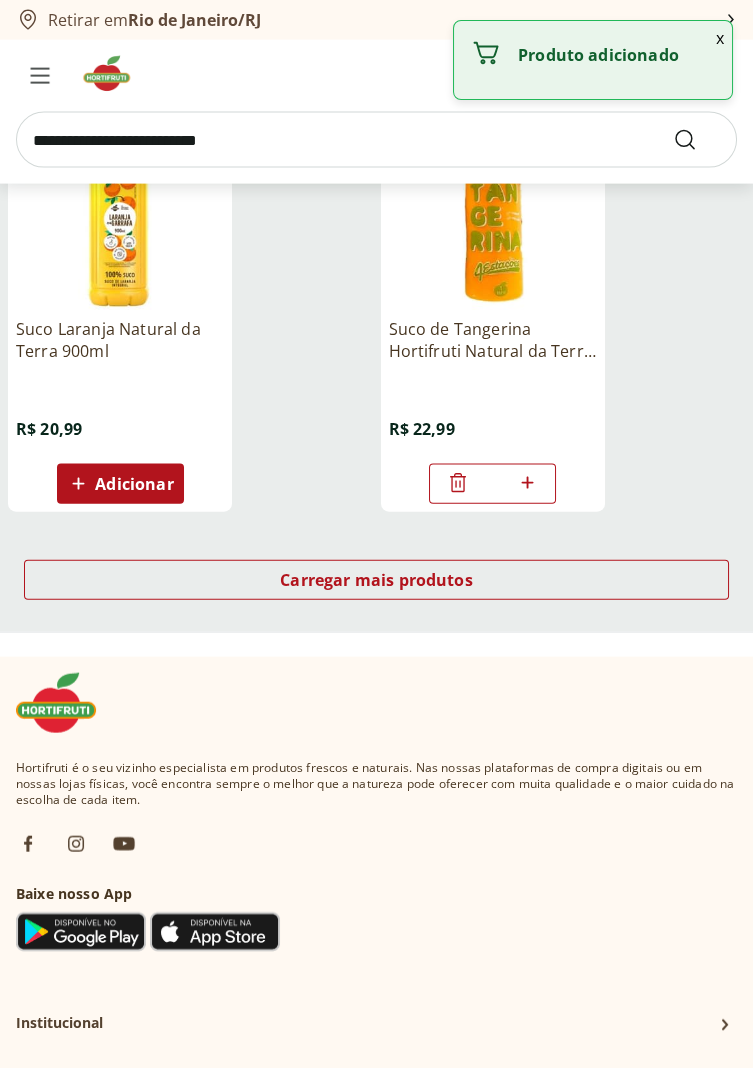 scroll, scrollTop: 7497, scrollLeft: 0, axis: vertical 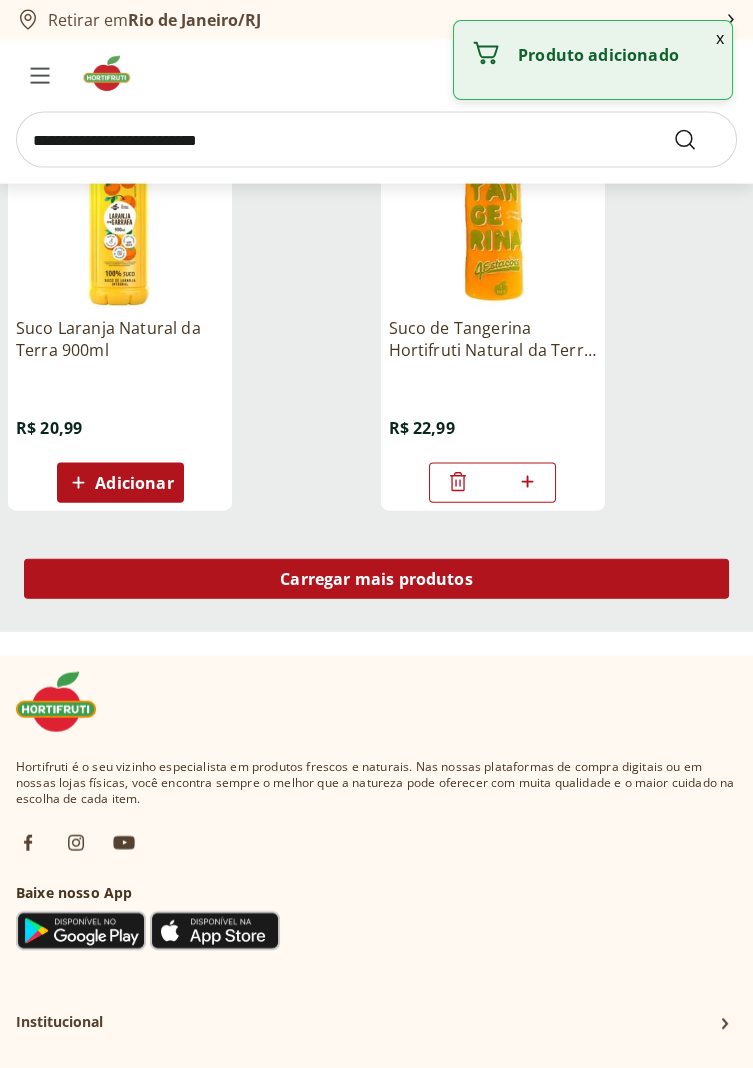 click on "Carregar mais produtos" at bounding box center (376, 579) 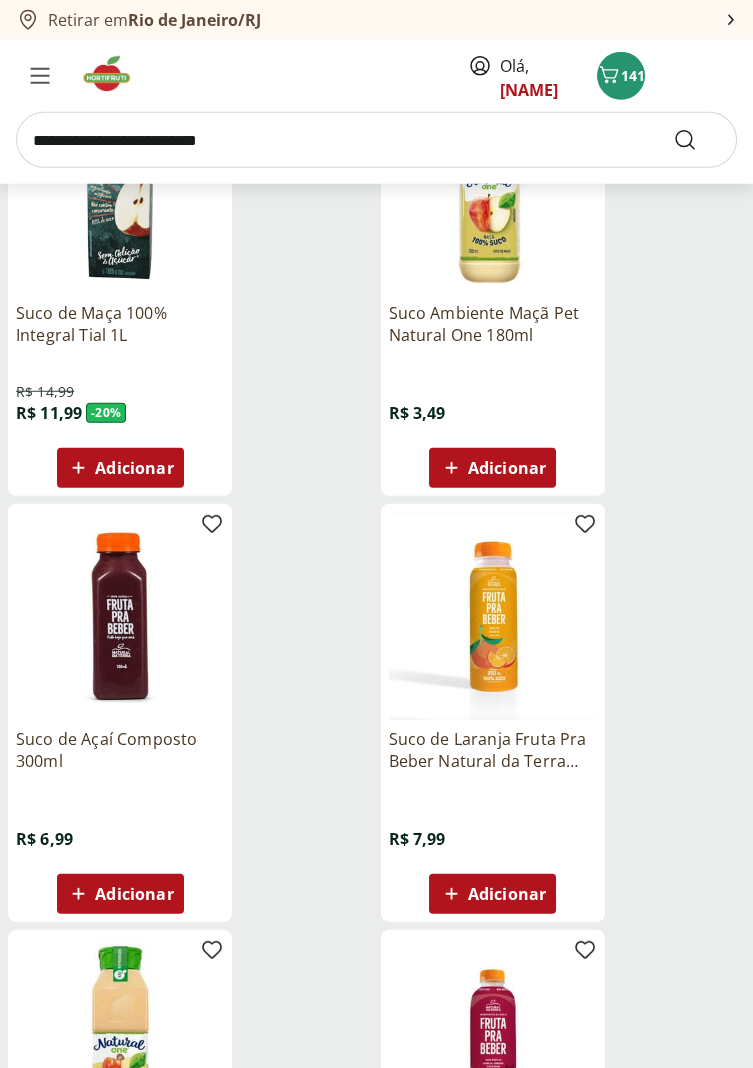 scroll, scrollTop: 9225, scrollLeft: 0, axis: vertical 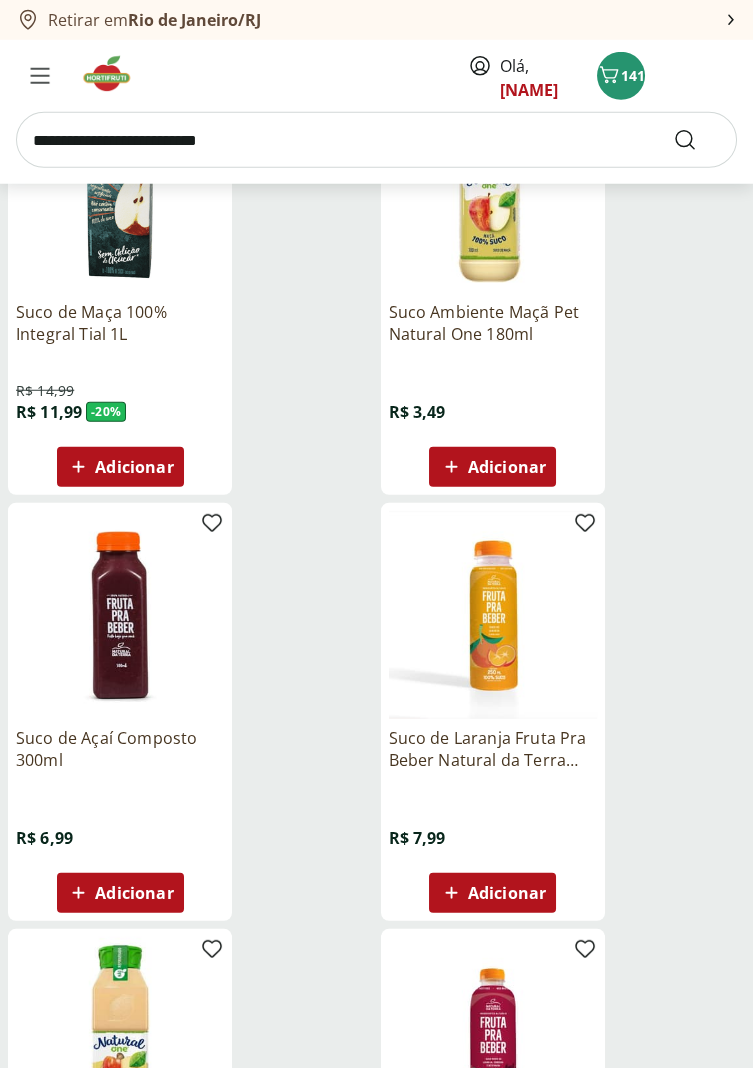 click at bounding box center (493, 615) 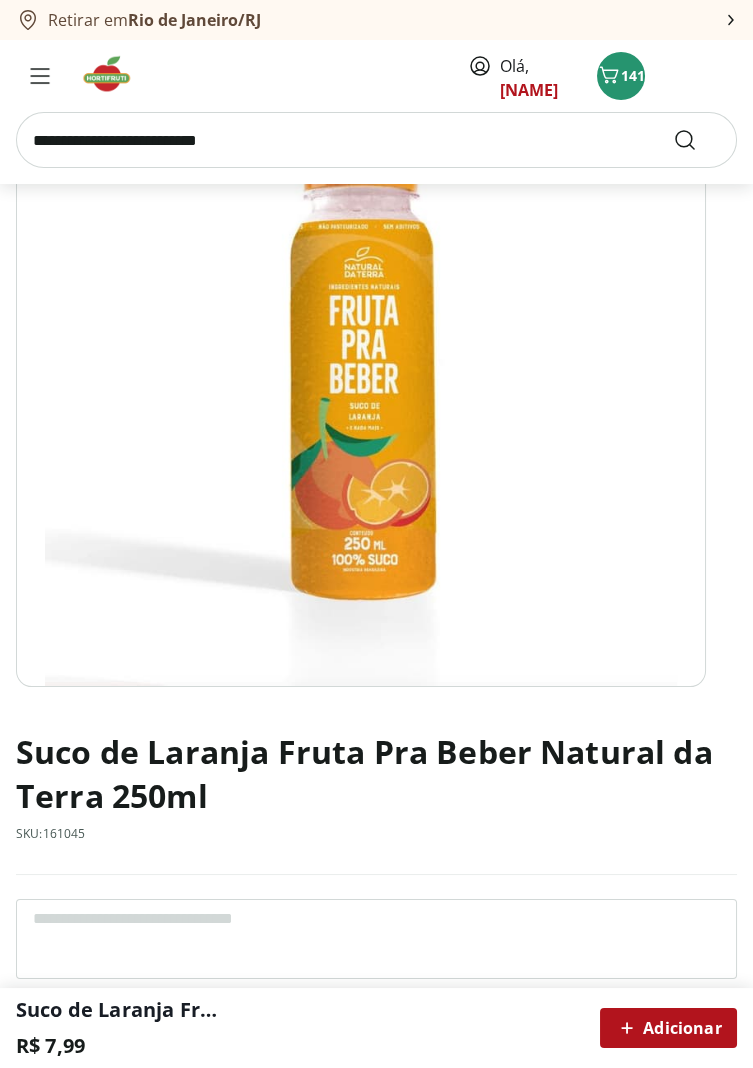 scroll, scrollTop: 246, scrollLeft: 0, axis: vertical 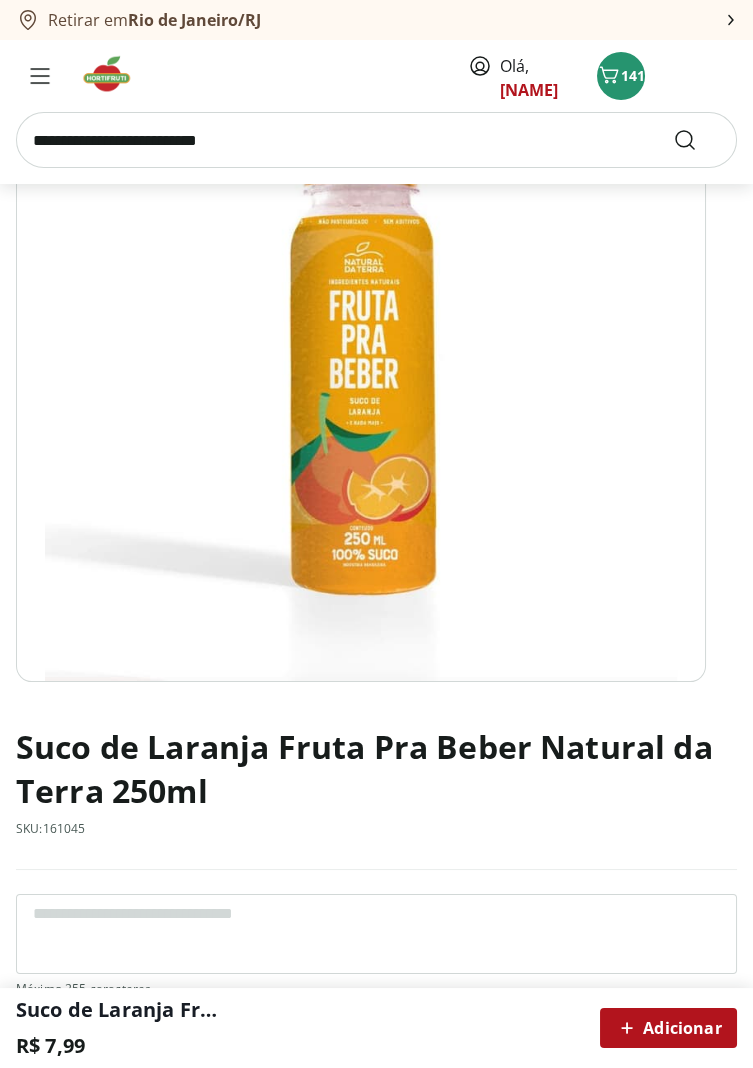 select on "**********" 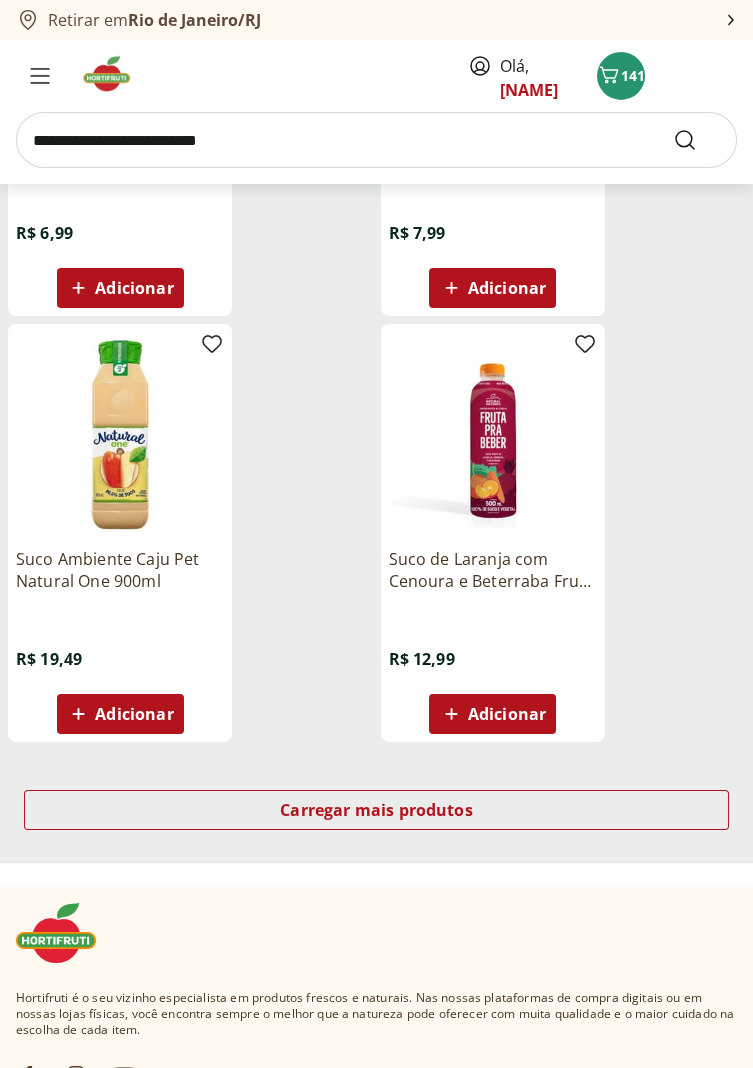scroll, scrollTop: 11482, scrollLeft: 0, axis: vertical 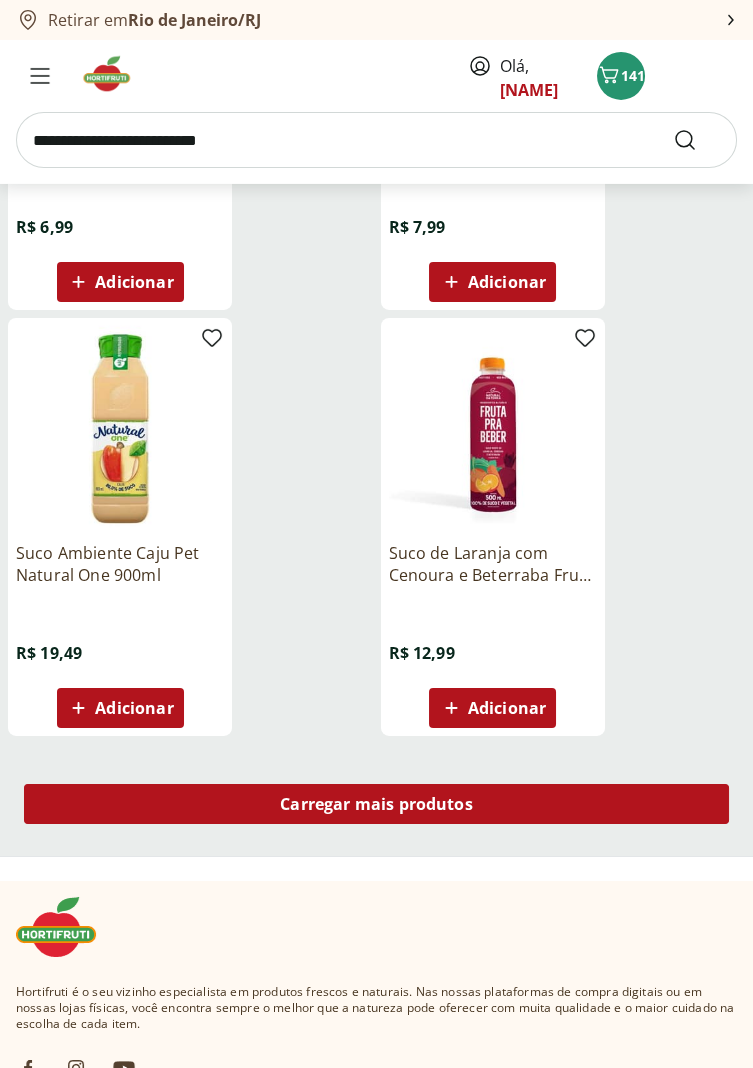 click on "Carregar mais produtos" at bounding box center (376, 804) 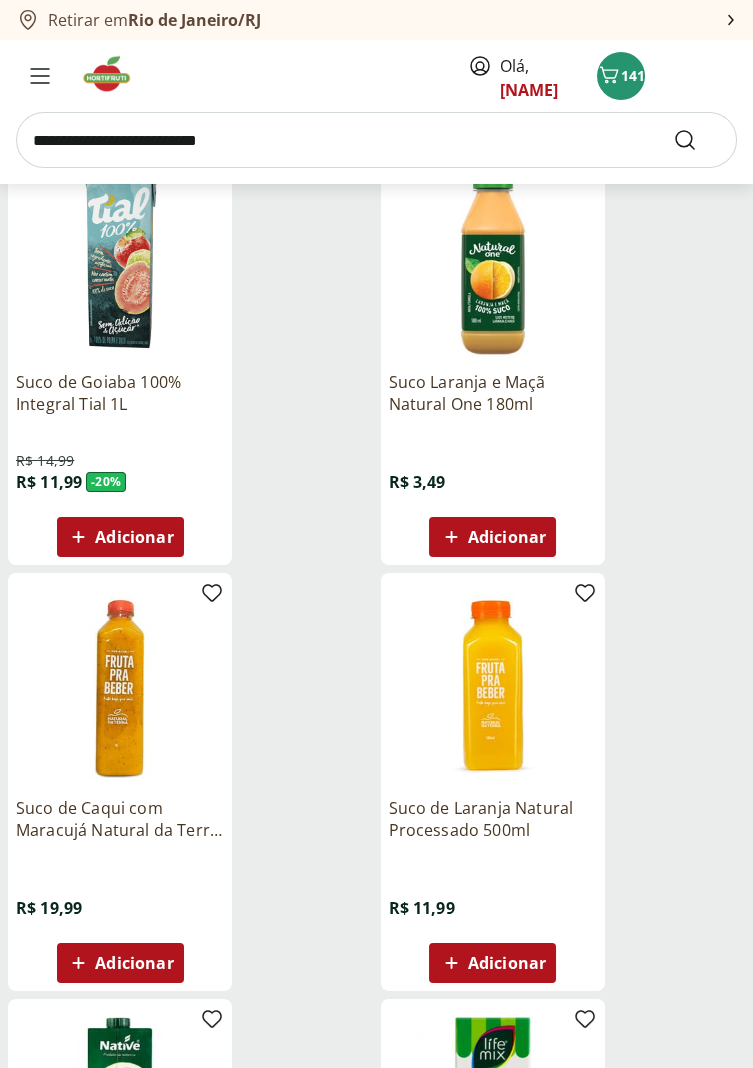 scroll, scrollTop: 12083, scrollLeft: 0, axis: vertical 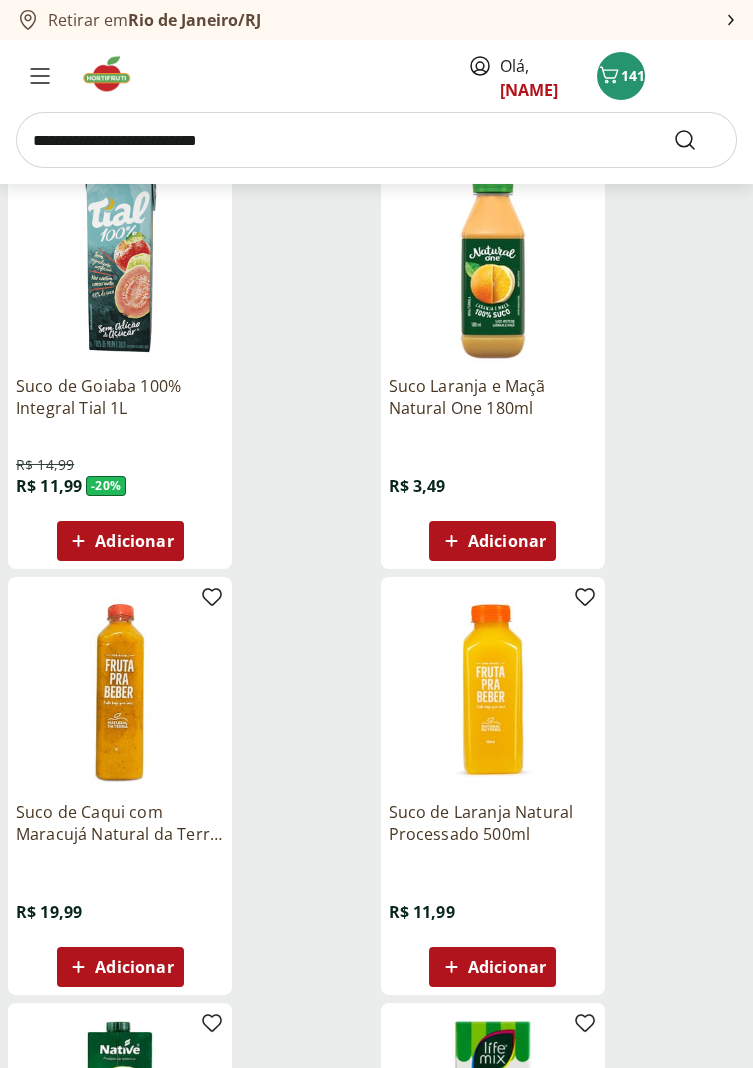 click at bounding box center (120, 689) 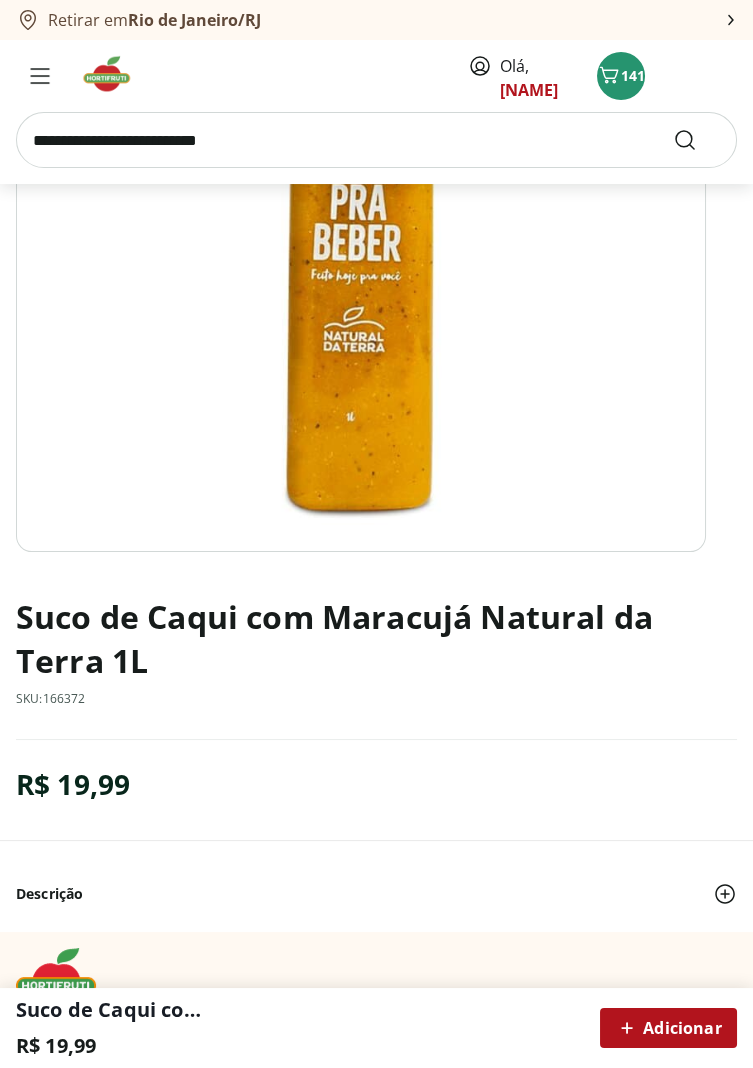scroll, scrollTop: 377, scrollLeft: 0, axis: vertical 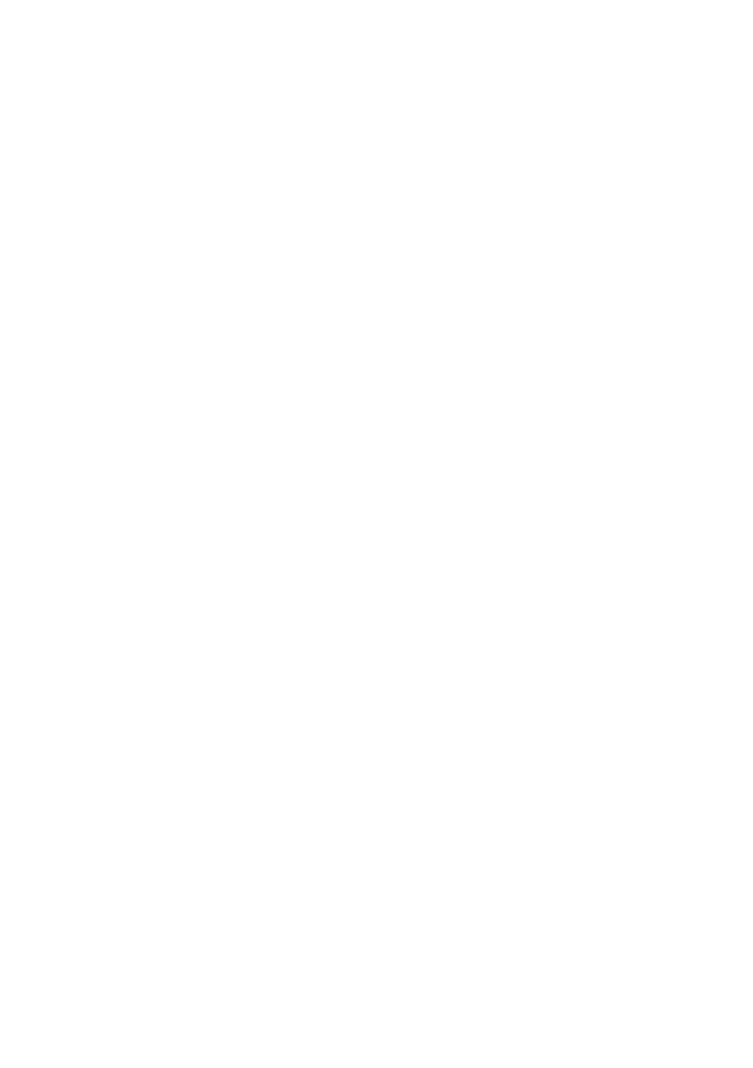 select on "**********" 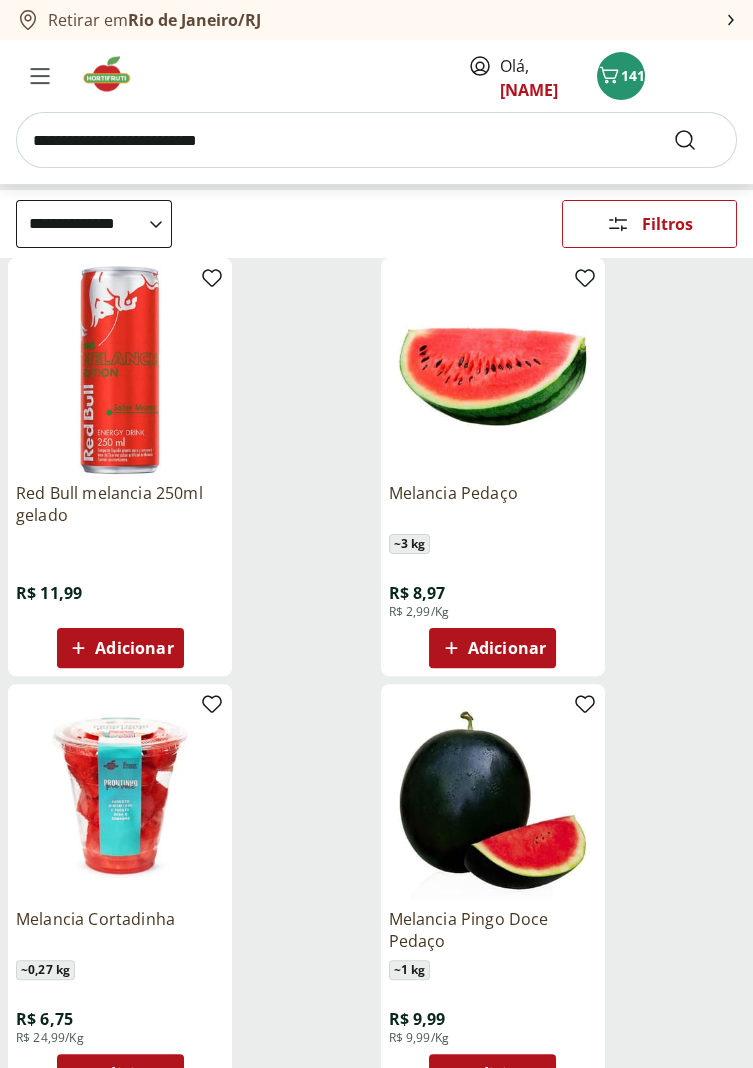 scroll, scrollTop: 0, scrollLeft: 0, axis: both 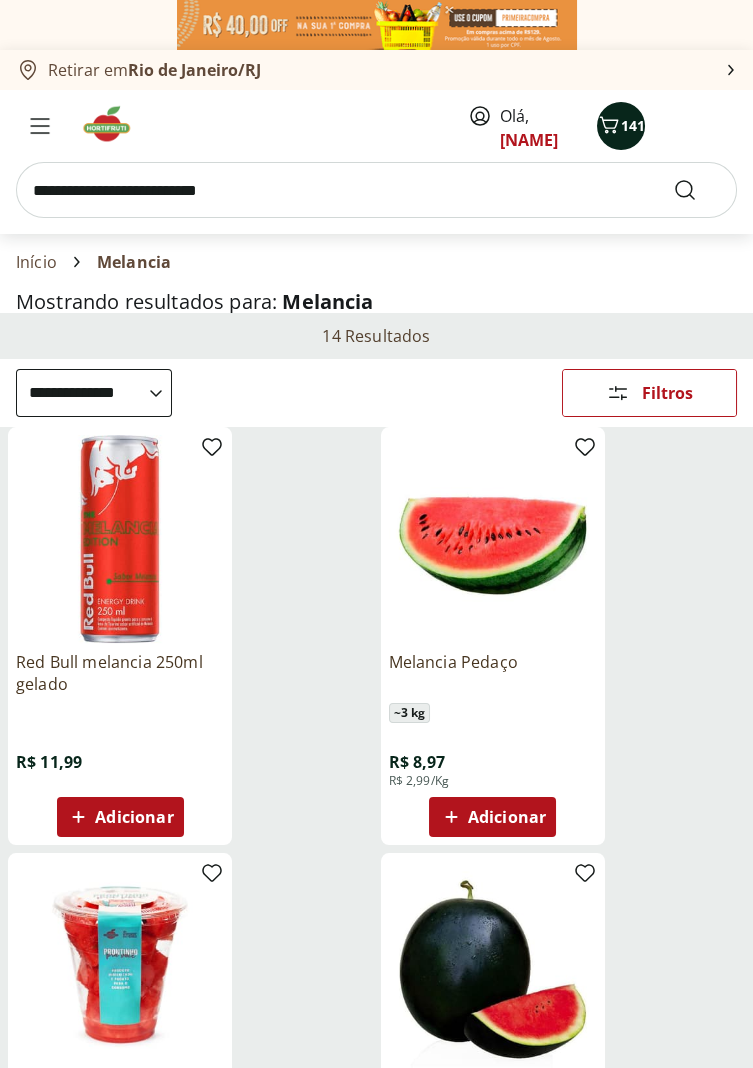 click on "141" at bounding box center (633, 125) 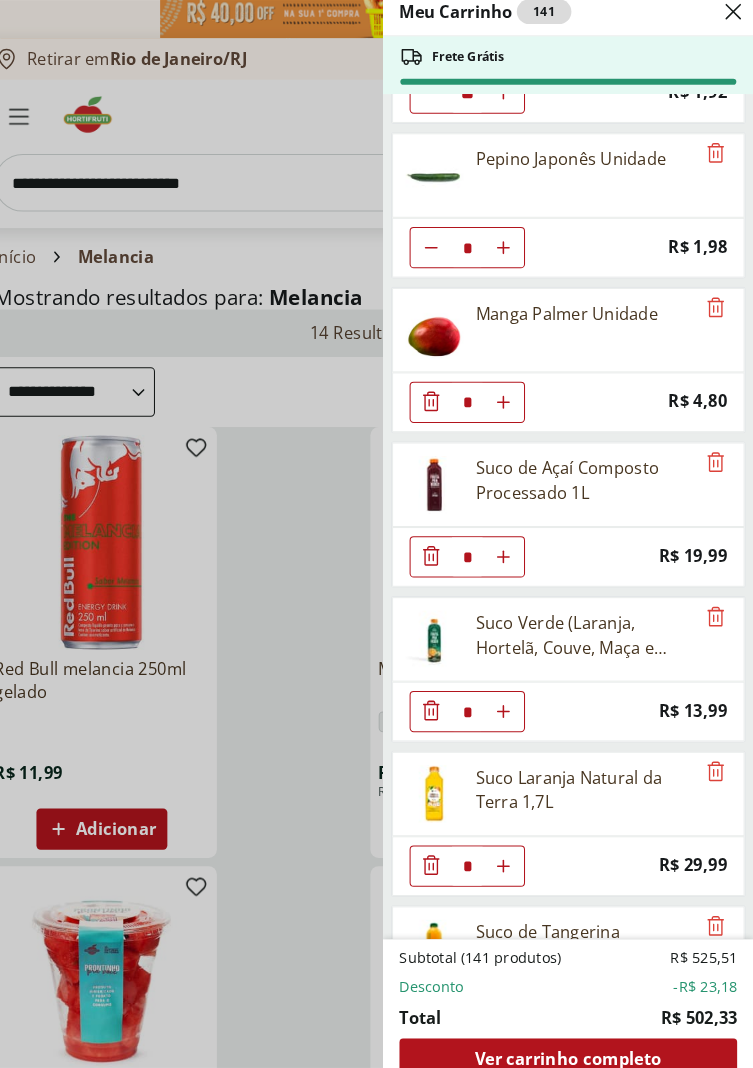 scroll, scrollTop: 4424, scrollLeft: 0, axis: vertical 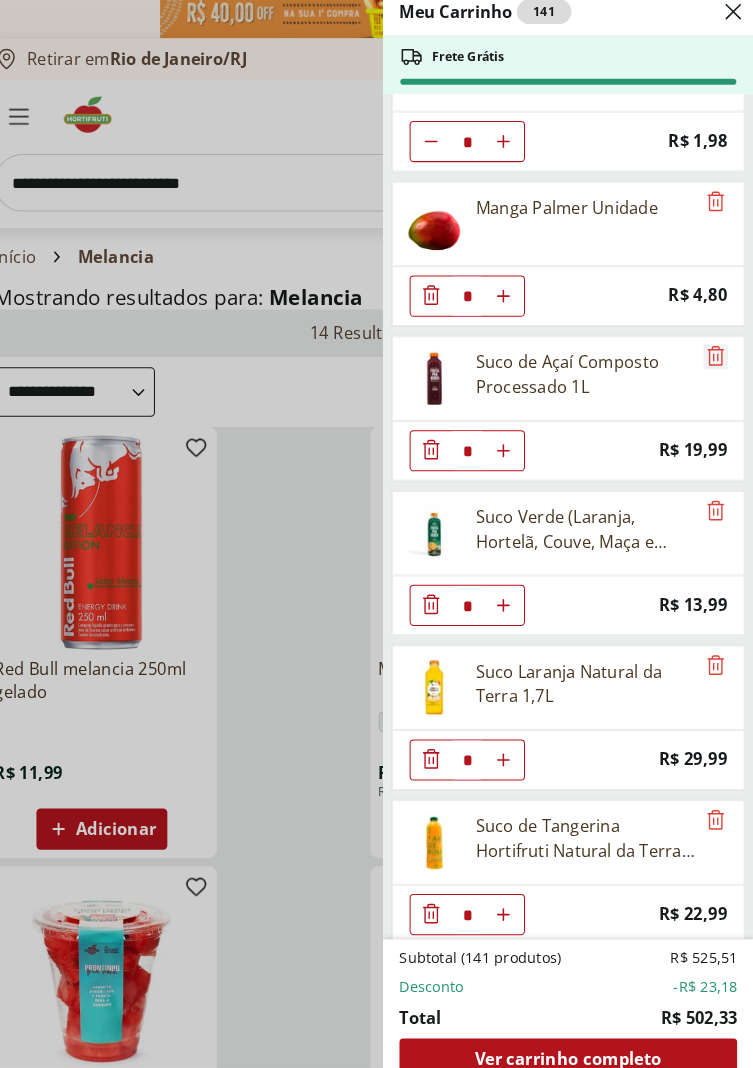 click 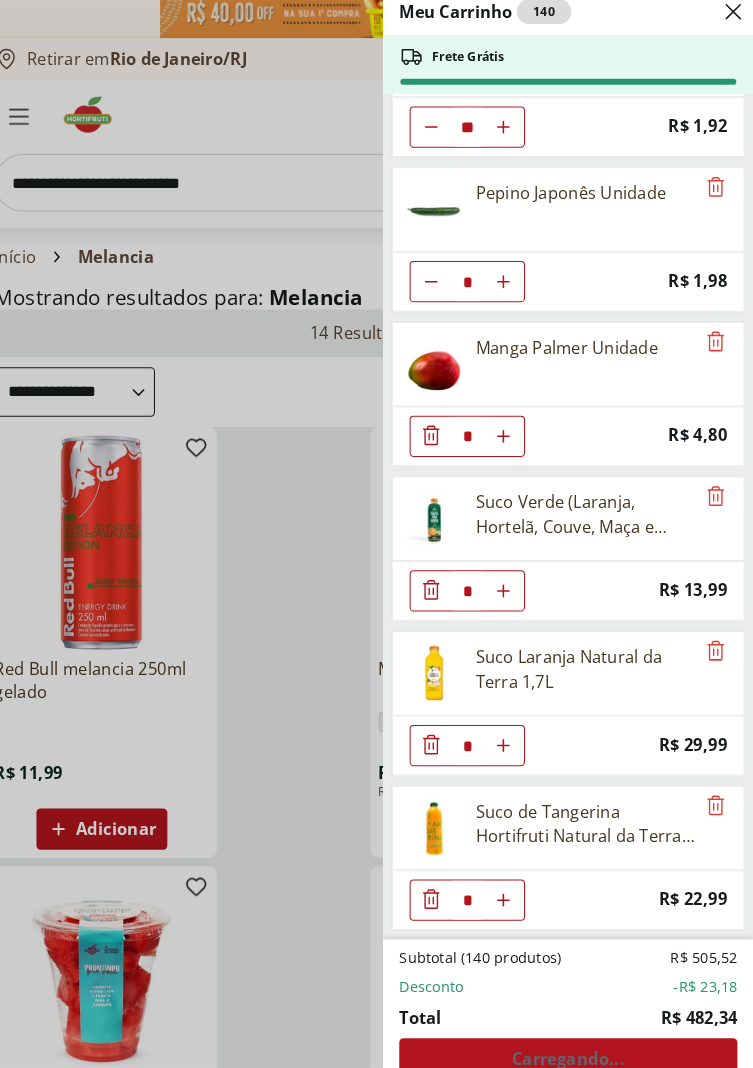 scroll, scrollTop: 4275, scrollLeft: 0, axis: vertical 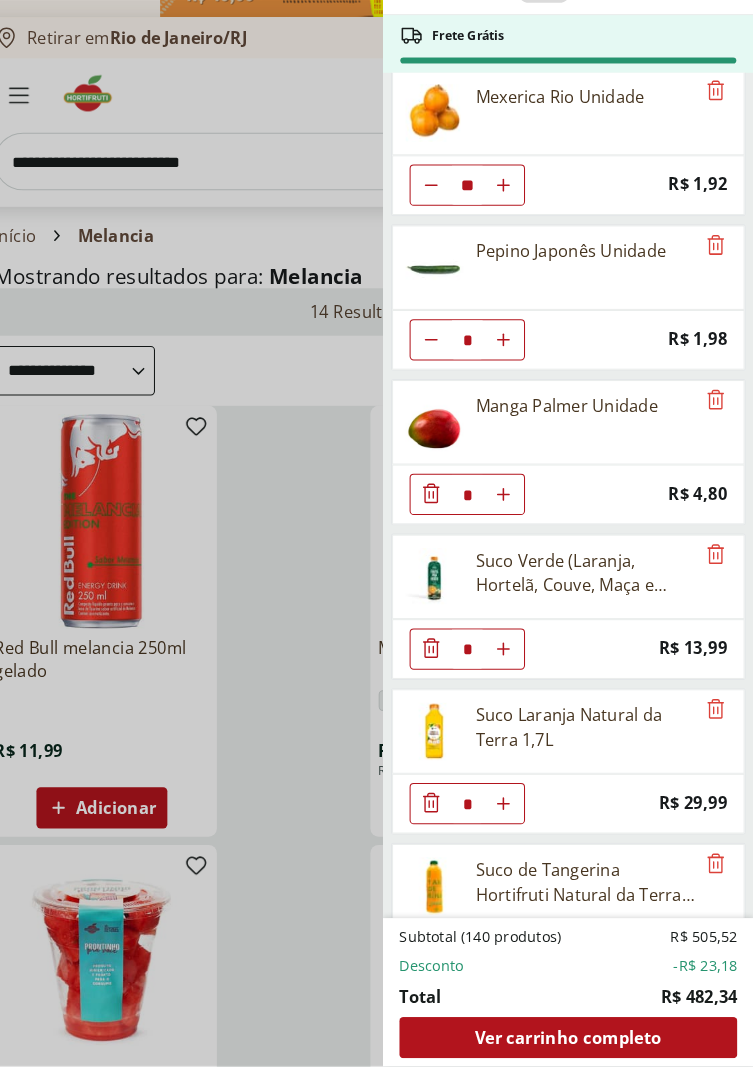 click on "Meu Carrinho 140 Frete Grátis Alho Nacional Unidade * Original price: R$ 2,03 Price: R$ 1,79 Cebola Nacional Unidade ** Original price: R$ 1,00 Price: R$ 0,75 Laranja Pera Unidade ** Original price: R$ 2,00 Price: R$ 1,50 Uva Rosada Embalada * Original price: R$ 13,49 Price: R$ 6,99 Cenoura Unidade * Price: R$ 0,72 Mamão Papaia Unidade * Price: R$ 6,49 Batata Baroa Amarela Unidade * Price: R$ 3,51 TOMATE CEREJA RAMA 200G * Price: R$ 8,99 Berinjela Unidade * Price: R$ 2,10 Cheiro Verde Unidade * Price: R$ 1,99 Alho Poró - Unidade * Price: R$ 3,99 Vagem Embalada 300g * Price: R$ 11,49 Tomate Unidade ** Price: R$ 2,20 Melão Doce Natural da Terra Pedaço * Price: R$ 17,99 Pimentão Vermelho Block 150g * Price: R$ 9,99 Banana Nanica Unidade * Price: R$ 1,47 Coentro Unidade * Price: R$ 1,99 Hortelã Unidade * Price: R$ 3,99 Manjericão Hasegawa * Price: R$ 3,49 Abacaxi Unidade * Price: R$ 12,99 Cebola Roxa Orgânica Bandeja * Price: R$ 12,99 Uva Verde sem Semente Natural da Terra 500g *" at bounding box center (376, 534) 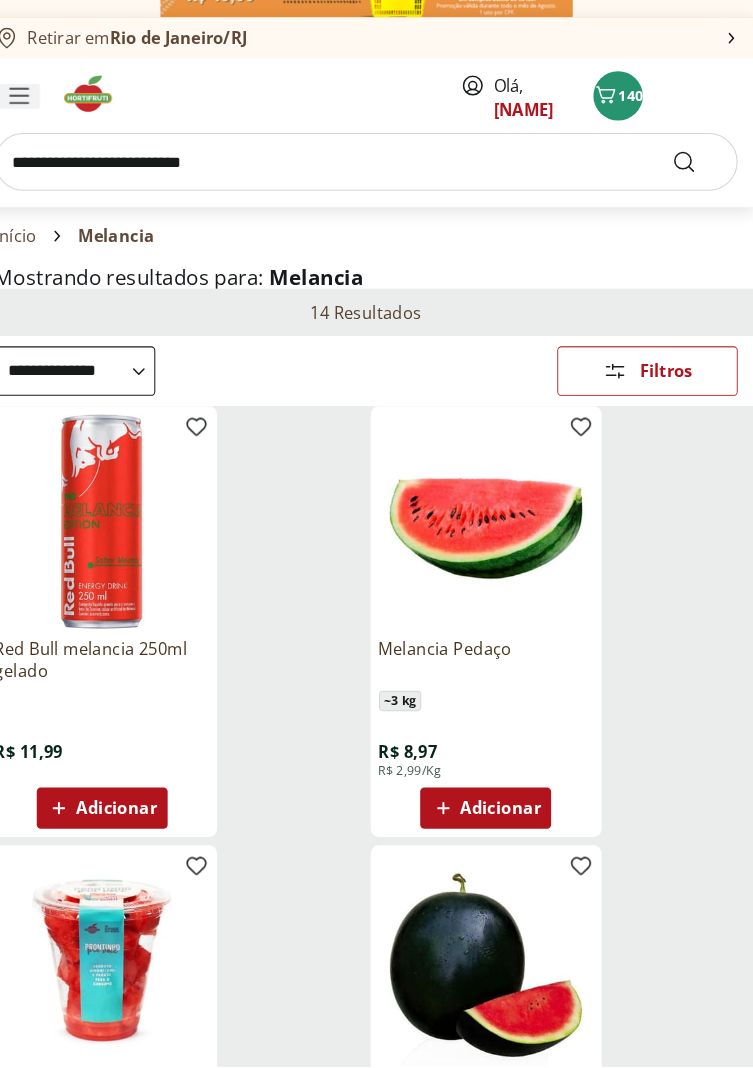 click 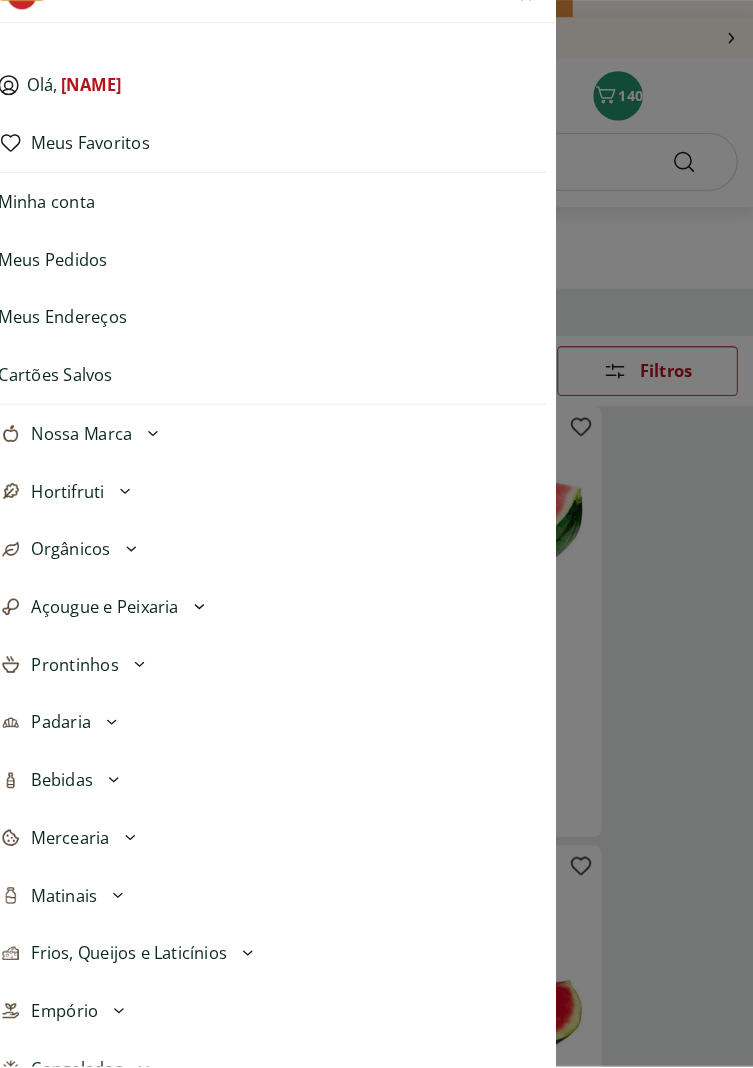 click on "Bebidas" at bounding box center [284, 790] 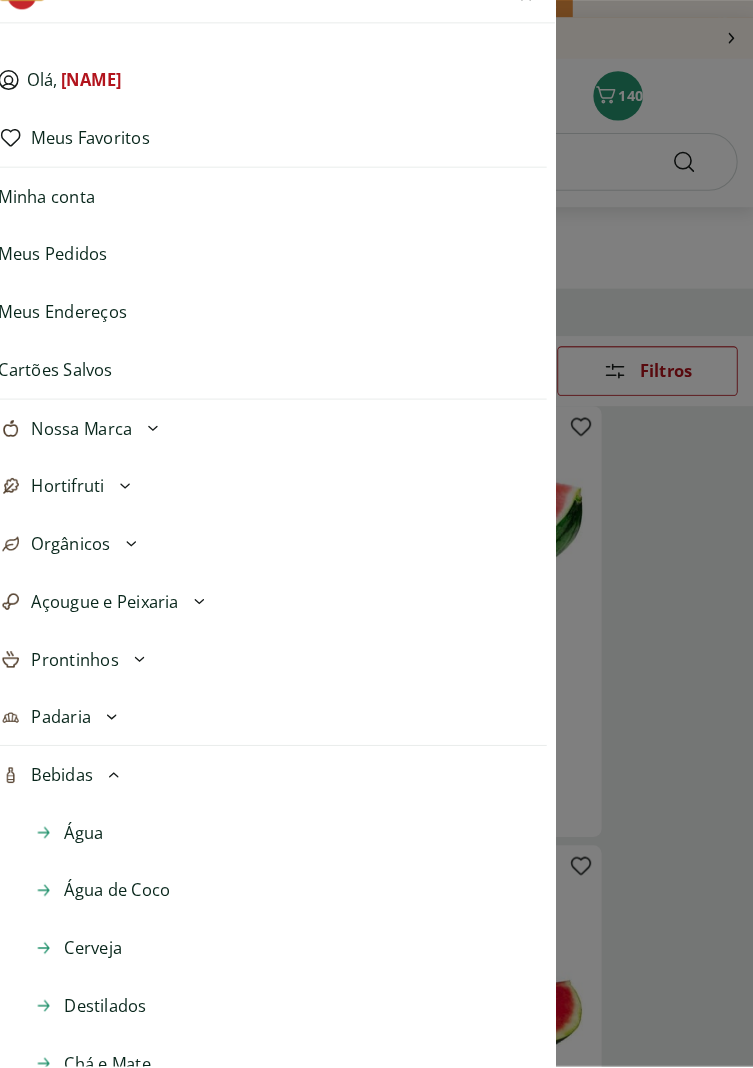scroll, scrollTop: 0, scrollLeft: 0, axis: both 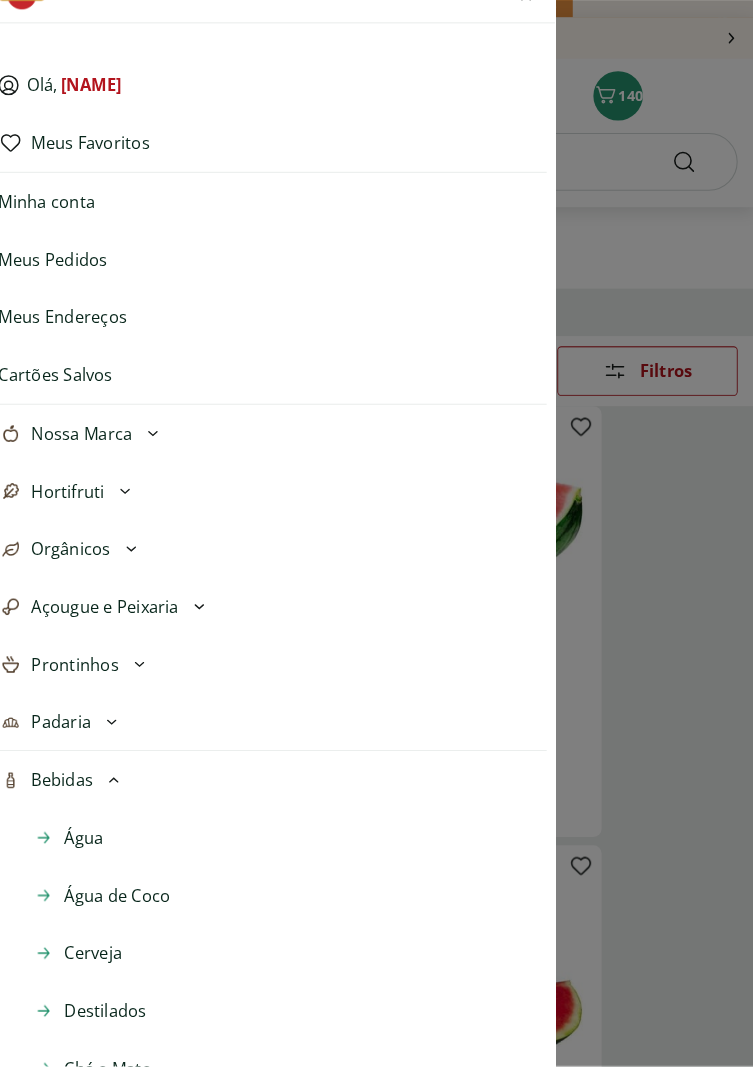click 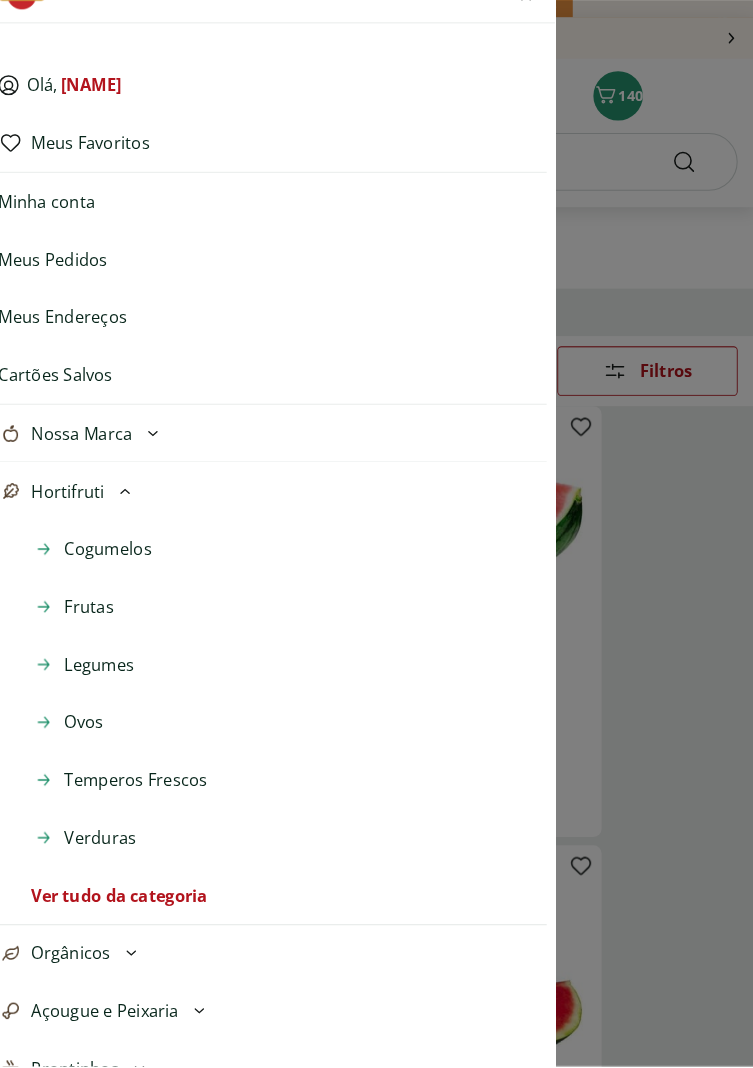 click on "Olá, [NAME] Meus Favoritos Minha conta Meus Pedidos Meus Endereços Cartões Salvos Nossa Marca Açougue & Peixaria Congelados e Refrigerados Frutas, Legumes e Verduras Orgânicos Mercearia Sorvetes Ver tudo da categoria Hortifruti Cogumelos Frutas Legumes Ovos Temperos Frescos Verduras Ver tudo da categoria Orgânicos Bebidas Orgânicas Frutas Orgânicas Legumes Orgânicos Ovos Orgânicos Perecíveis Orgânicos Verduras Orgânicas Temperos Frescos Ver tudo da categoria Açougue e Peixaria Aves Bovinos Exóticos Frutos do Mar Linguiça e Salsicha Peixes Salgados e Defumados Suínos Ver tudo da categoria Prontinhos Frutas Cortadinhas Pré Preparados Prontos para Consumo Saladas Sucos e Água de Coco Ver tudo da categoria Padaria Bolos e Mini Bolos Doces Pão Padaria Própria Salgados Torradas Ver tudo da categoria Bebidas Água Água de Coco Cerveja Destilados Chá e Mate Drinks Alcóolicos Energético e Isotônico Vinhos Refrigerante Suco Integral Suco Néctar Ver tudo da categoria Mercearia Azeite" at bounding box center (376, 534) 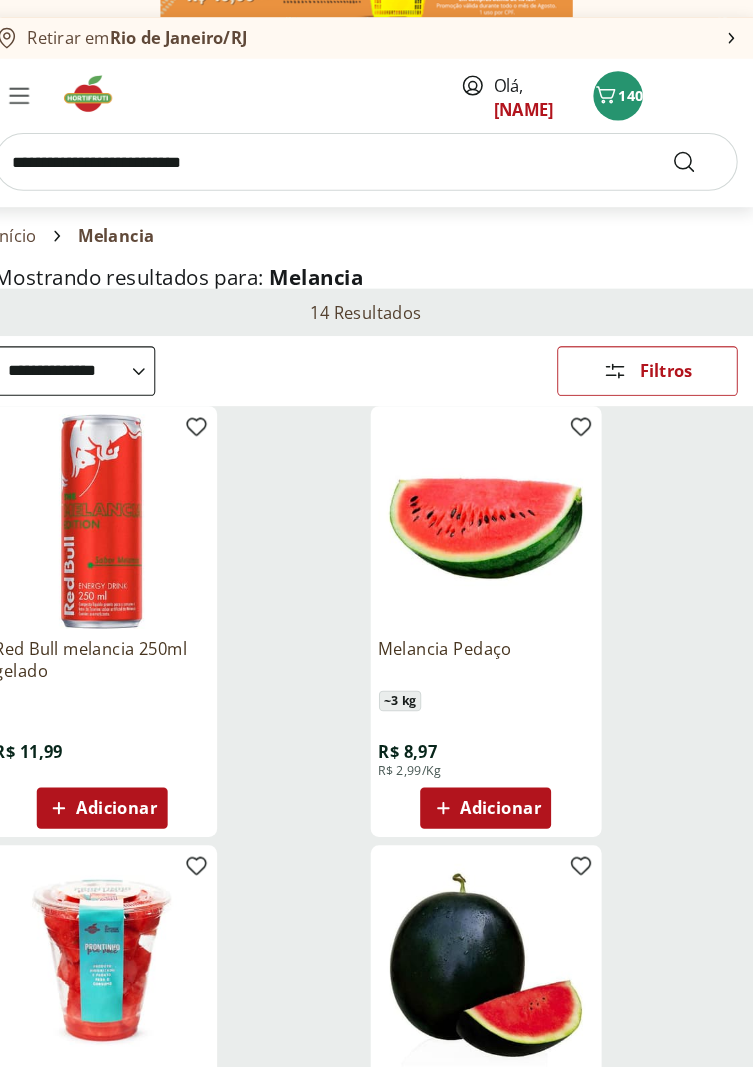 click at bounding box center [376, 190] 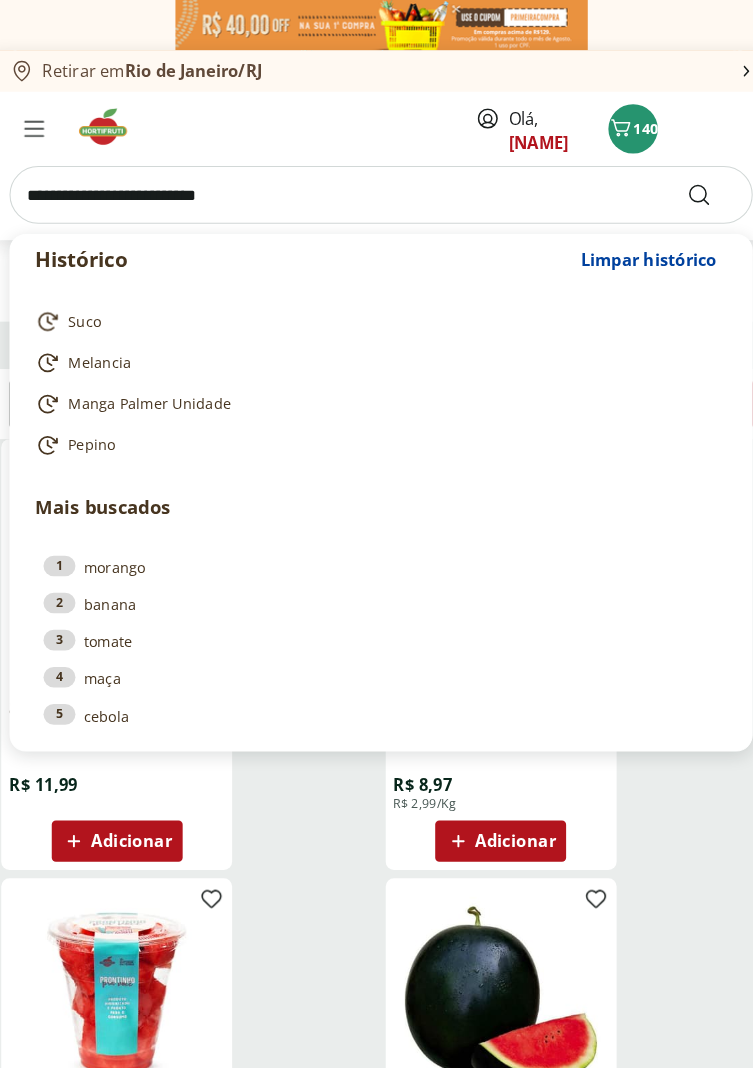 scroll, scrollTop: 0, scrollLeft: 0, axis: both 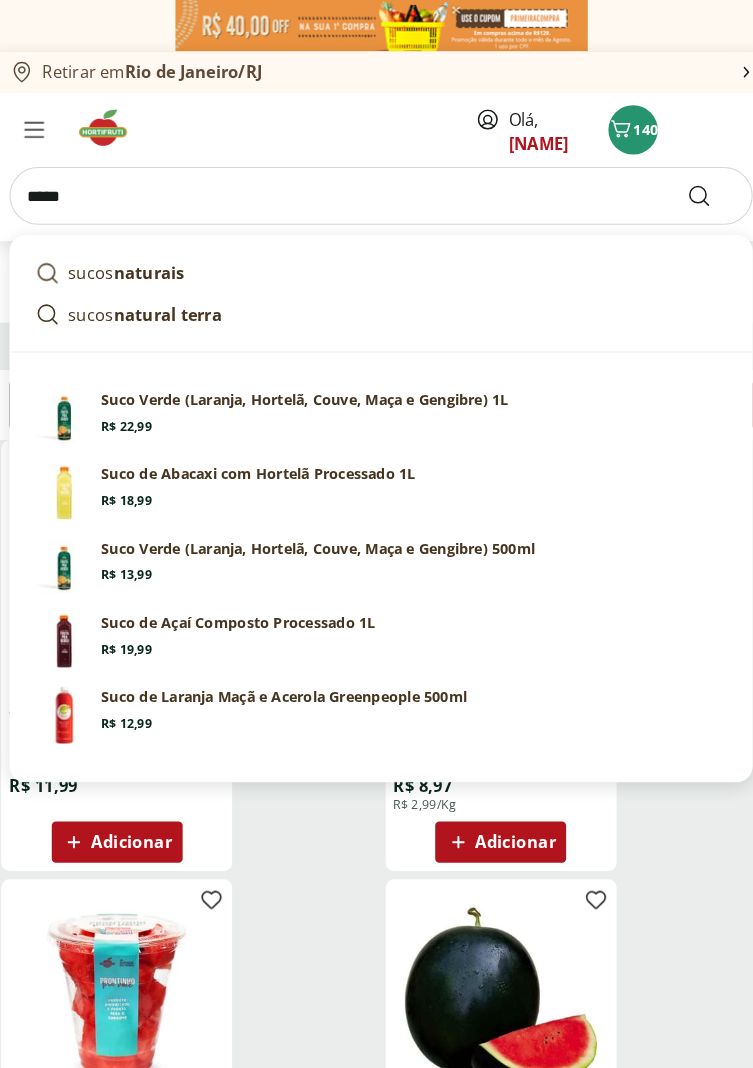type on "*****" 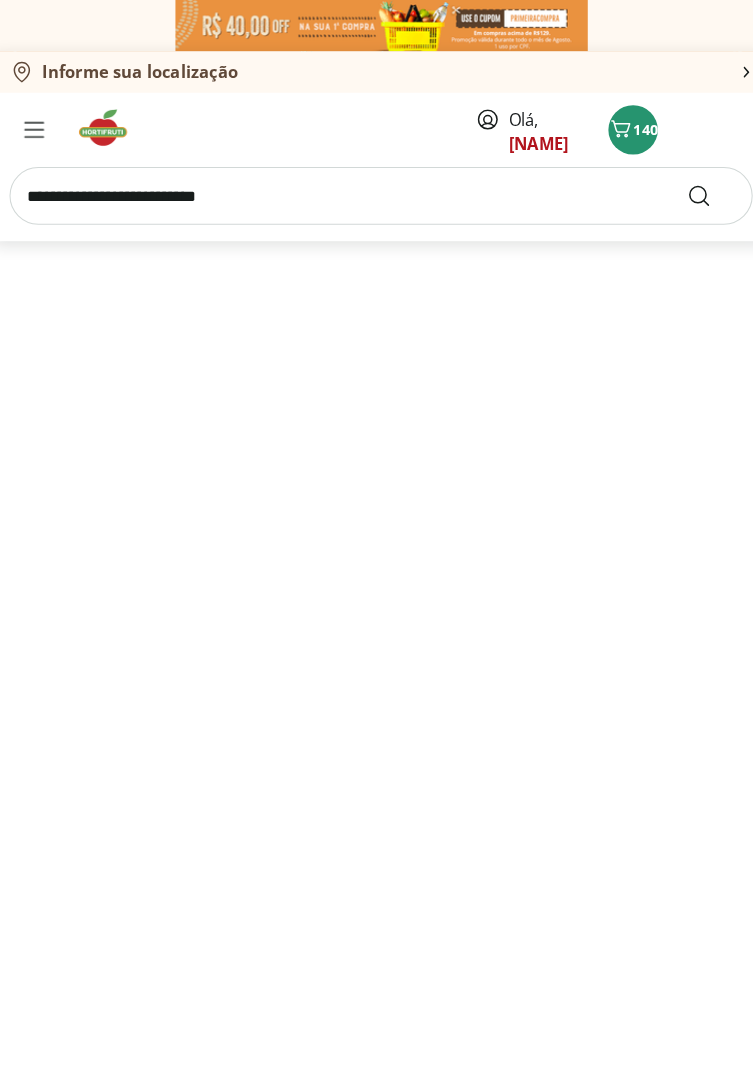 select on "**********" 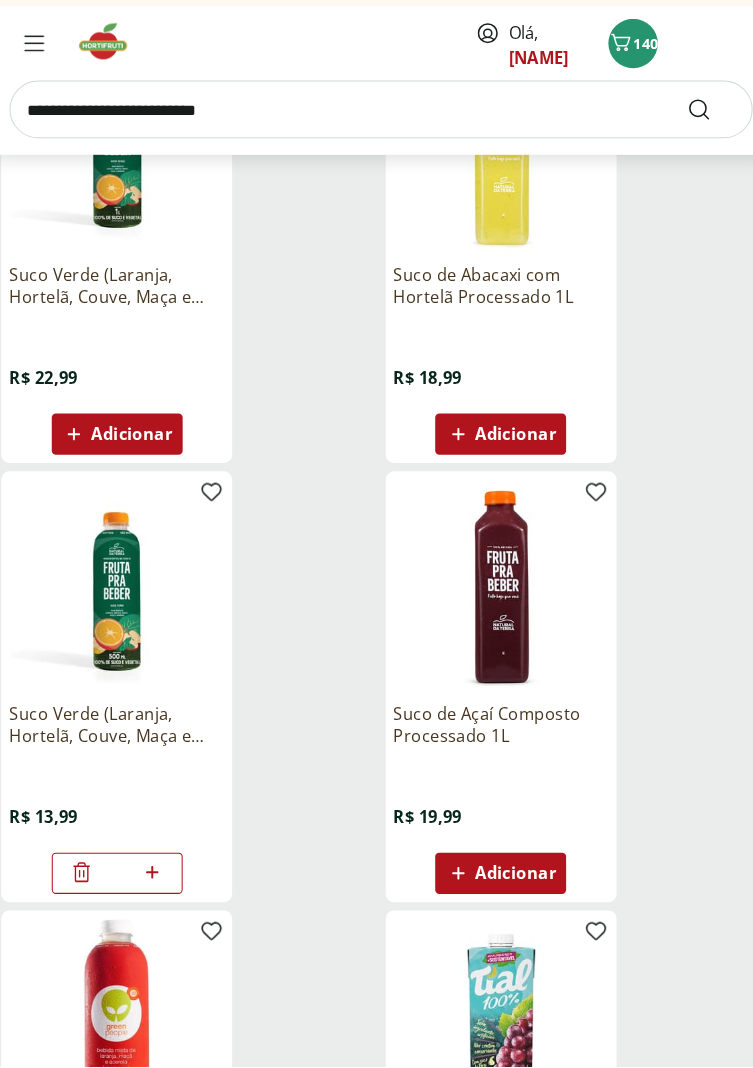 scroll, scrollTop: 368, scrollLeft: 0, axis: vertical 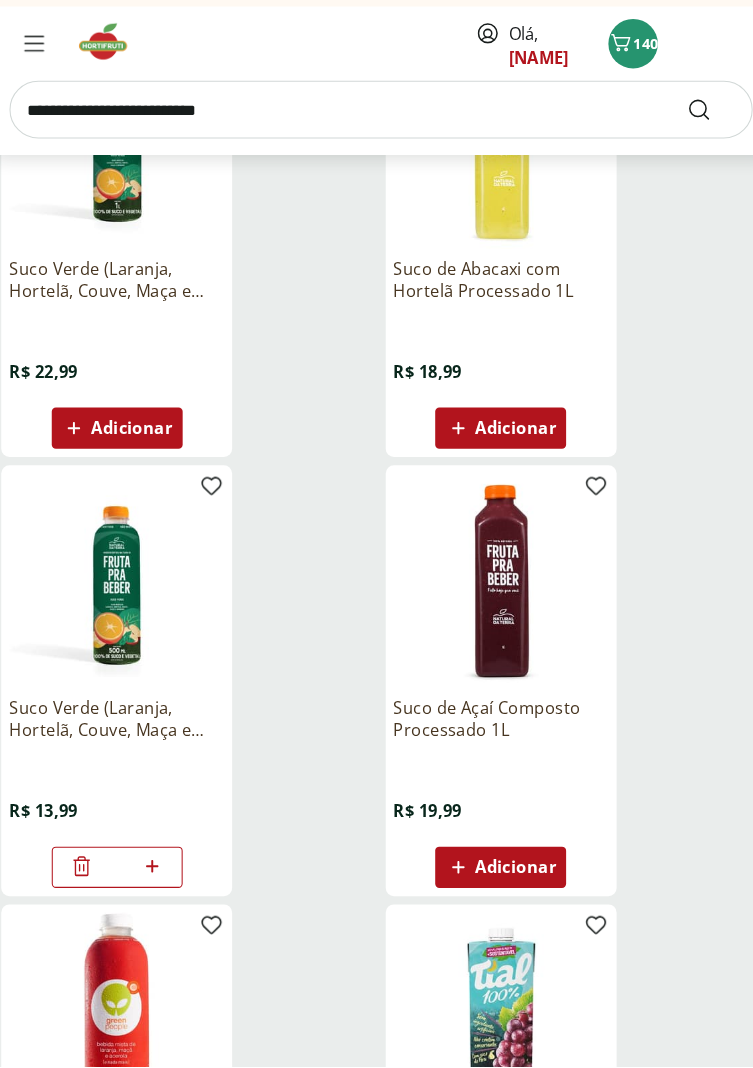 click on "Suco Verde (Laranja, Hortelã, Couve, Maça e Gengibre) 500ml R$ 13,99 *" at bounding box center (190, 694) 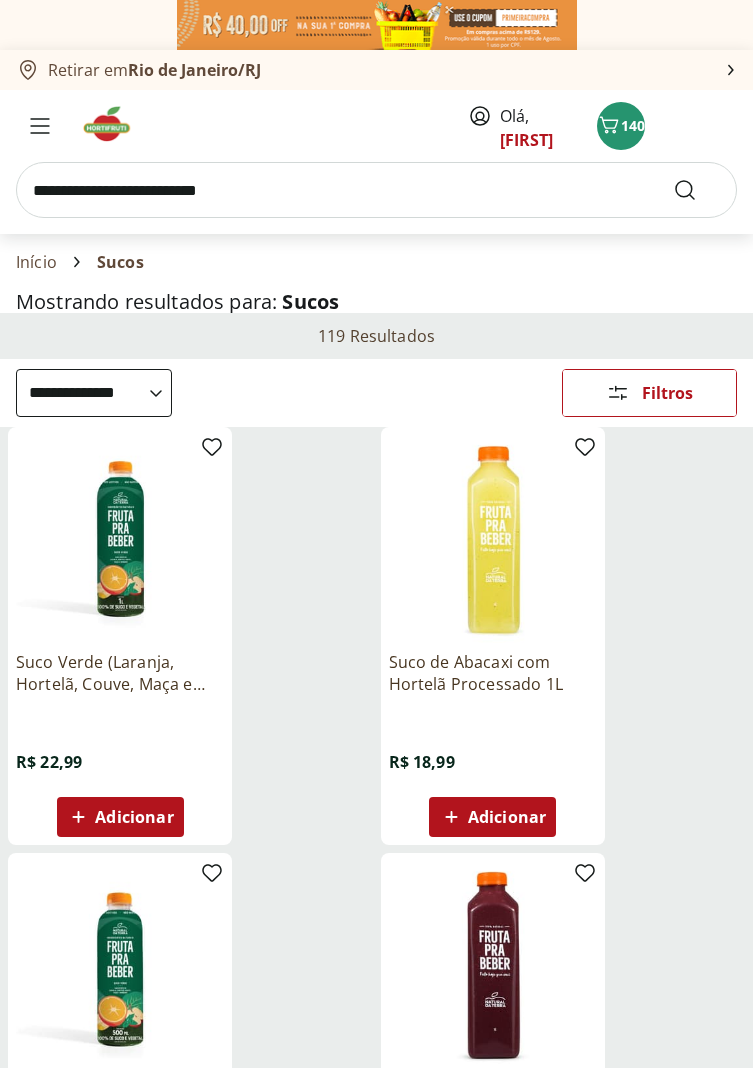 select on "**********" 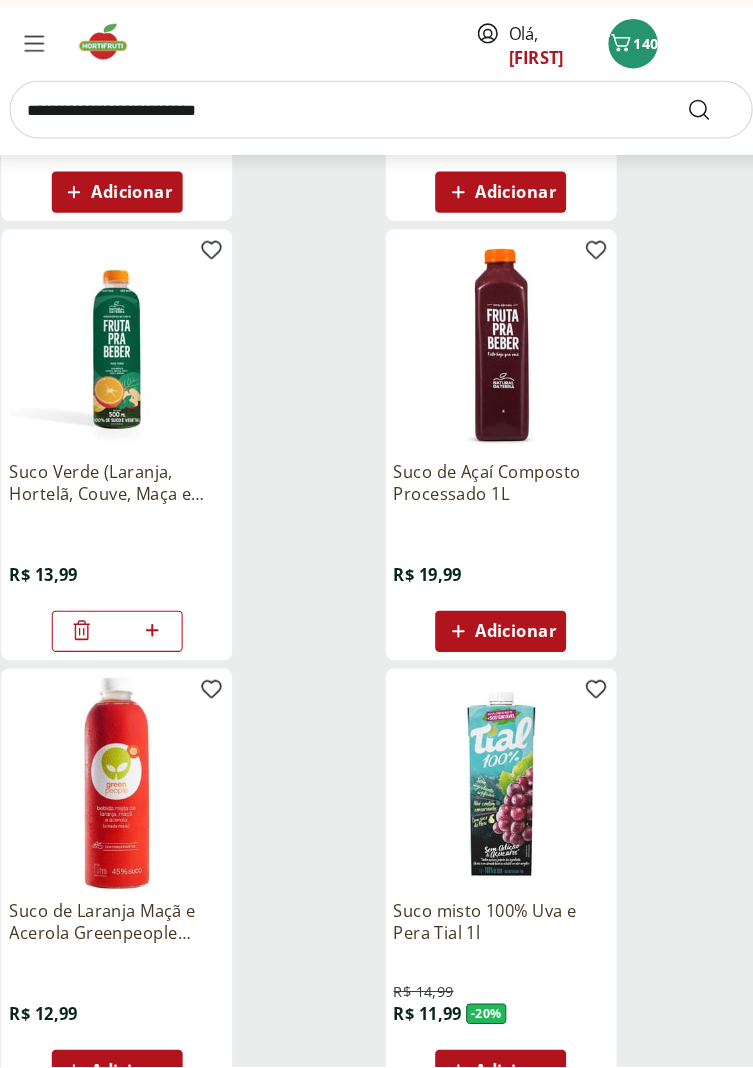 scroll, scrollTop: 0, scrollLeft: 0, axis: both 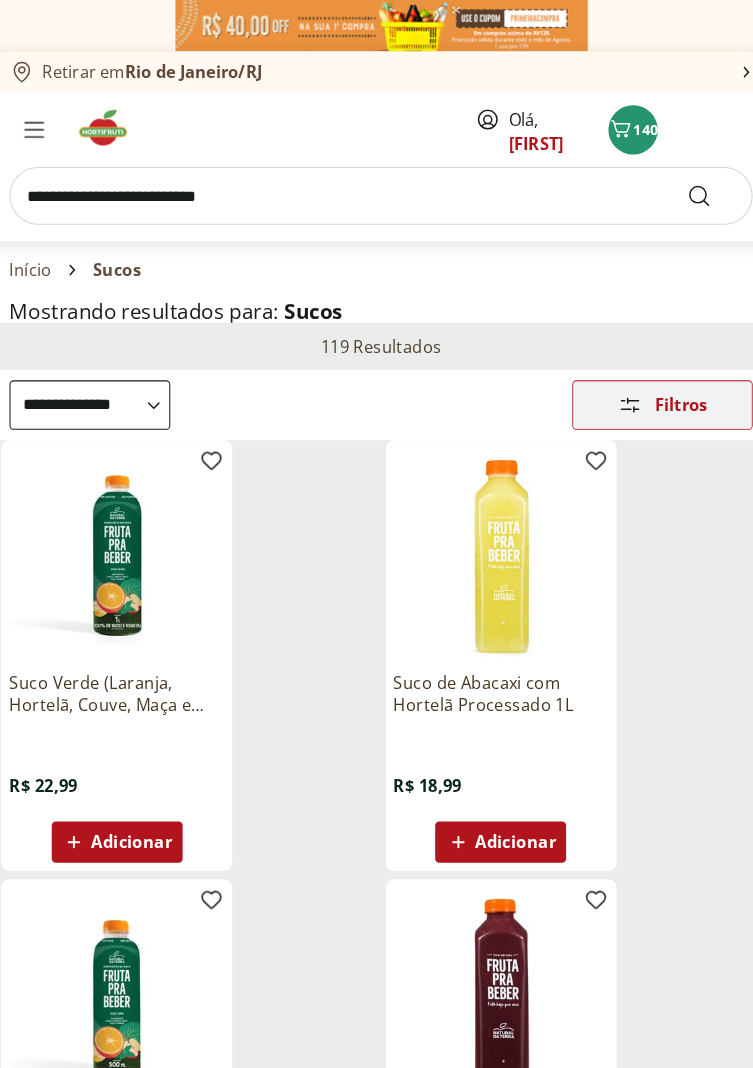 click on "Filtros" at bounding box center (667, 393) 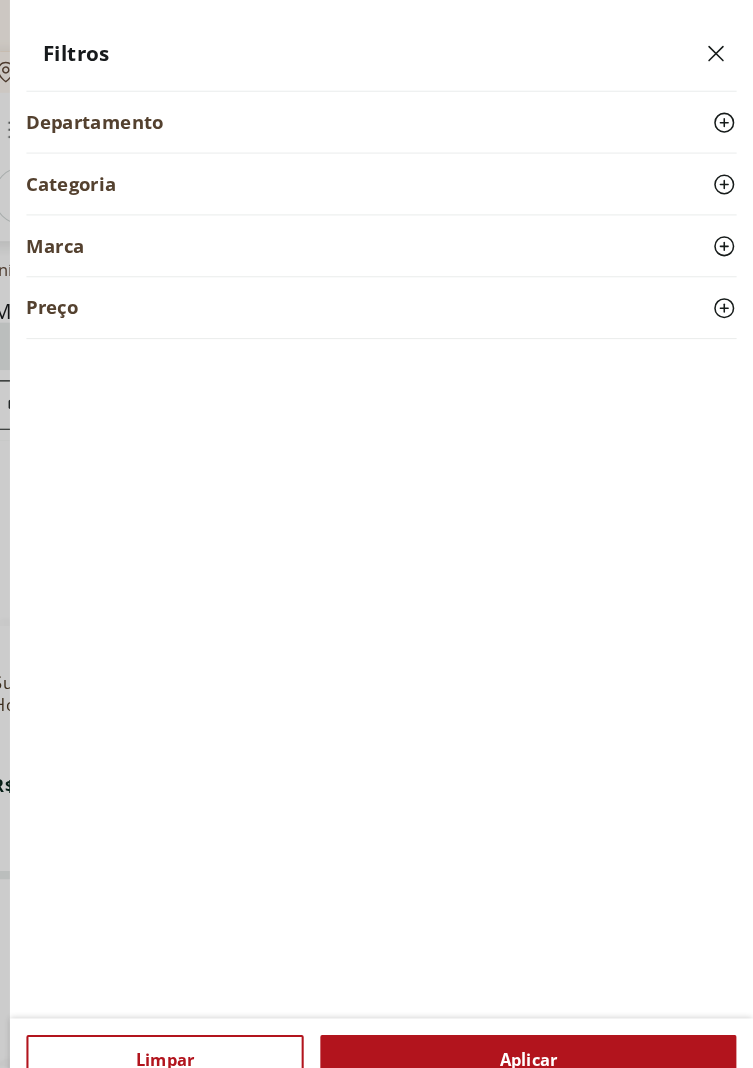 click 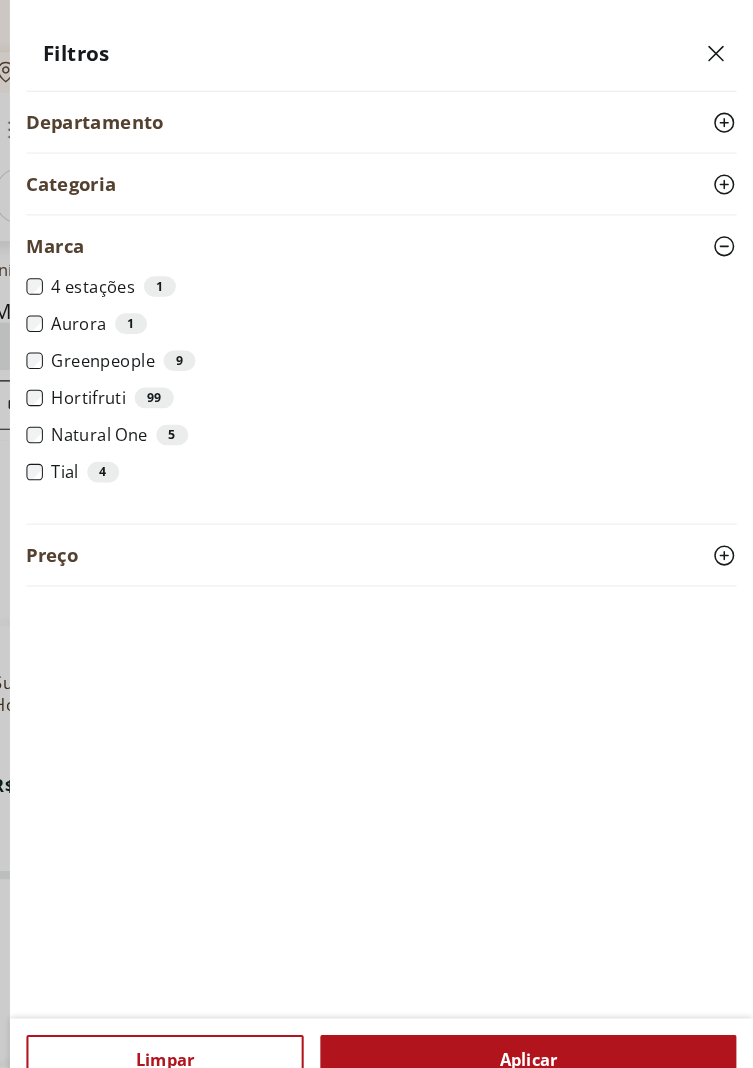 click on "Aplicar" at bounding box center (535, 1028) 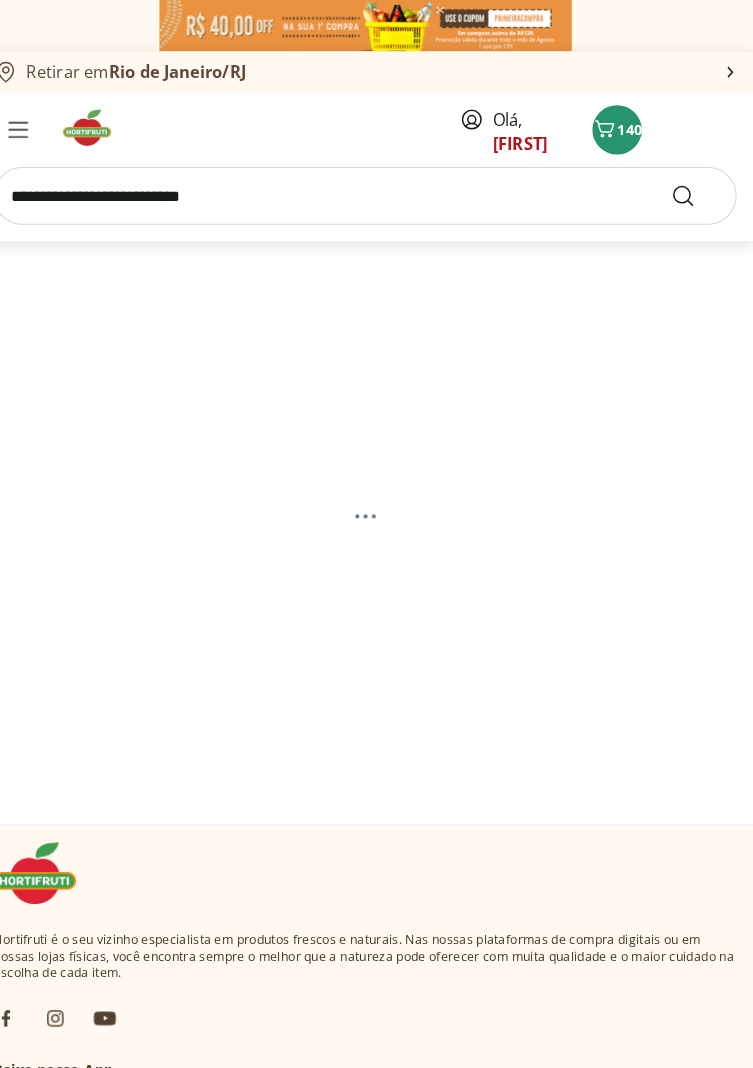 select on "**********" 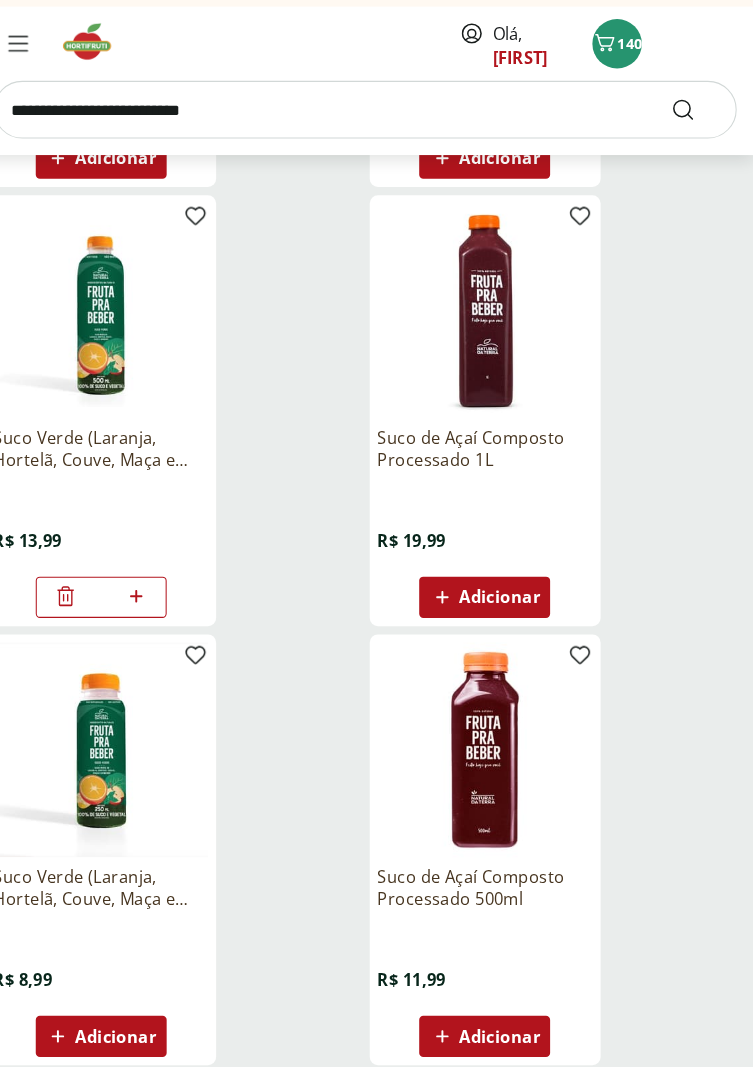 scroll, scrollTop: 633, scrollLeft: 0, axis: vertical 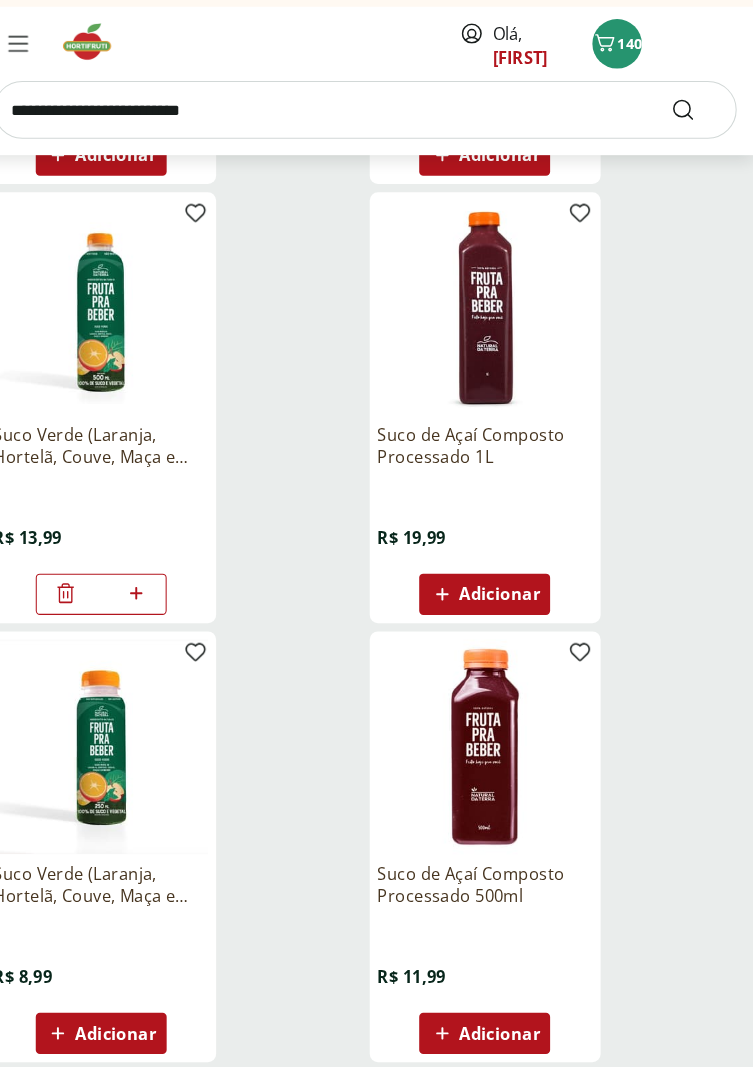 click on "Adicionar" at bounding box center (507, 1036) 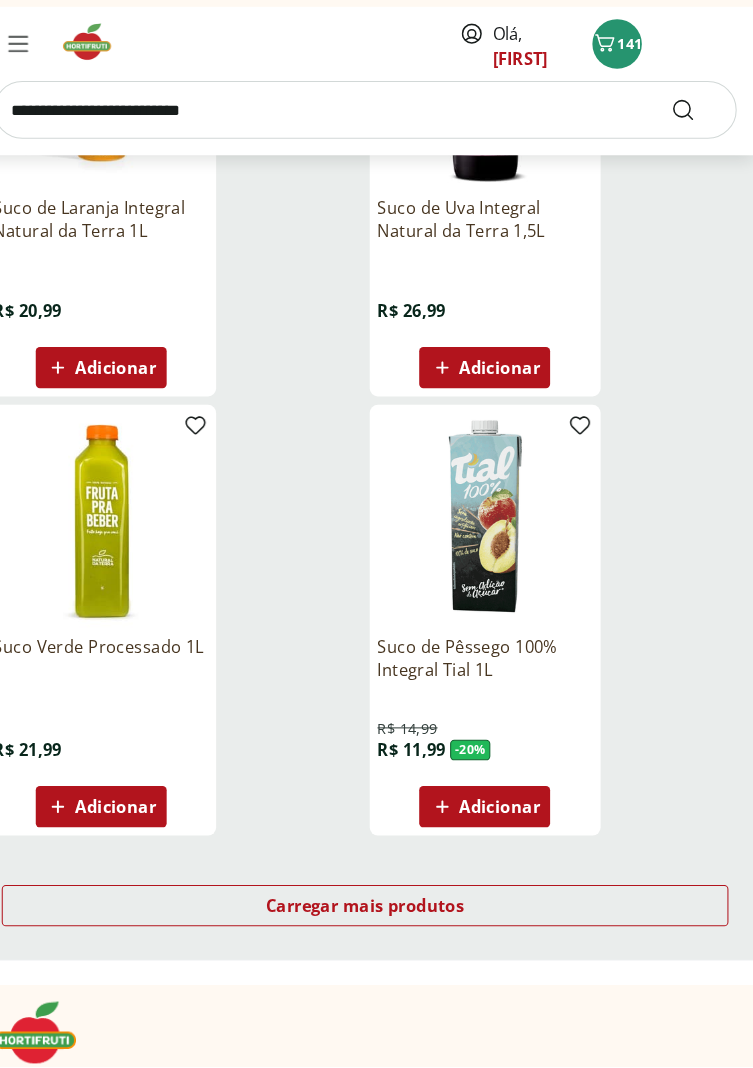 scroll, scrollTop: 2131, scrollLeft: 0, axis: vertical 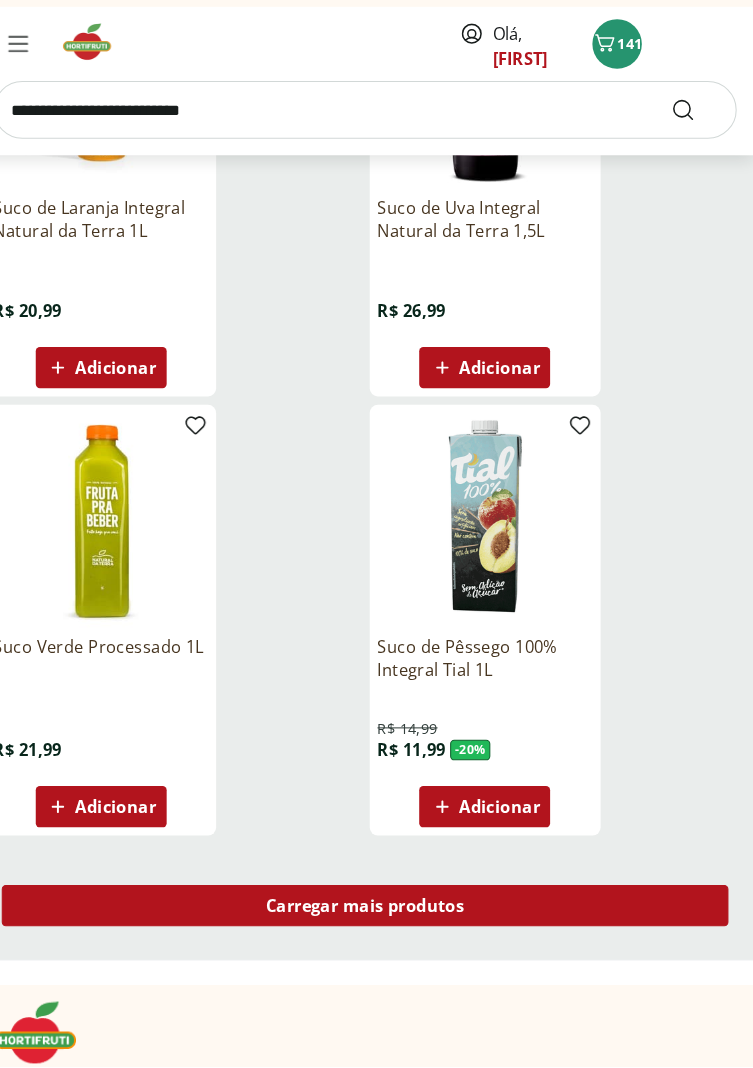 click on "Carregar mais produtos" at bounding box center (376, 912) 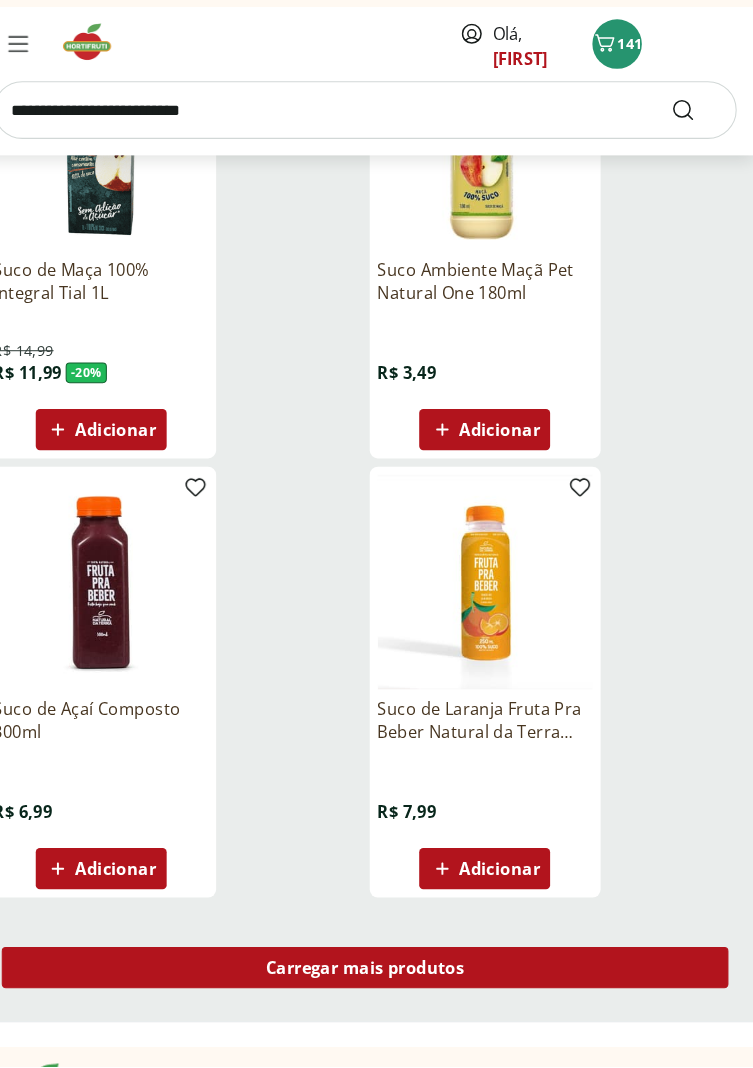 scroll, scrollTop: 4643, scrollLeft: 0, axis: vertical 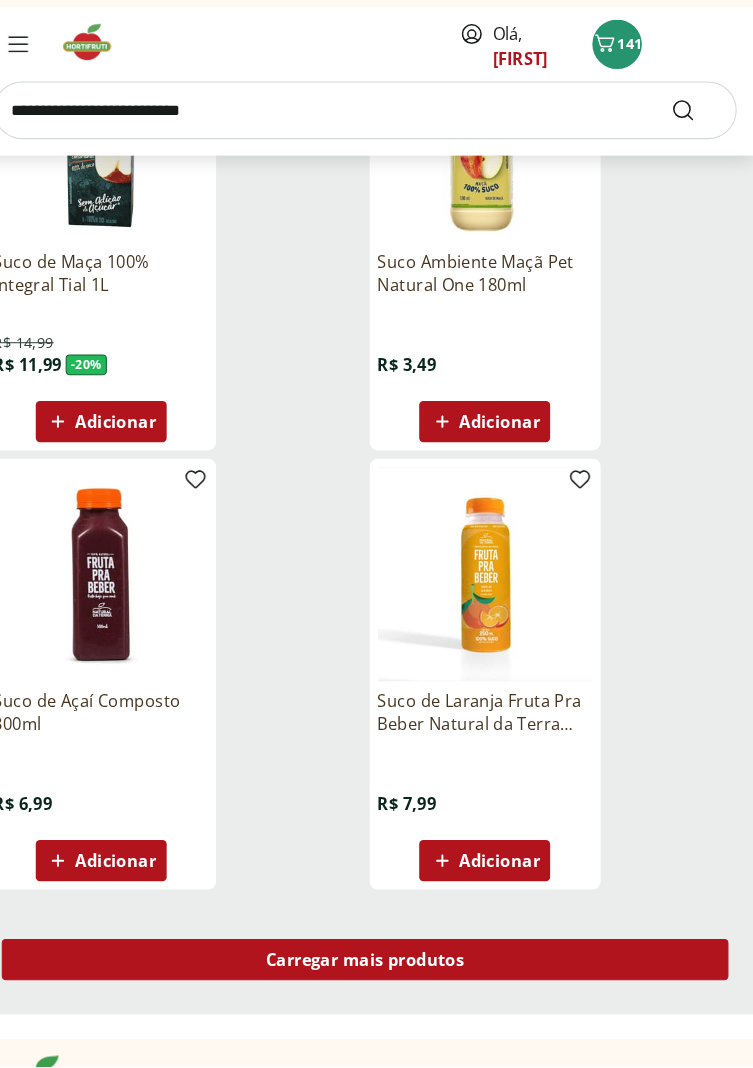 click on "Carregar mais produtos" at bounding box center [376, 964] 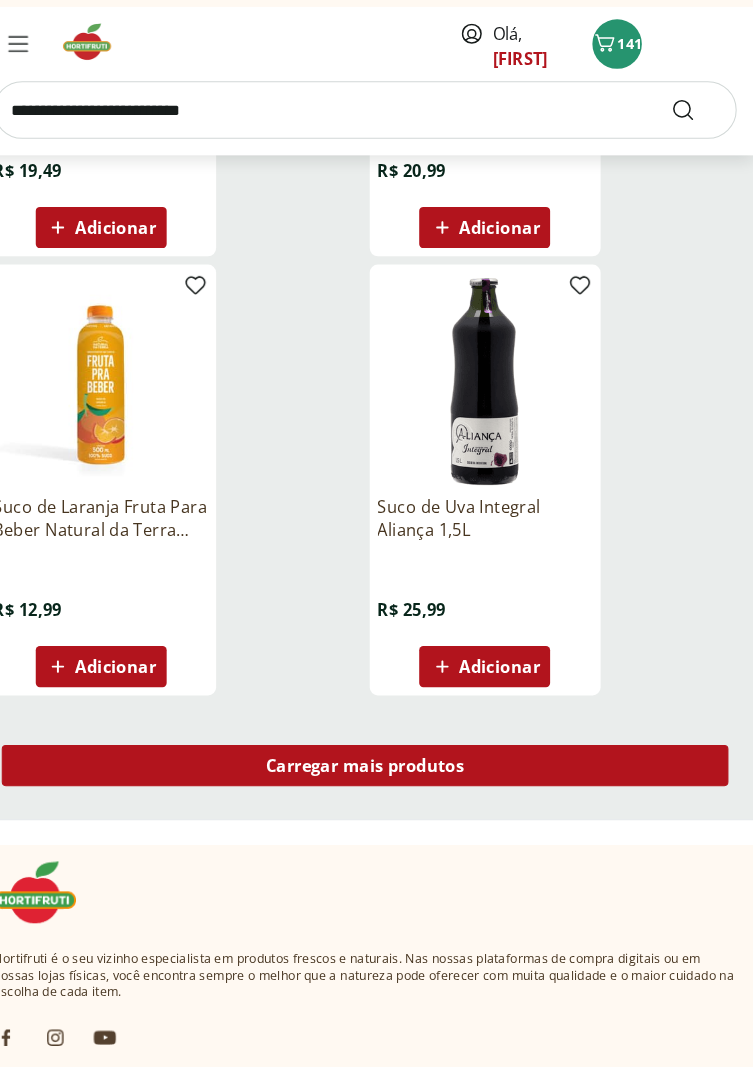 scroll, scrollTop: 7400, scrollLeft: 0, axis: vertical 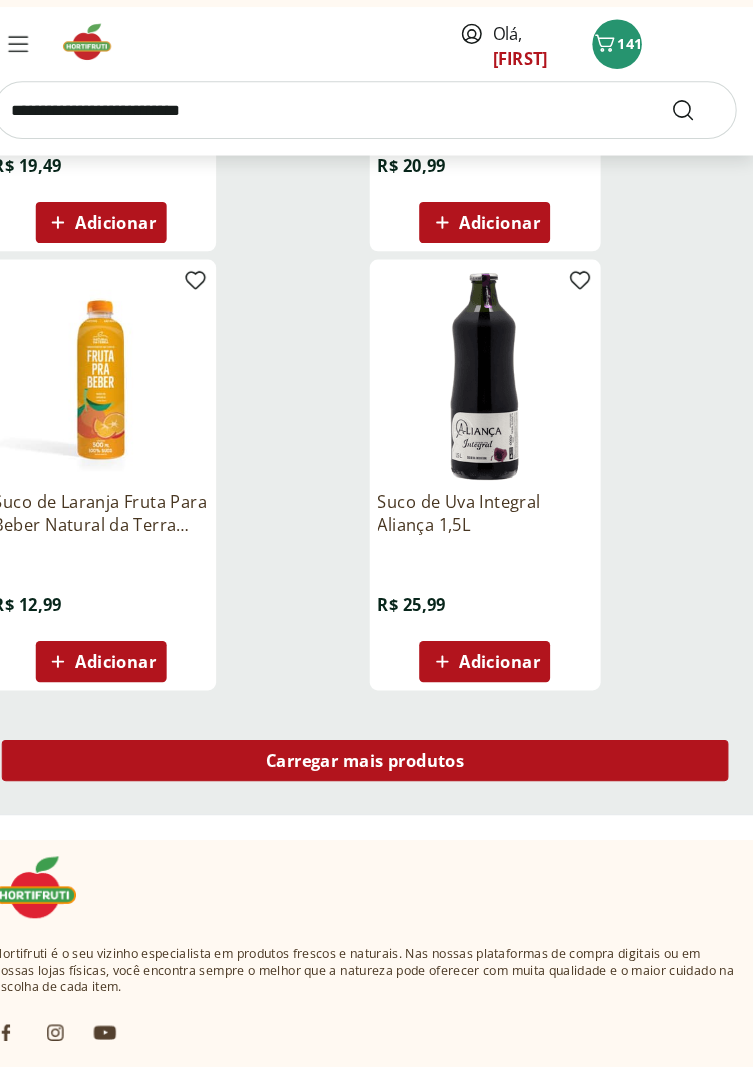 click on "Carregar mais produtos" at bounding box center (376, 771) 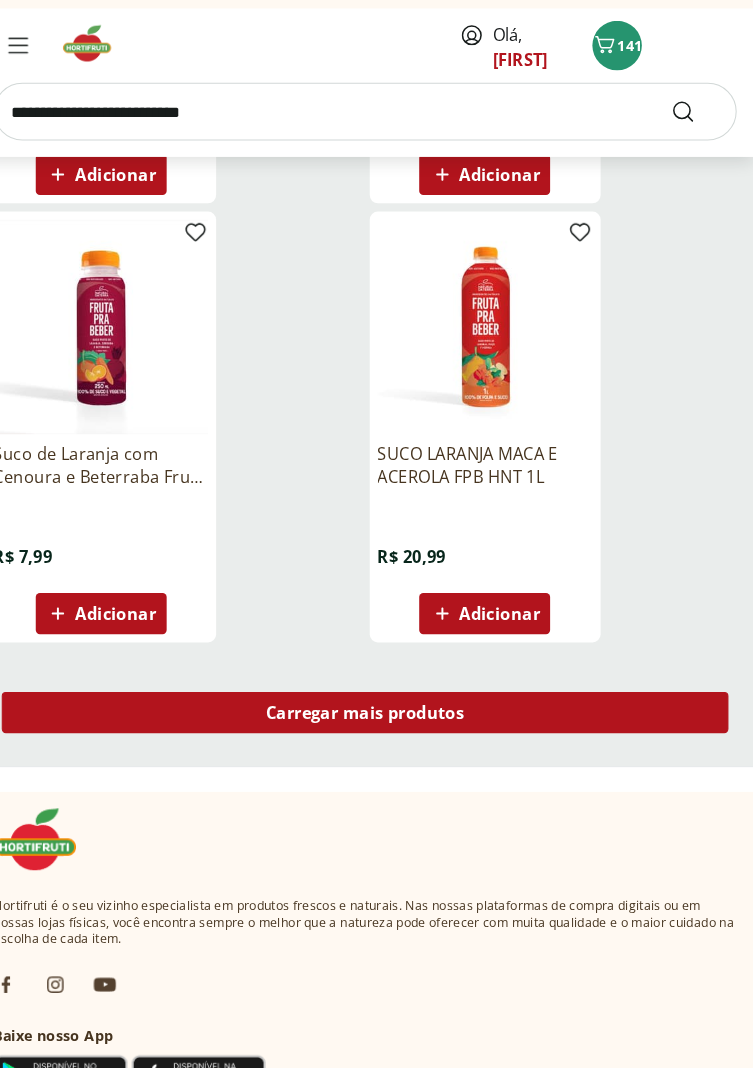 scroll, scrollTop: 10037, scrollLeft: 0, axis: vertical 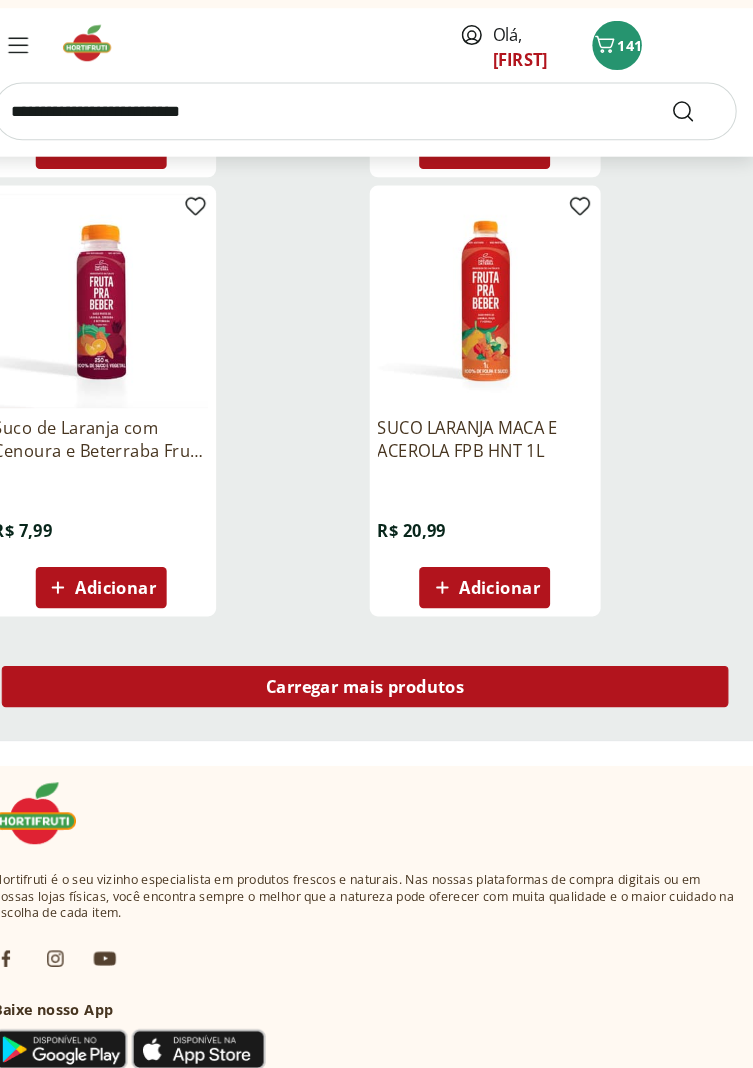 click on "Carregar mais produtos" at bounding box center (376, 698) 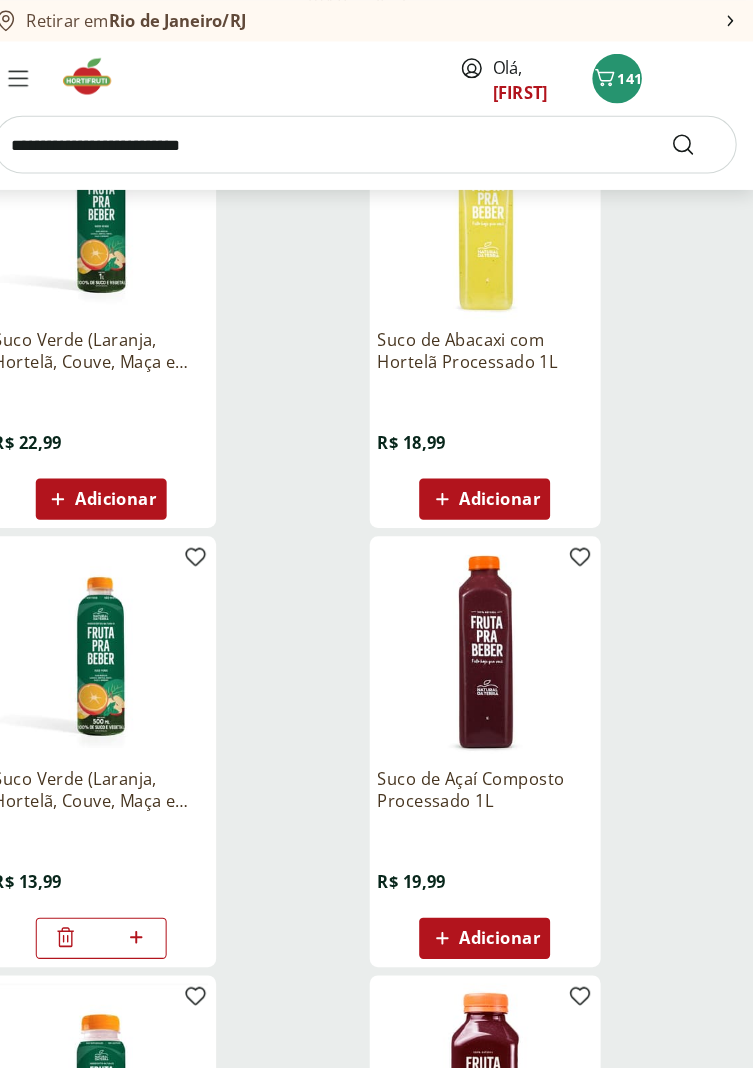 scroll, scrollTop: 0, scrollLeft: 0, axis: both 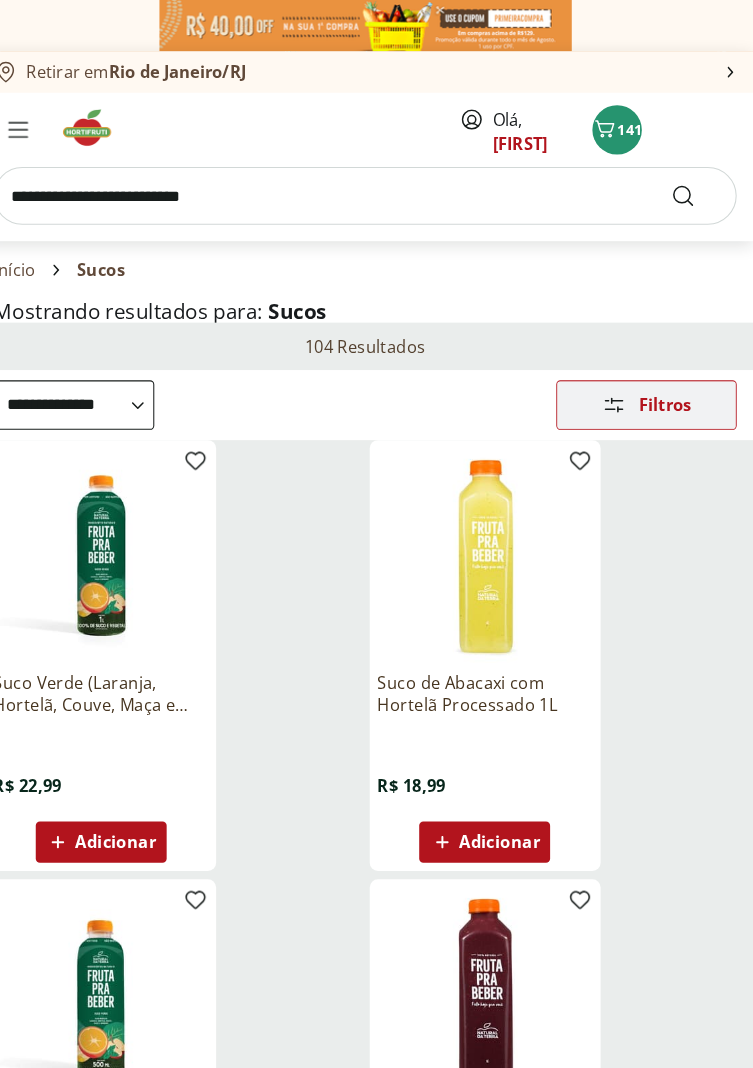 click on "Filtros" at bounding box center [667, 393] 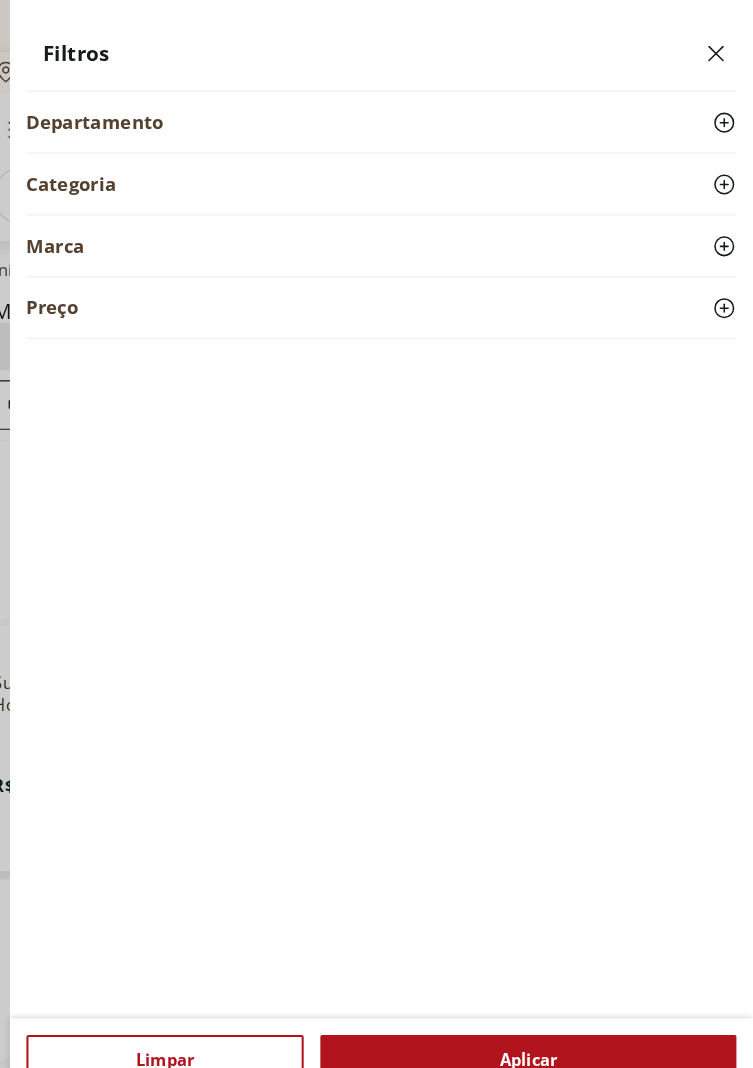 click 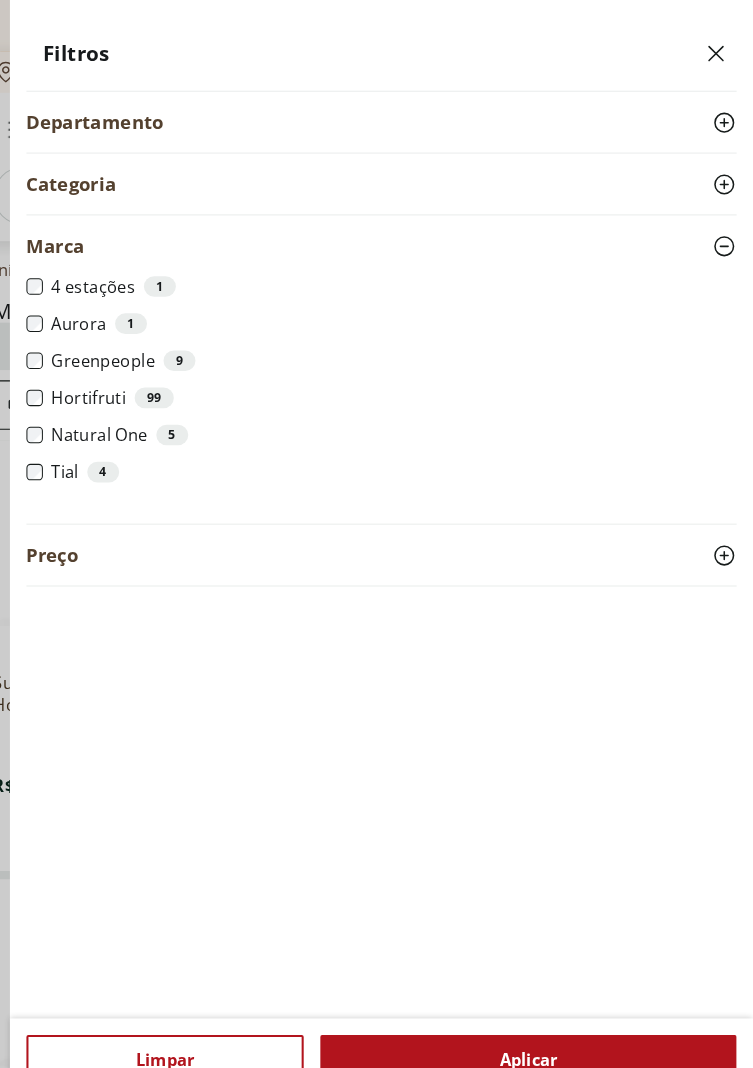 click on "Aplicar" at bounding box center [535, 1028] 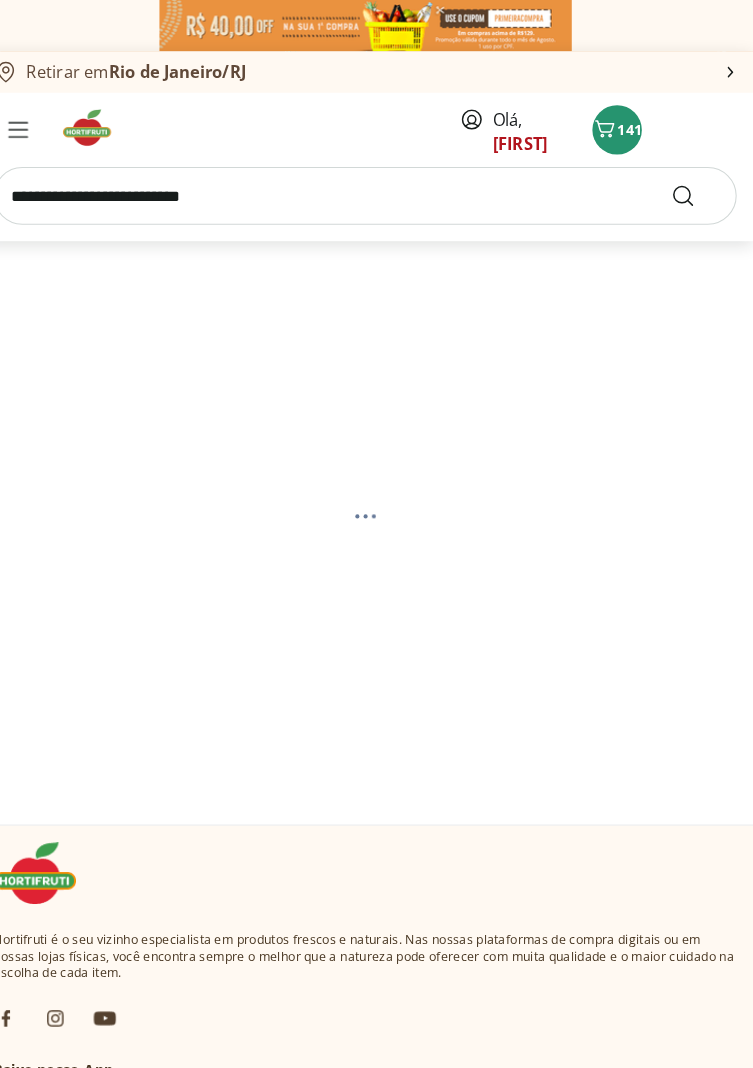 select on "**********" 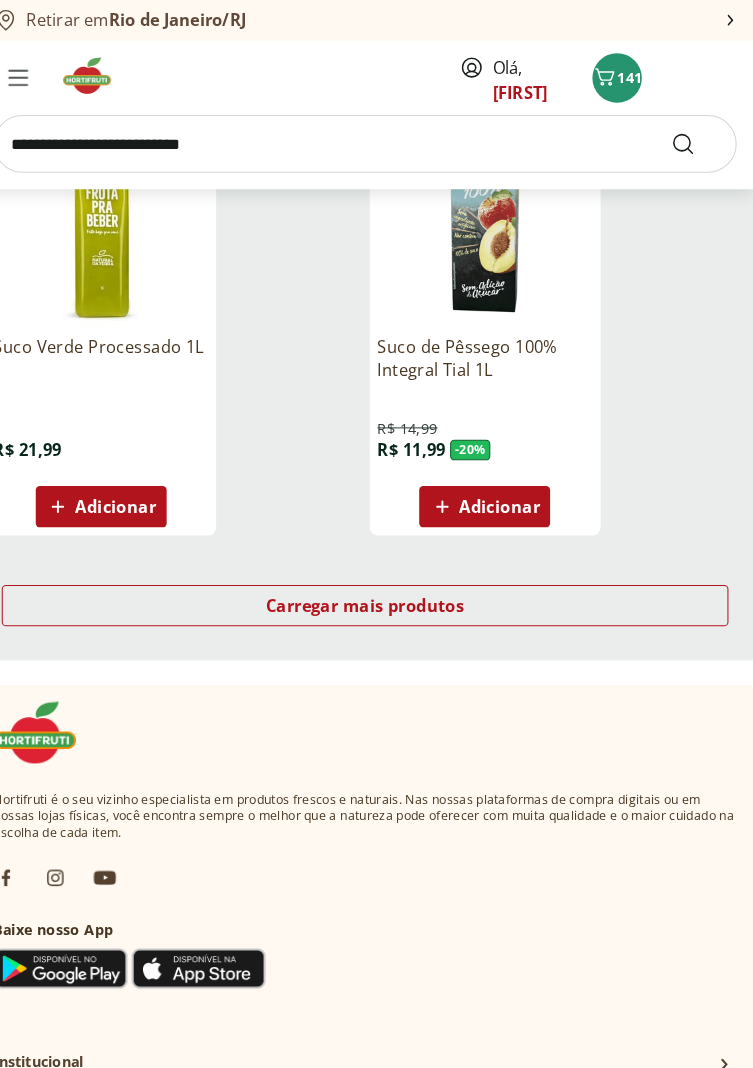 scroll, scrollTop: 2452, scrollLeft: 0, axis: vertical 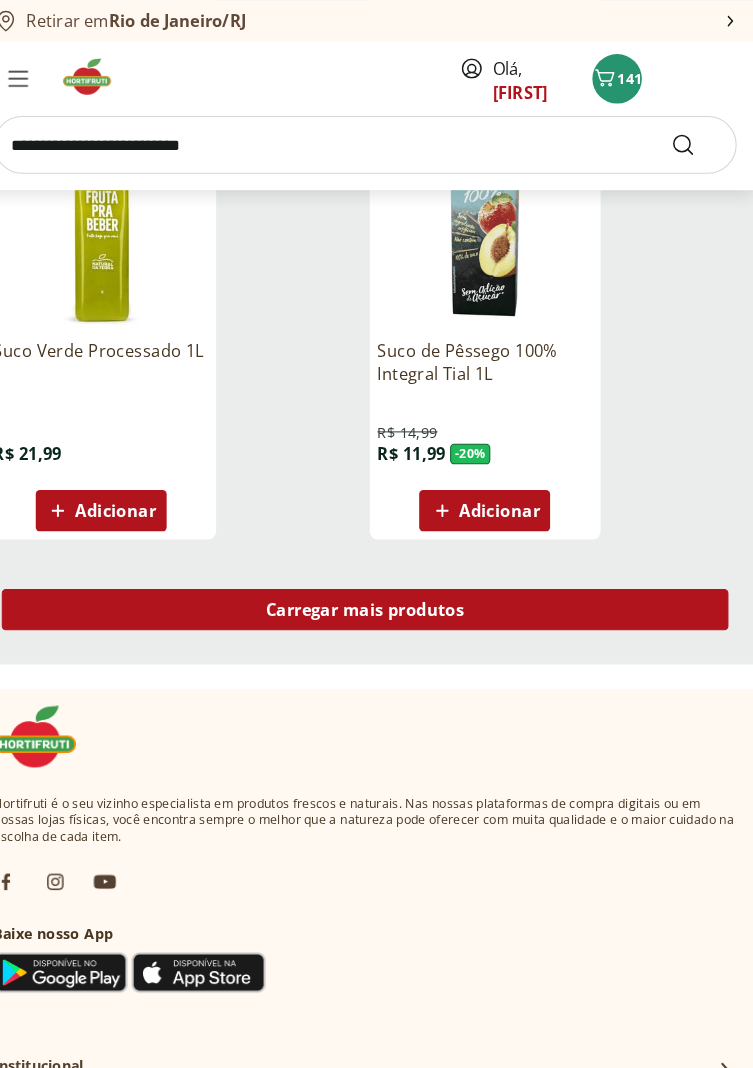 click on "Carregar mais produtos" at bounding box center (376, 591) 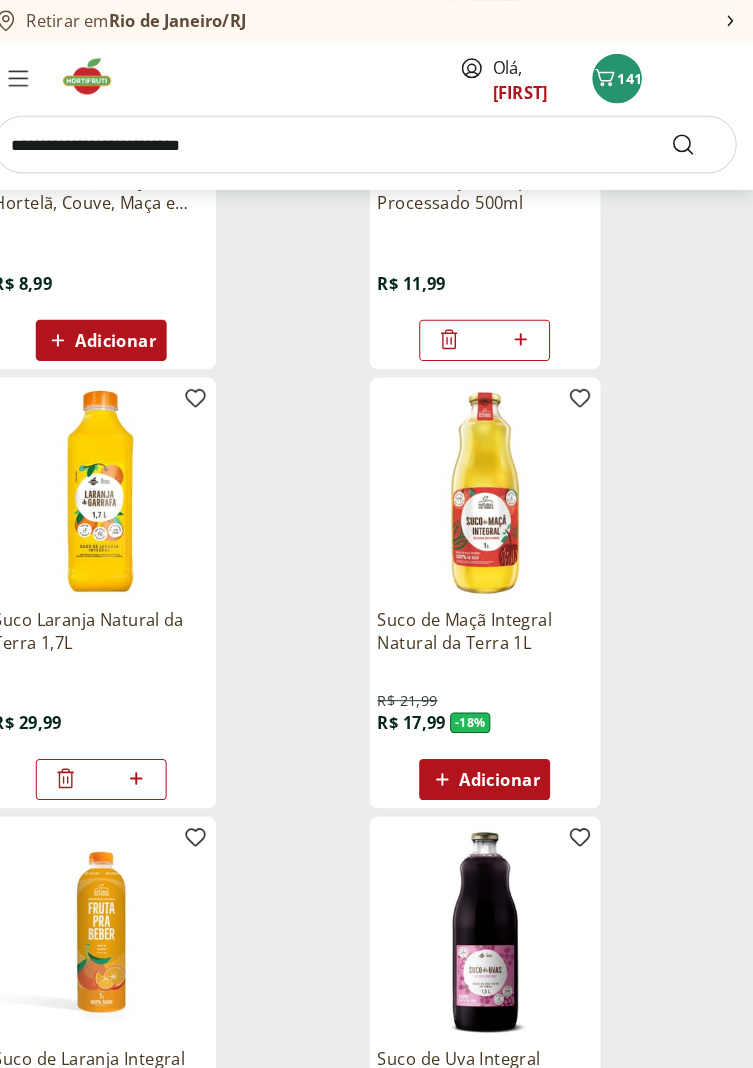 scroll, scrollTop: 1253, scrollLeft: 0, axis: vertical 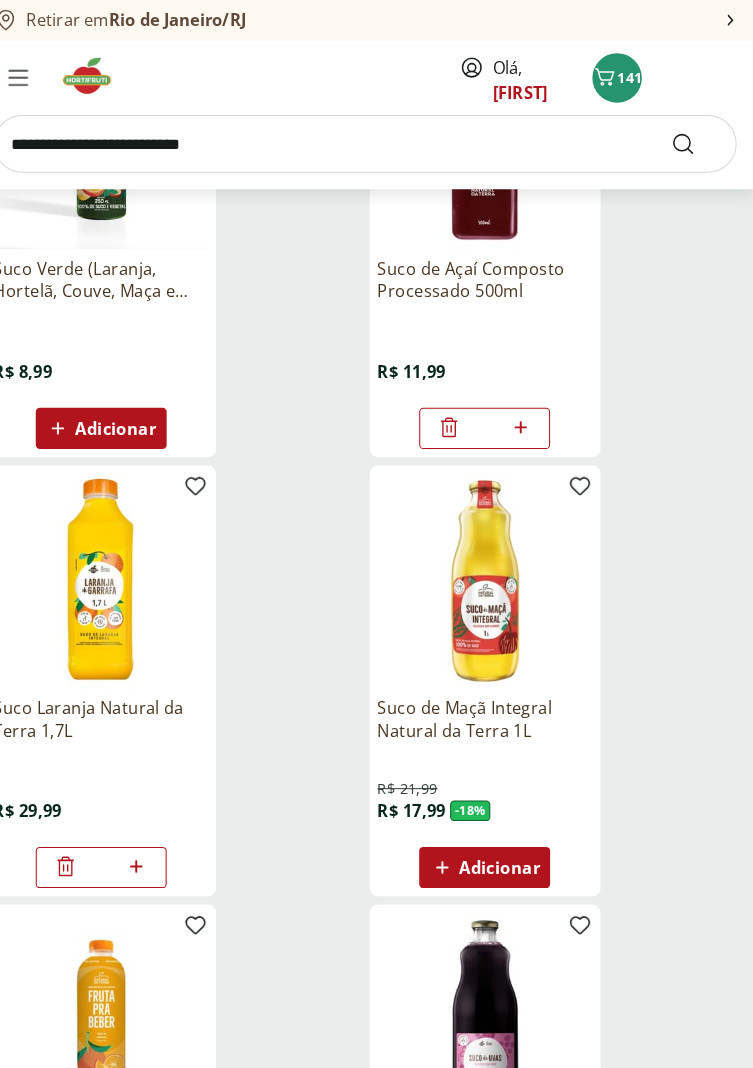 click at bounding box center (376, 140) 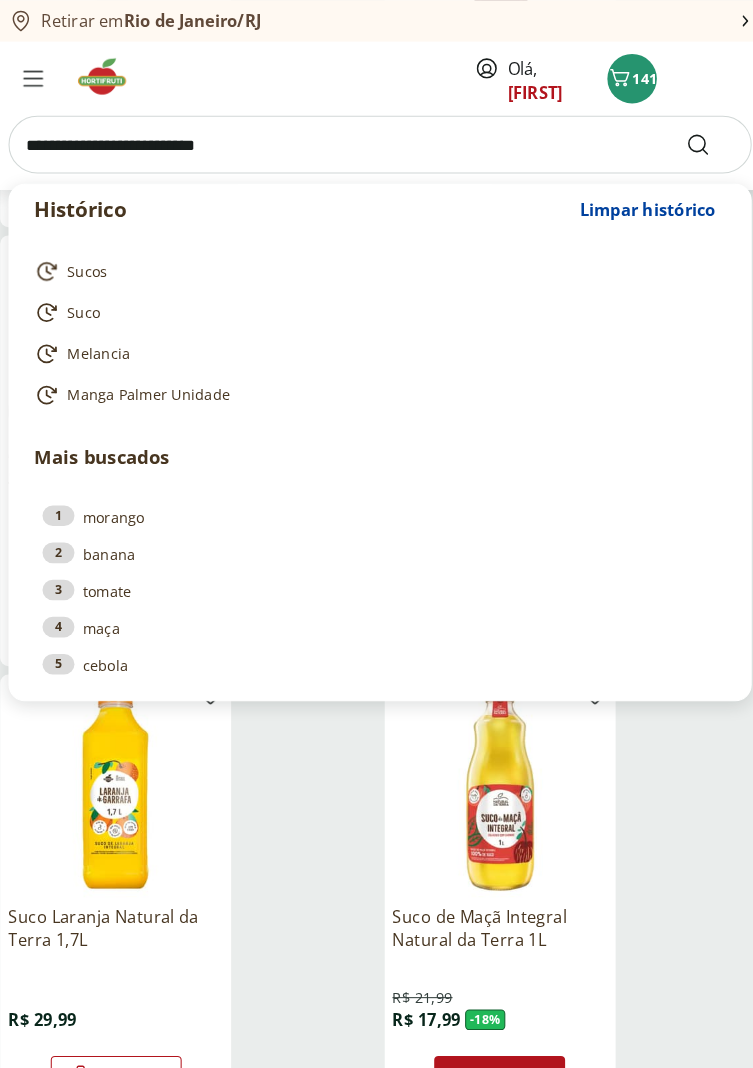 scroll, scrollTop: 1041, scrollLeft: 0, axis: vertical 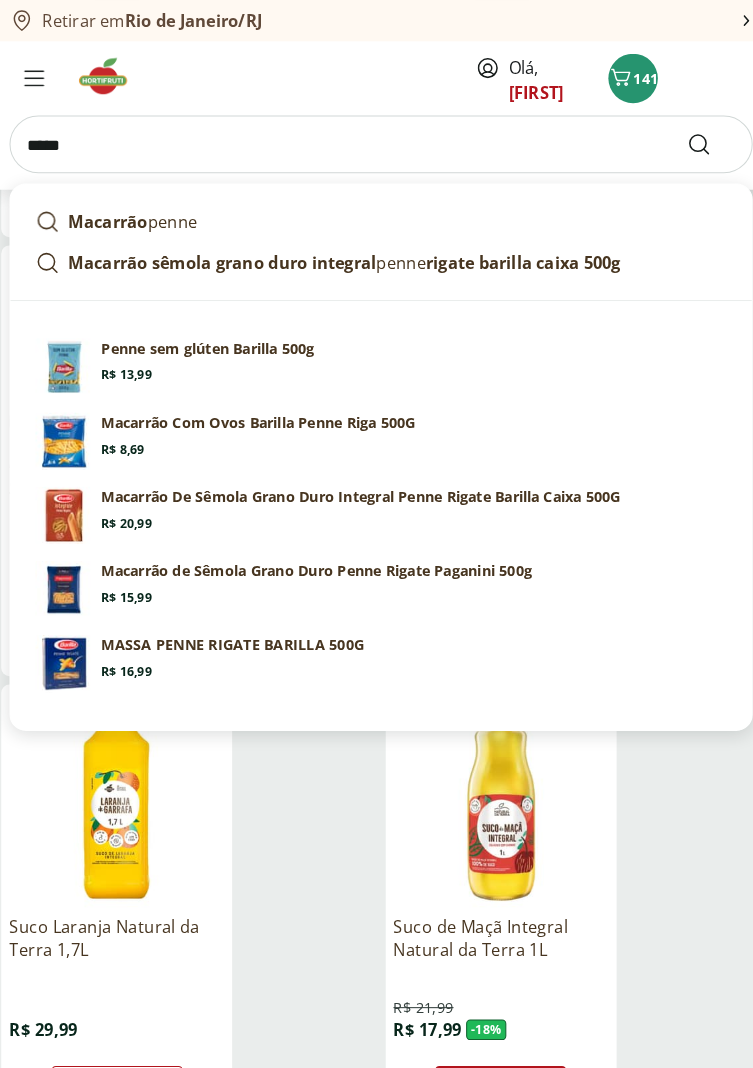 type on "*****" 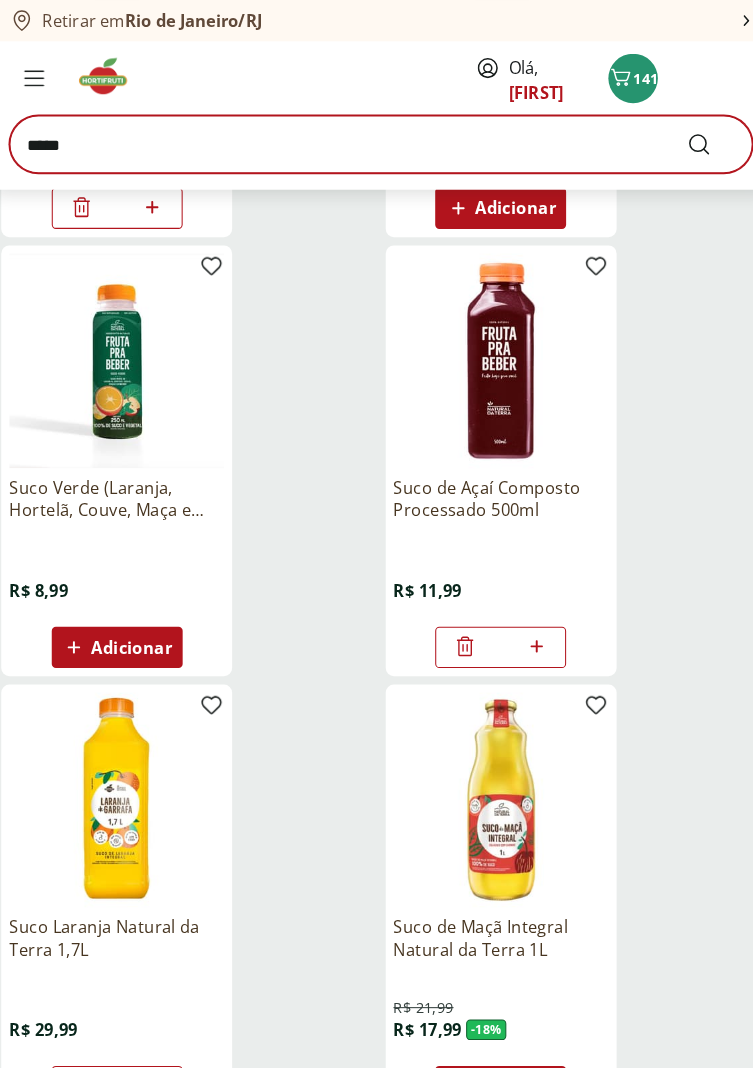 scroll, scrollTop: 0, scrollLeft: 0, axis: both 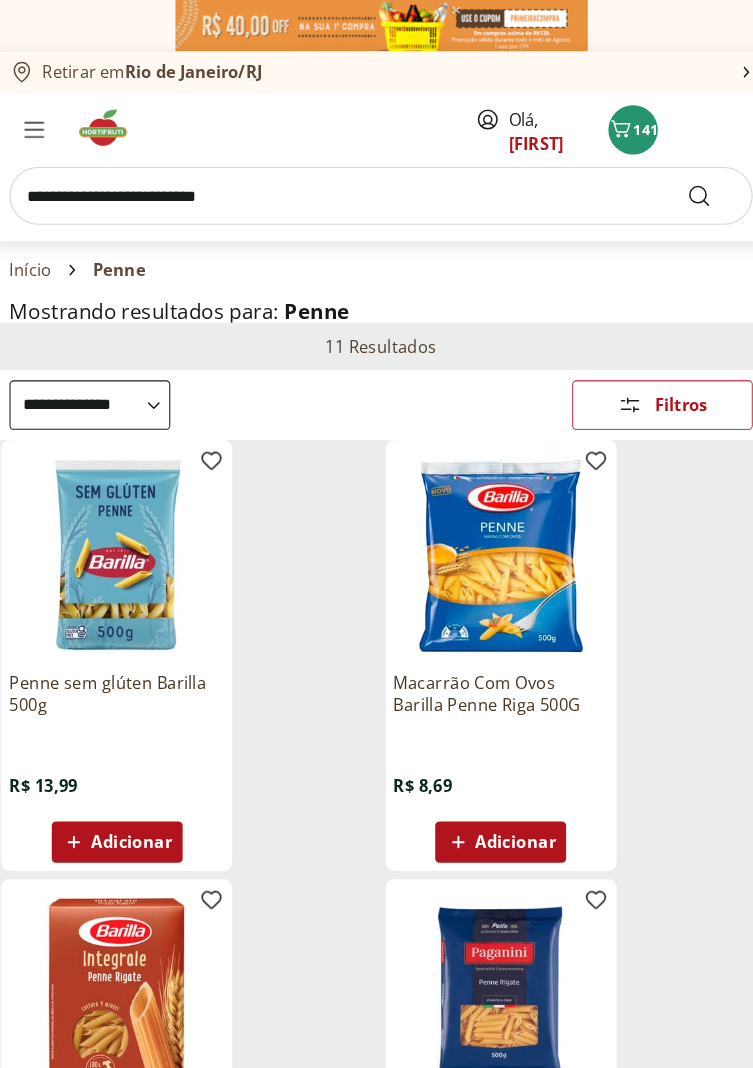 click on "**********" at bounding box center (94, 393) 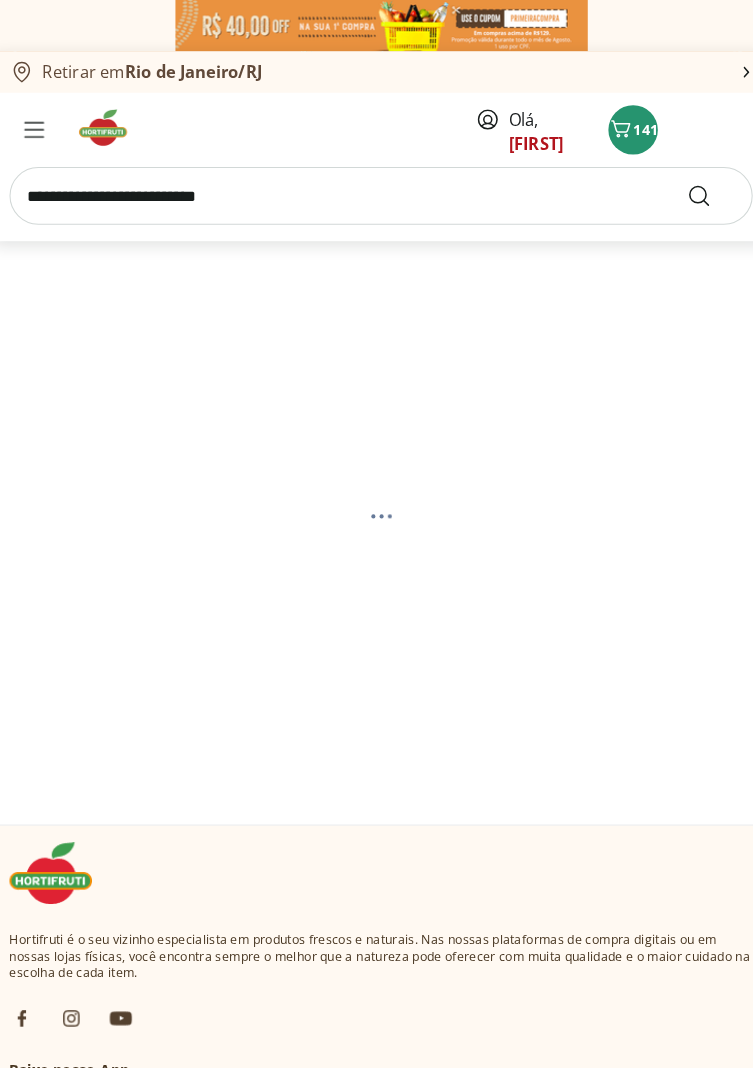 select on "*********" 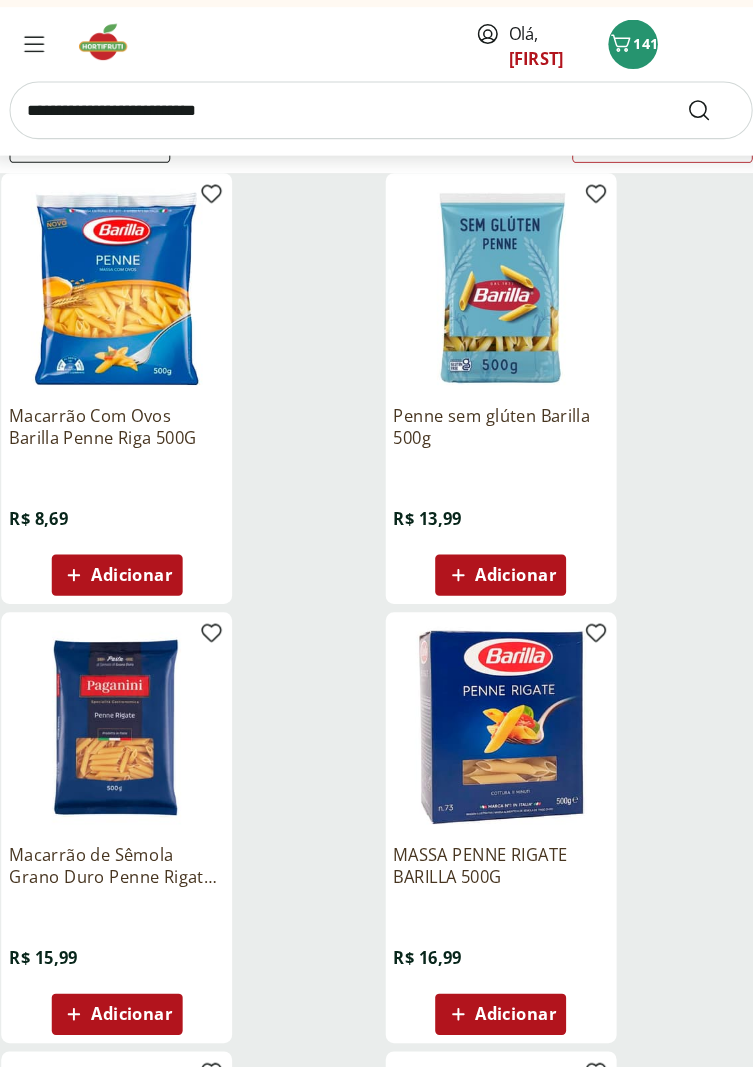 scroll, scrollTop: 228, scrollLeft: 0, axis: vertical 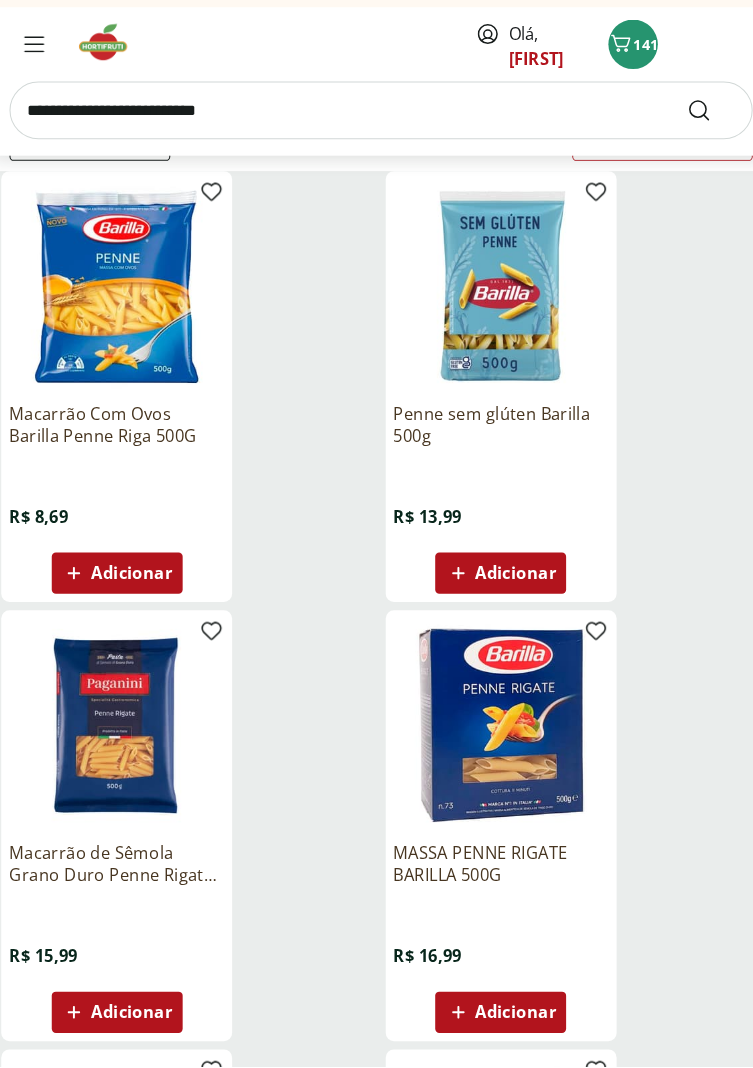 click on "Adicionar" at bounding box center [119, 589] 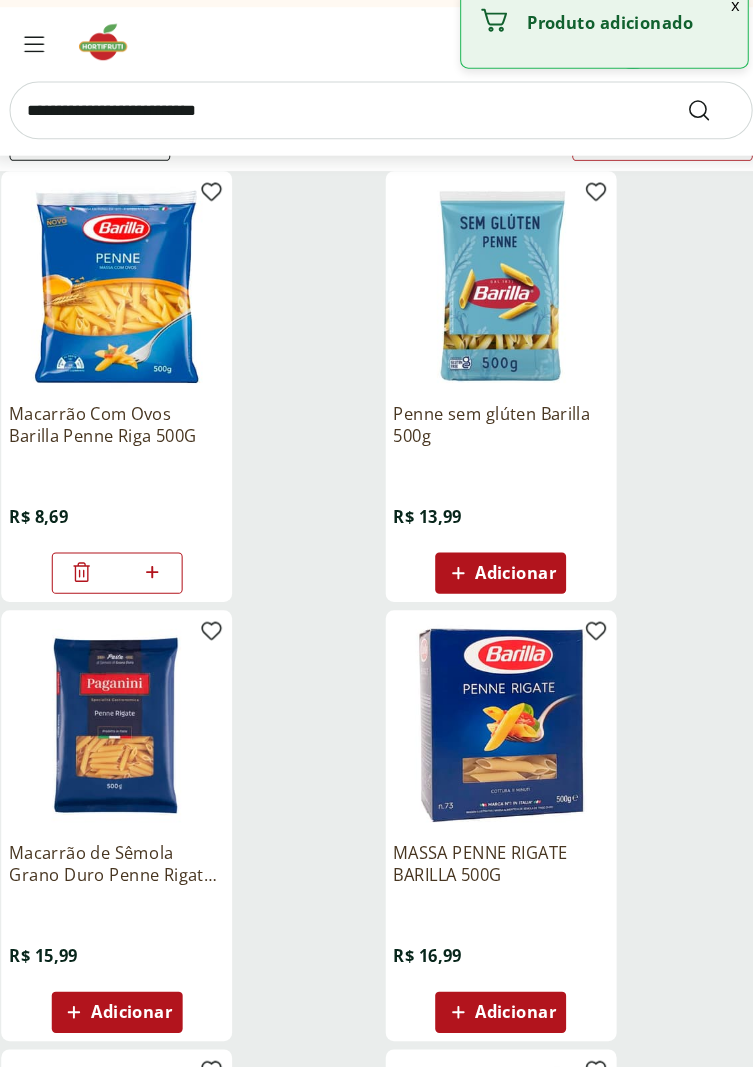click 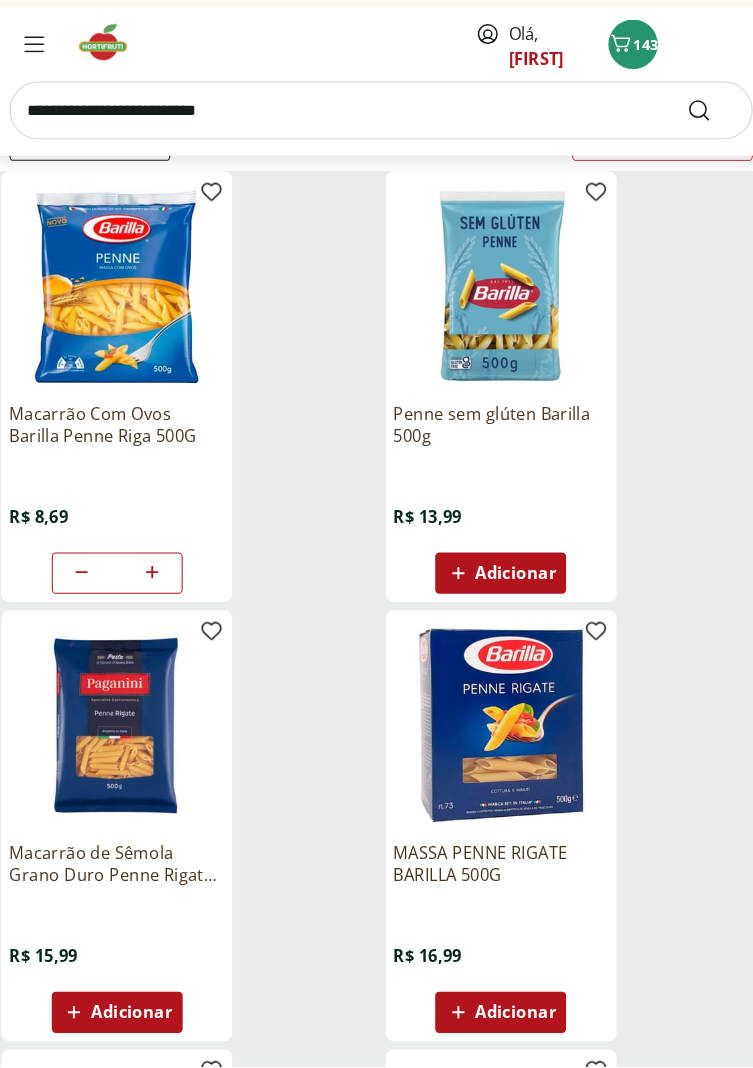 click at bounding box center [376, 140] 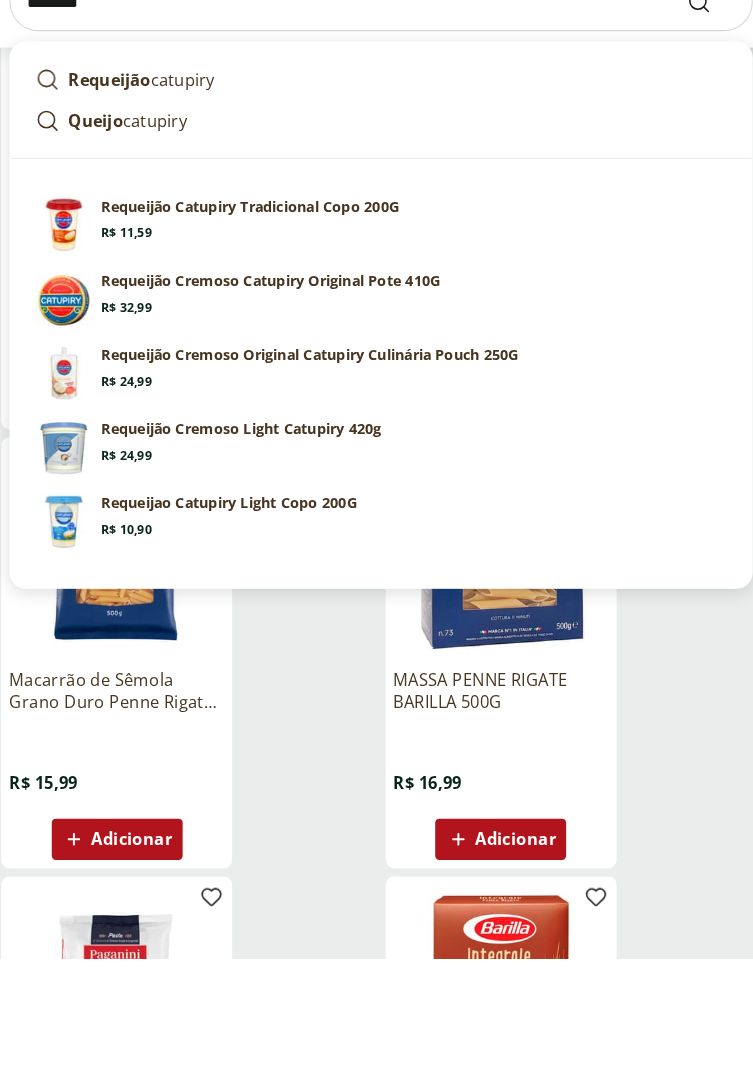 scroll, scrollTop: 291, scrollLeft: 0, axis: vertical 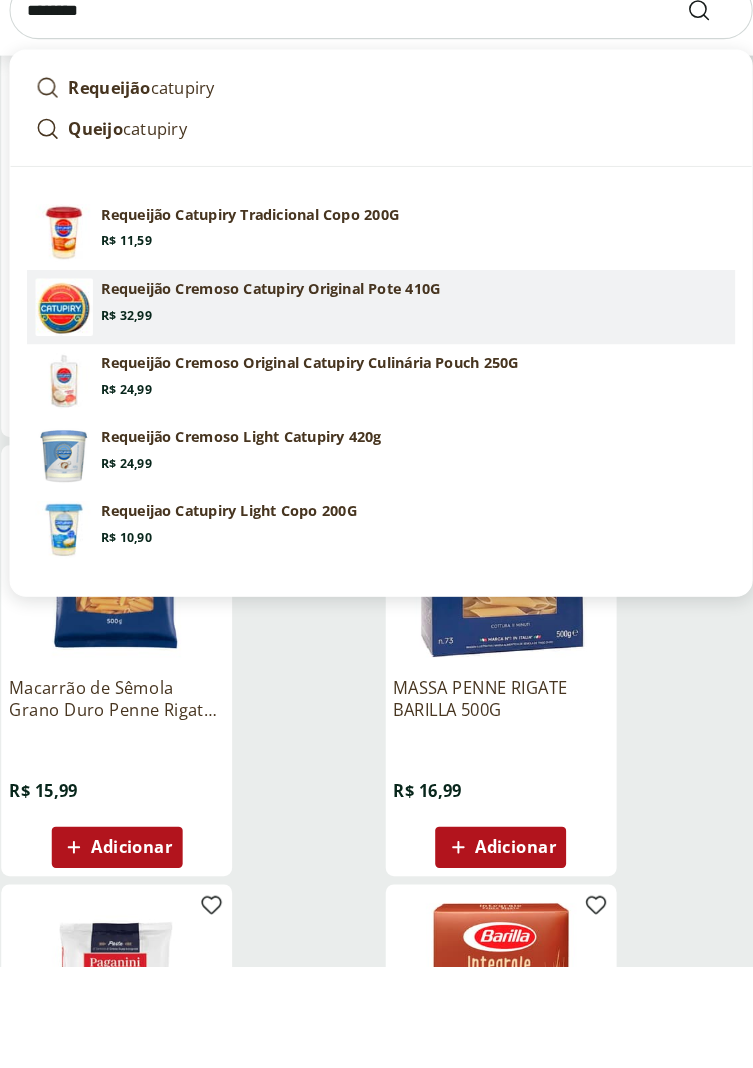 click on "Requeijão Cremoso Catupiry Original Pote 410G" at bounding box center (269, 410) 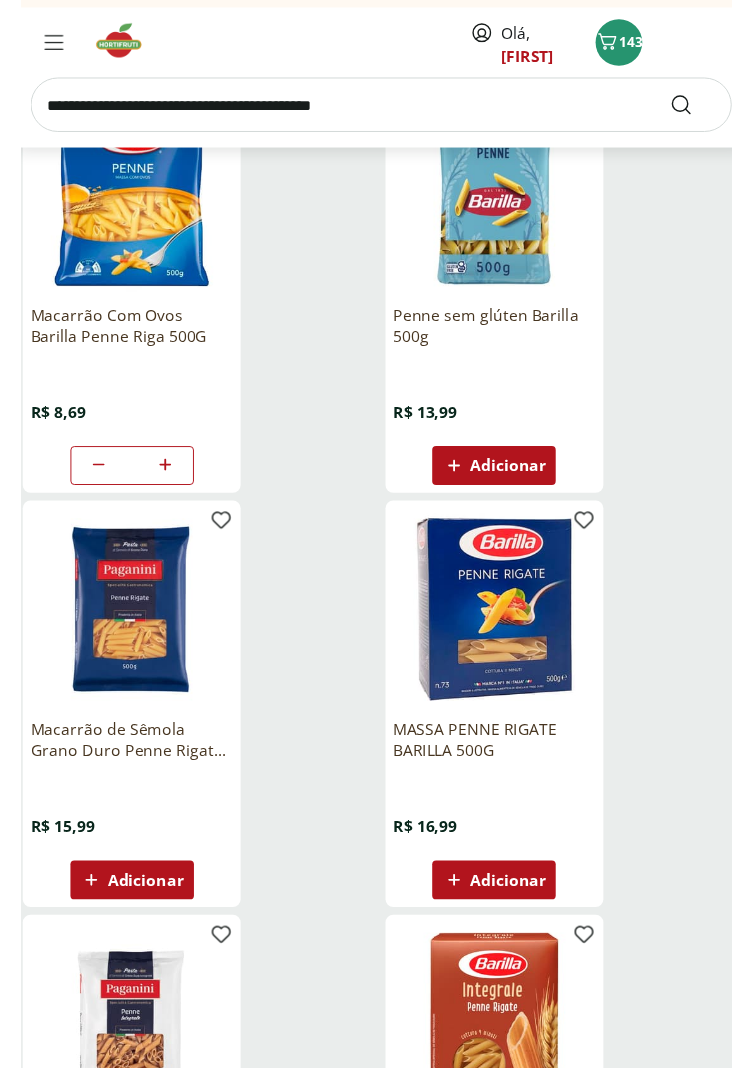 scroll, scrollTop: 322, scrollLeft: 0, axis: vertical 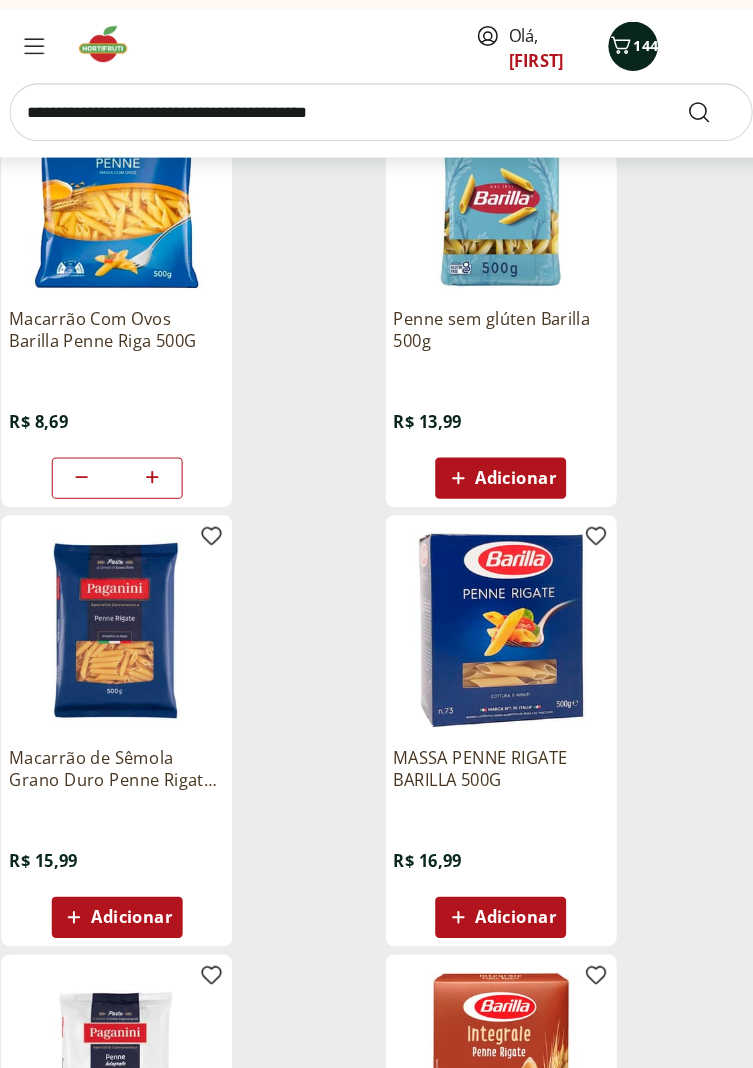 click 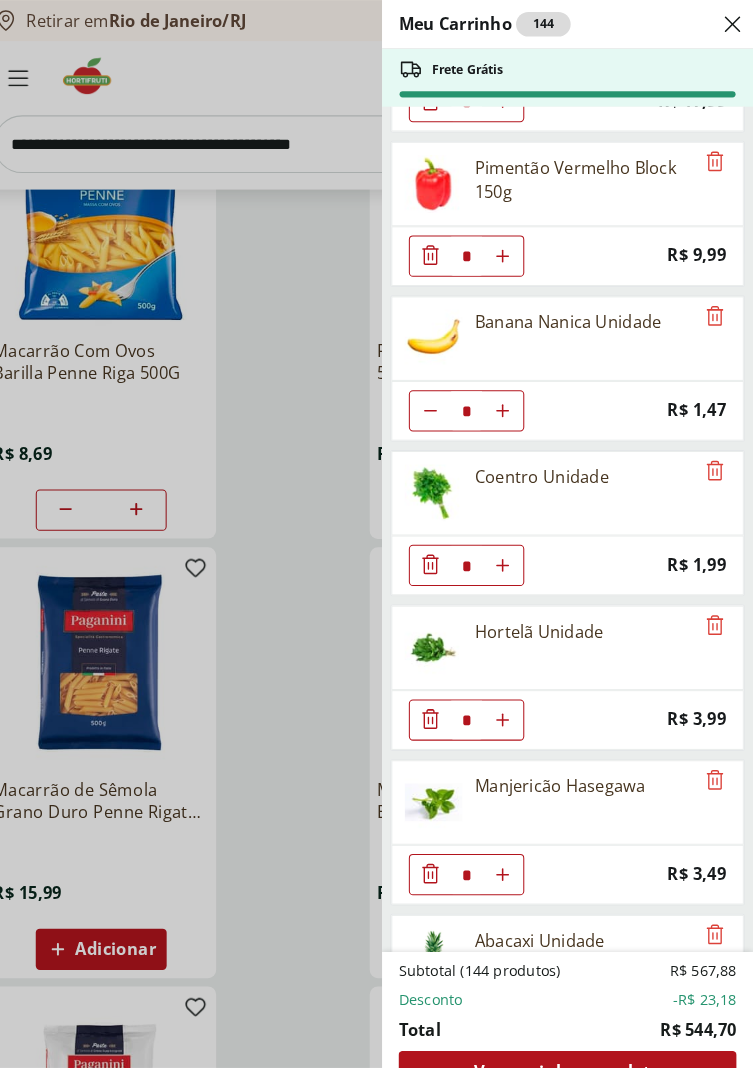 scroll, scrollTop: 2087, scrollLeft: 0, axis: vertical 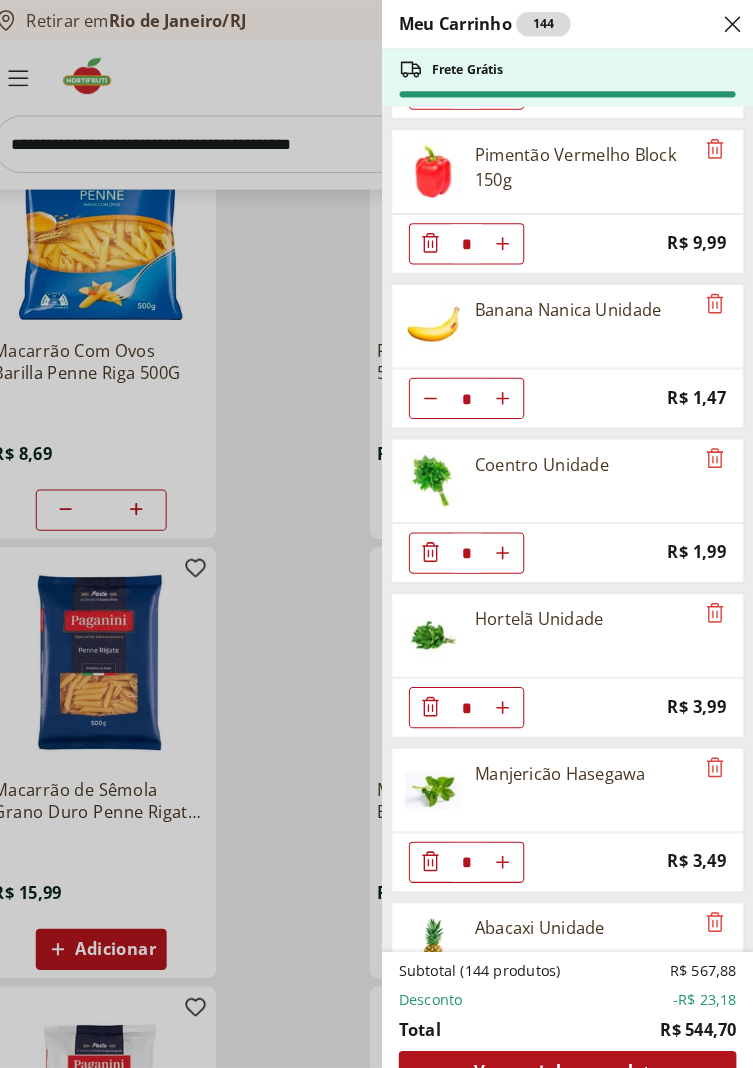 select on "**********" 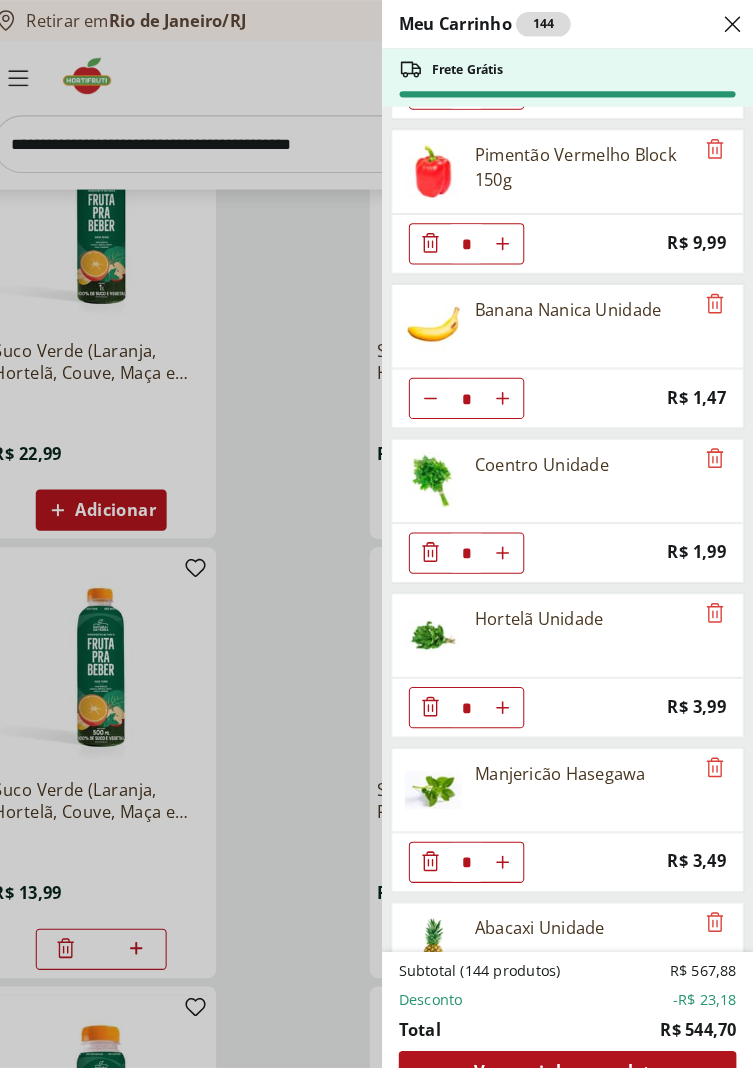 scroll, scrollTop: 1041, scrollLeft: 0, axis: vertical 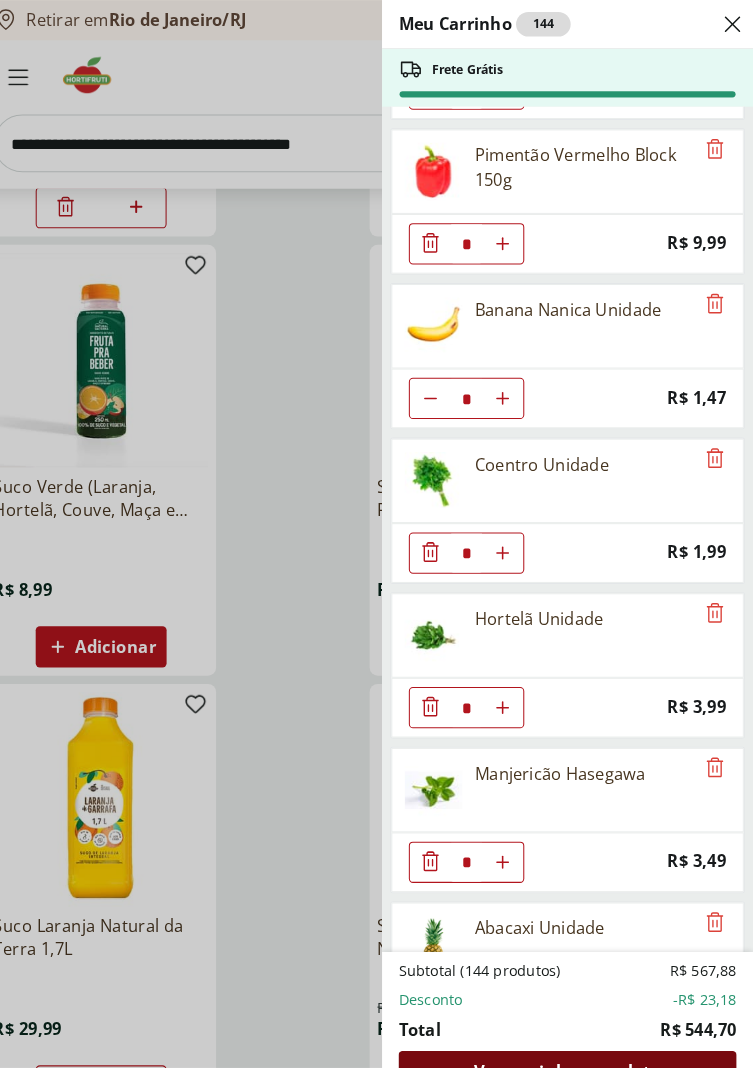 click on "Ver carrinho completo" at bounding box center [573, 1040] 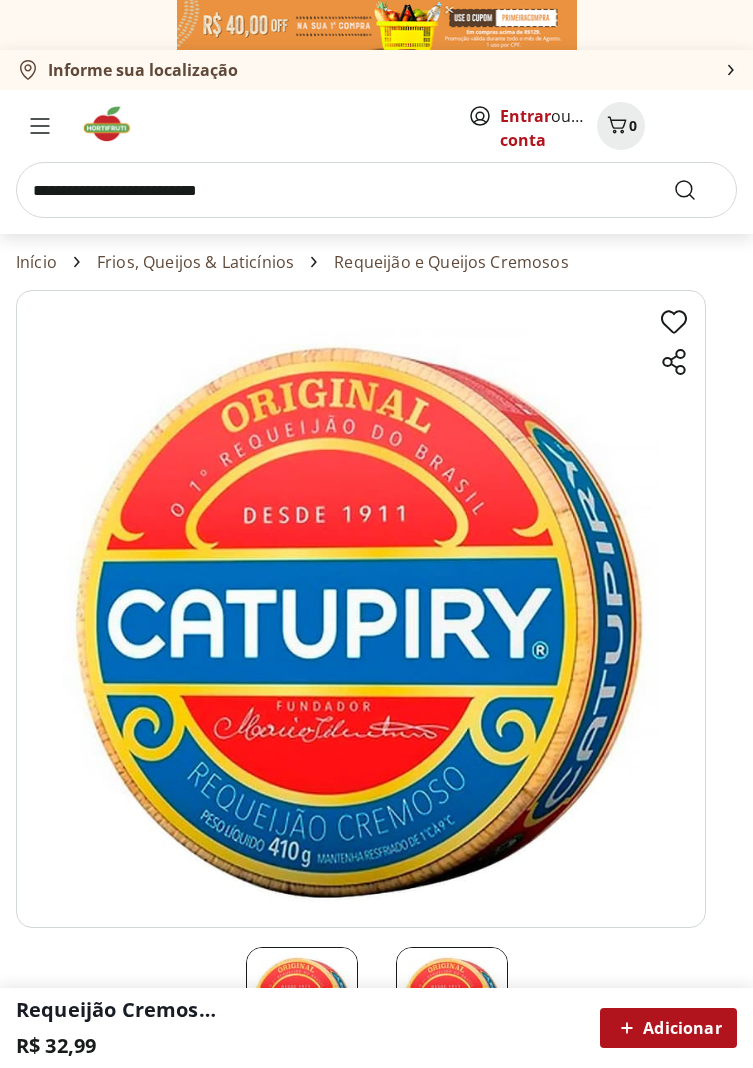 scroll, scrollTop: 0, scrollLeft: 0, axis: both 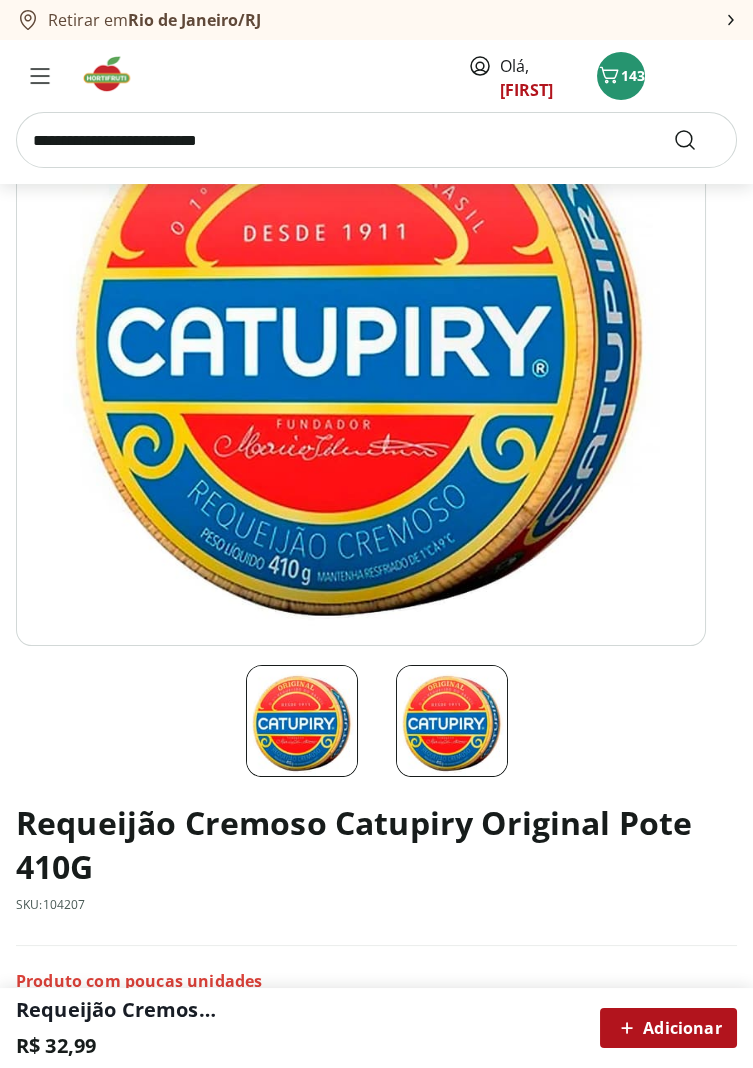 click on "Adicionar" at bounding box center (668, 1028) 